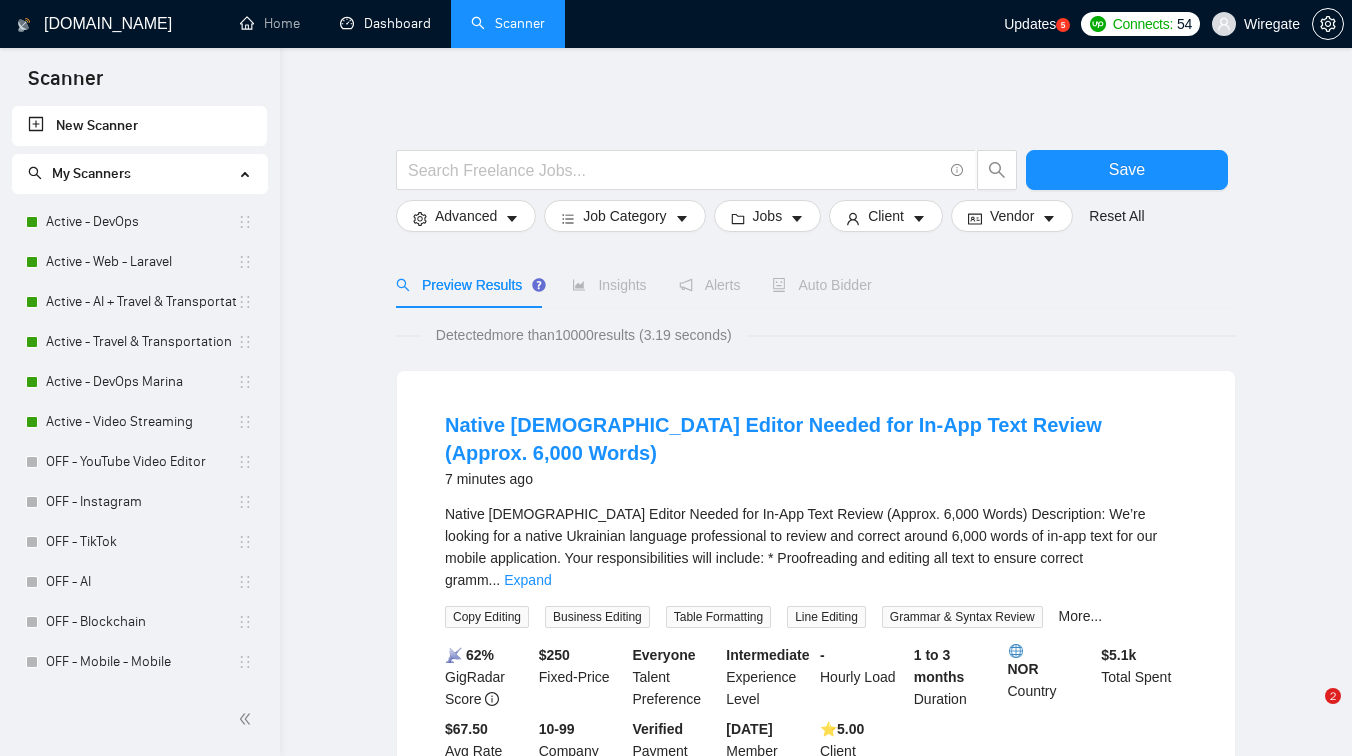 scroll, scrollTop: 0, scrollLeft: 0, axis: both 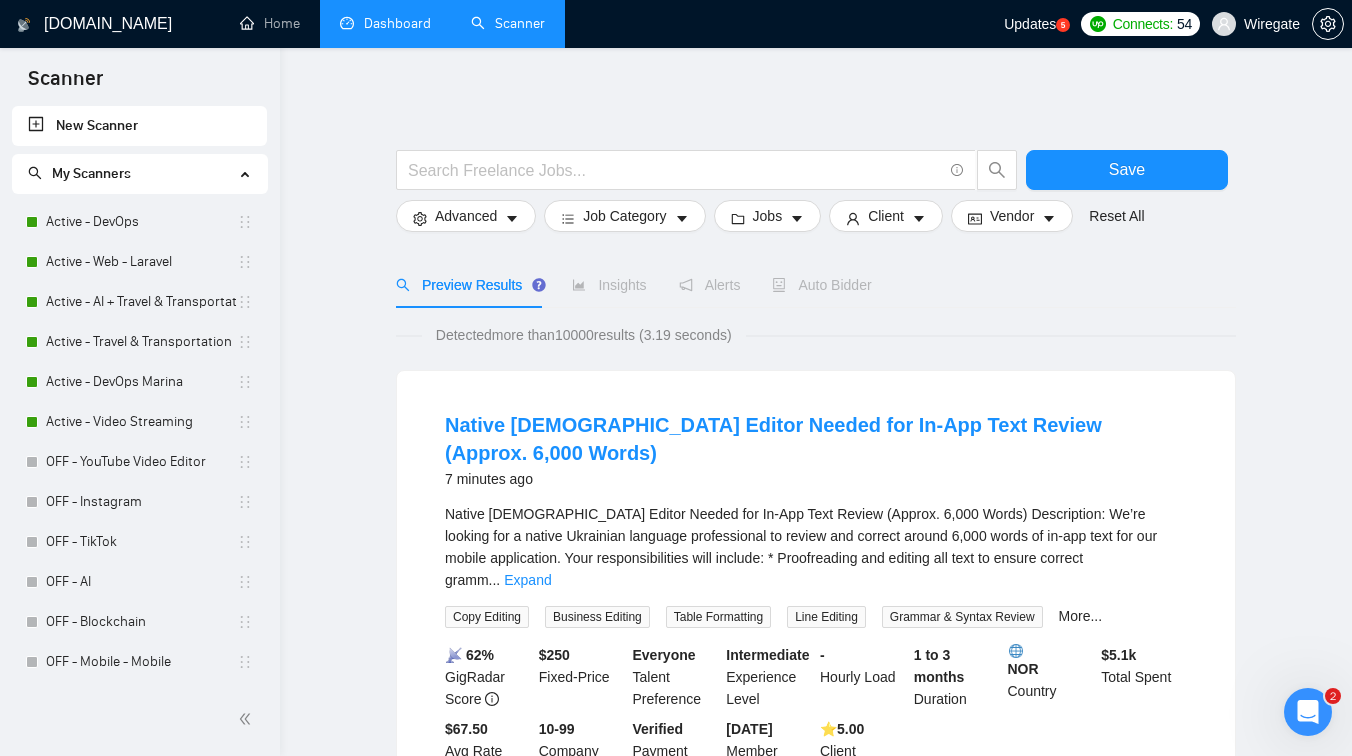 click on "Dashboard" at bounding box center [385, 23] 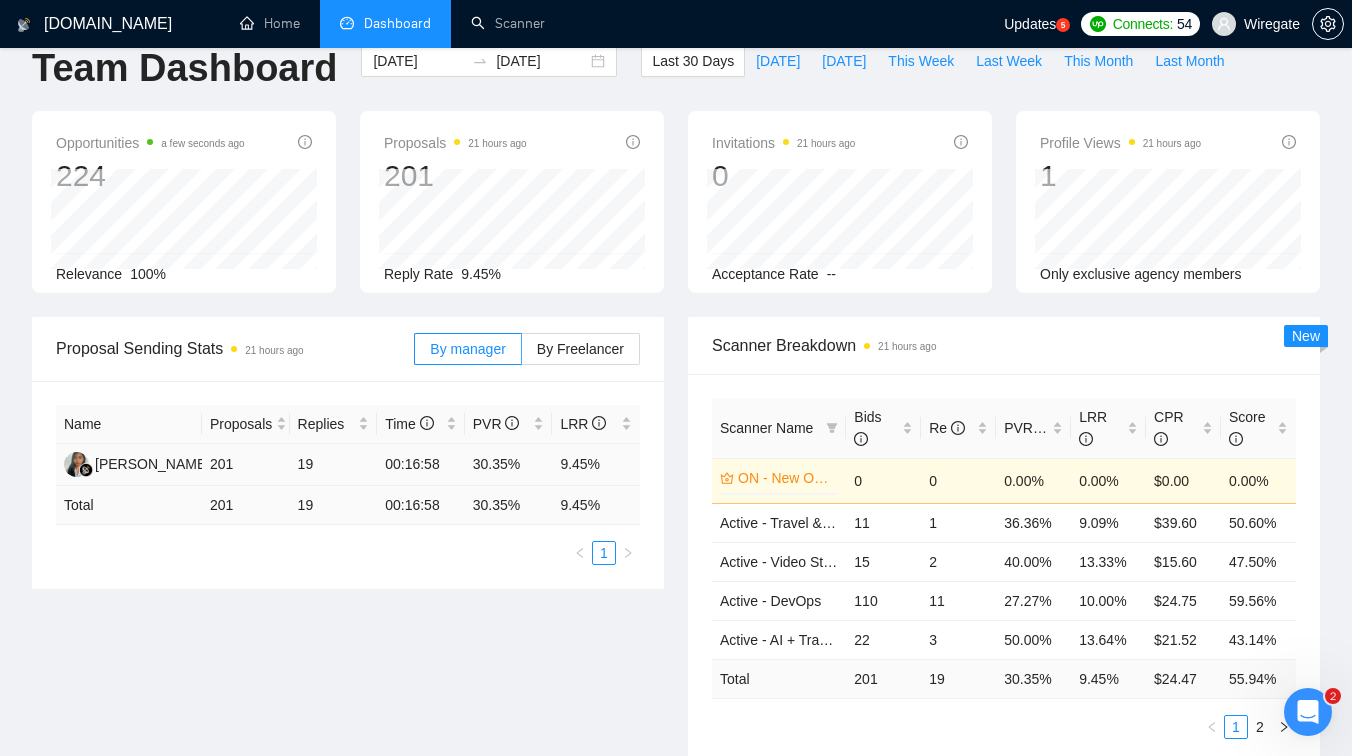 scroll, scrollTop: 0, scrollLeft: 0, axis: both 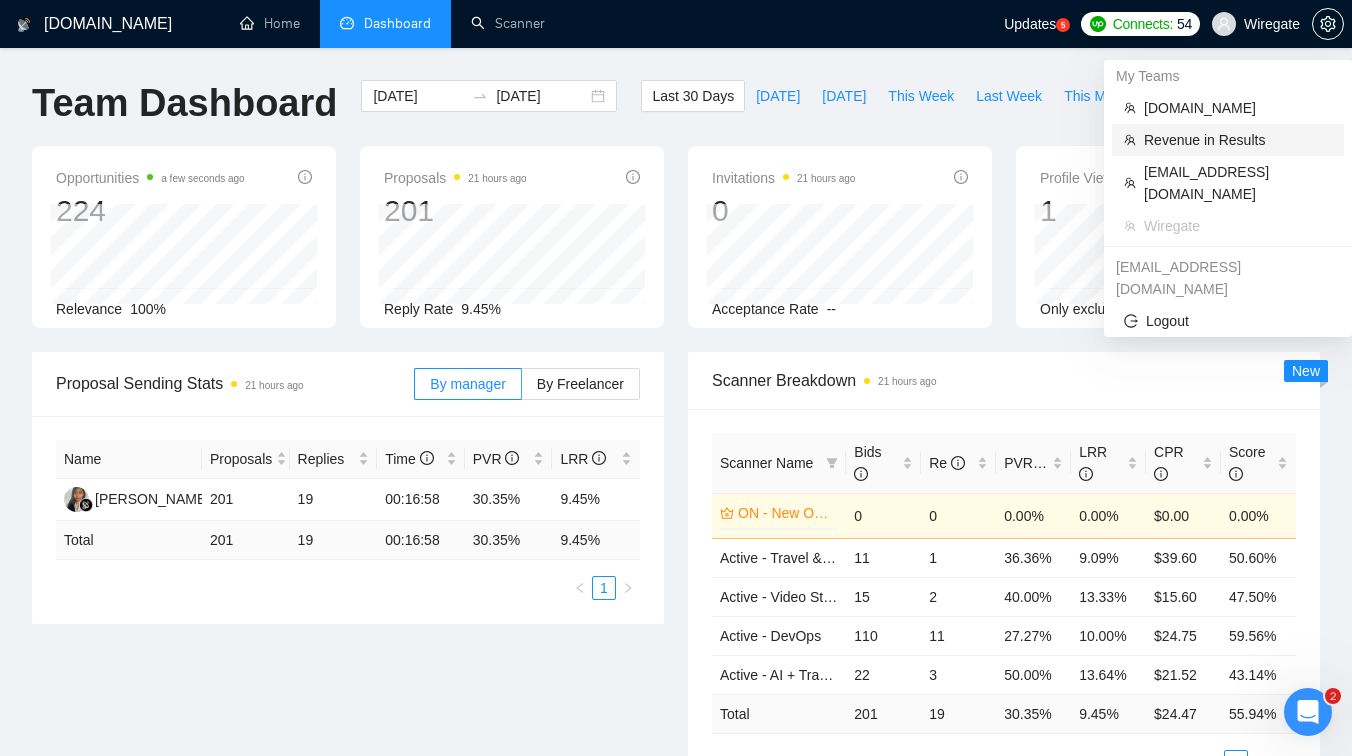 click on "Revenue in Results" at bounding box center [1238, 140] 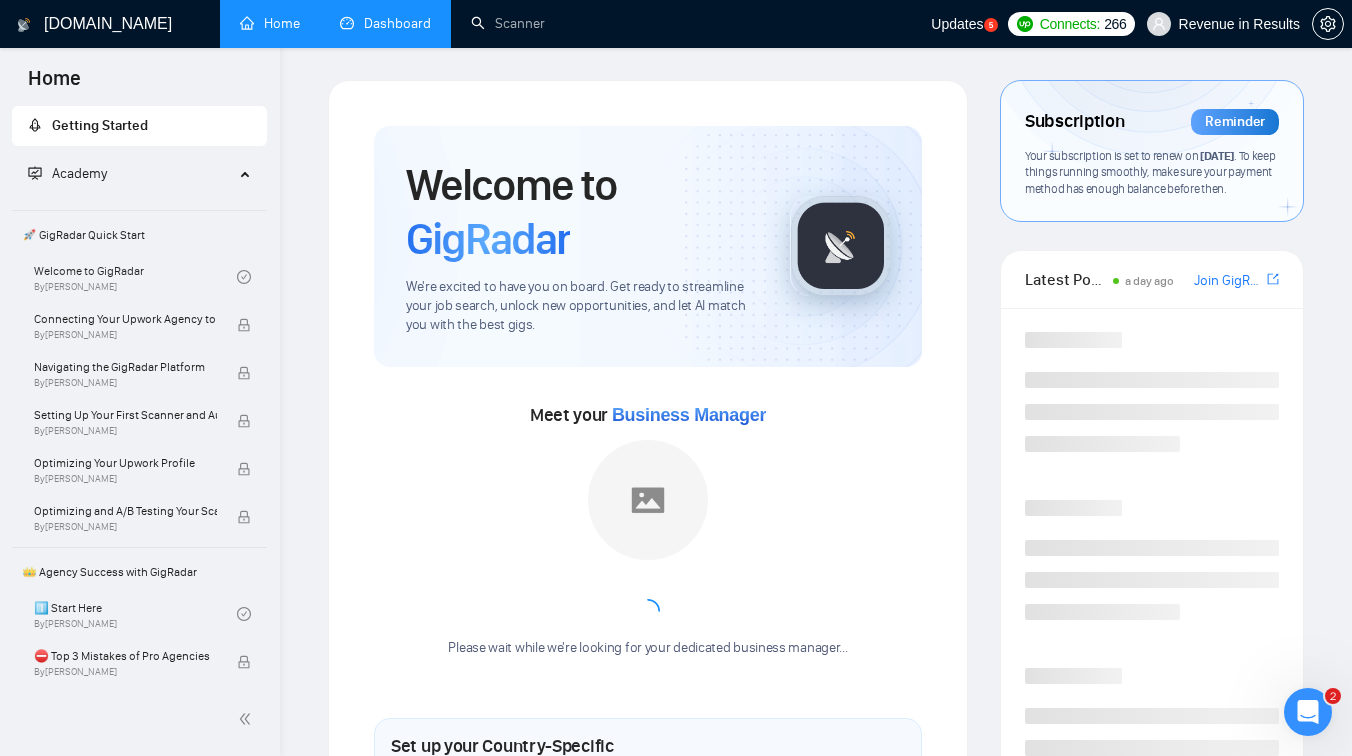 click on "Dashboard" at bounding box center [385, 23] 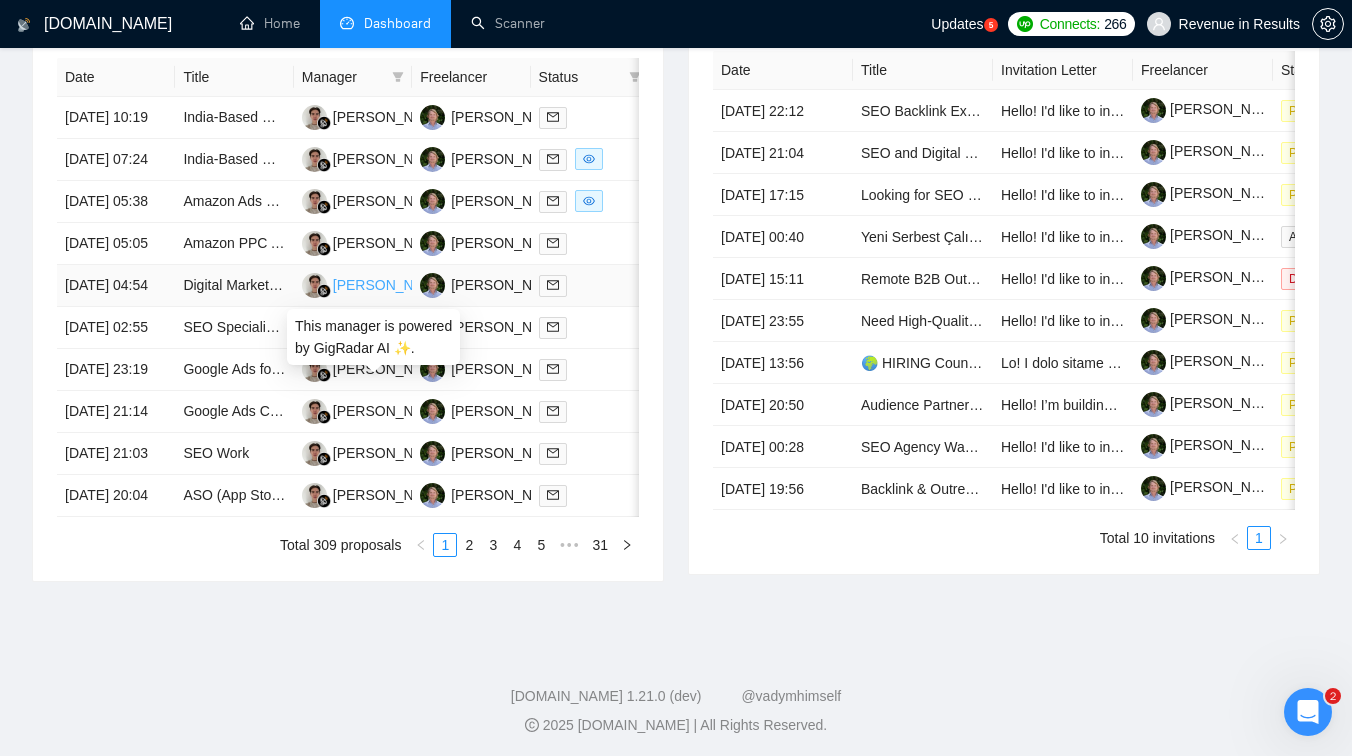 scroll, scrollTop: 838, scrollLeft: 0, axis: vertical 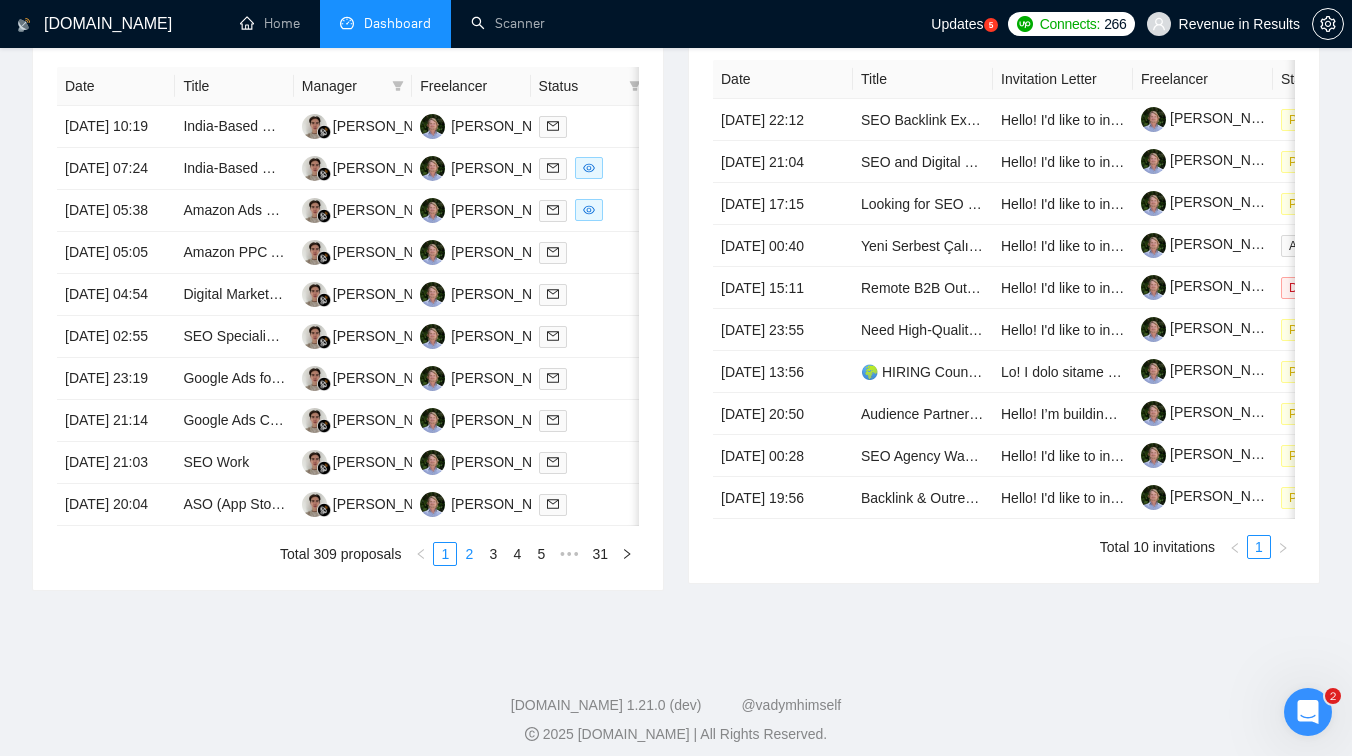 click on "2" at bounding box center [469, 554] 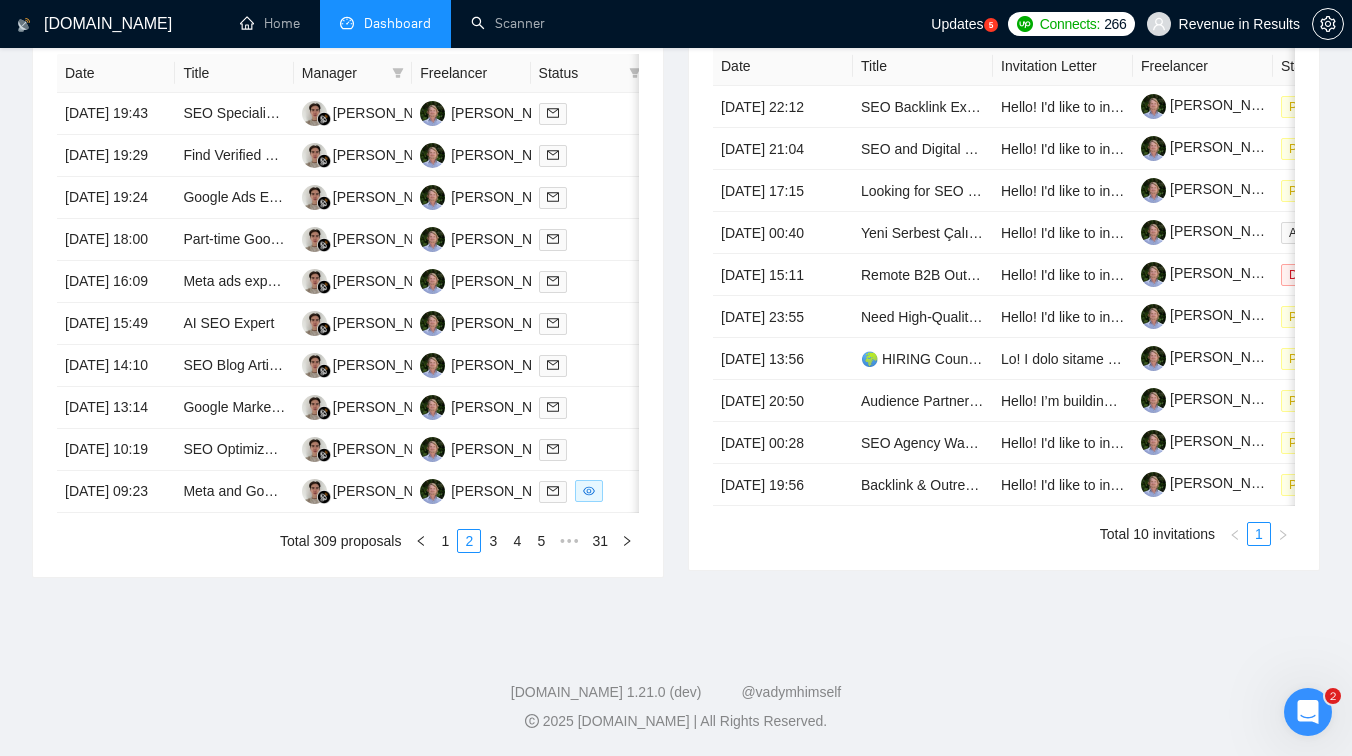 scroll, scrollTop: 982, scrollLeft: 0, axis: vertical 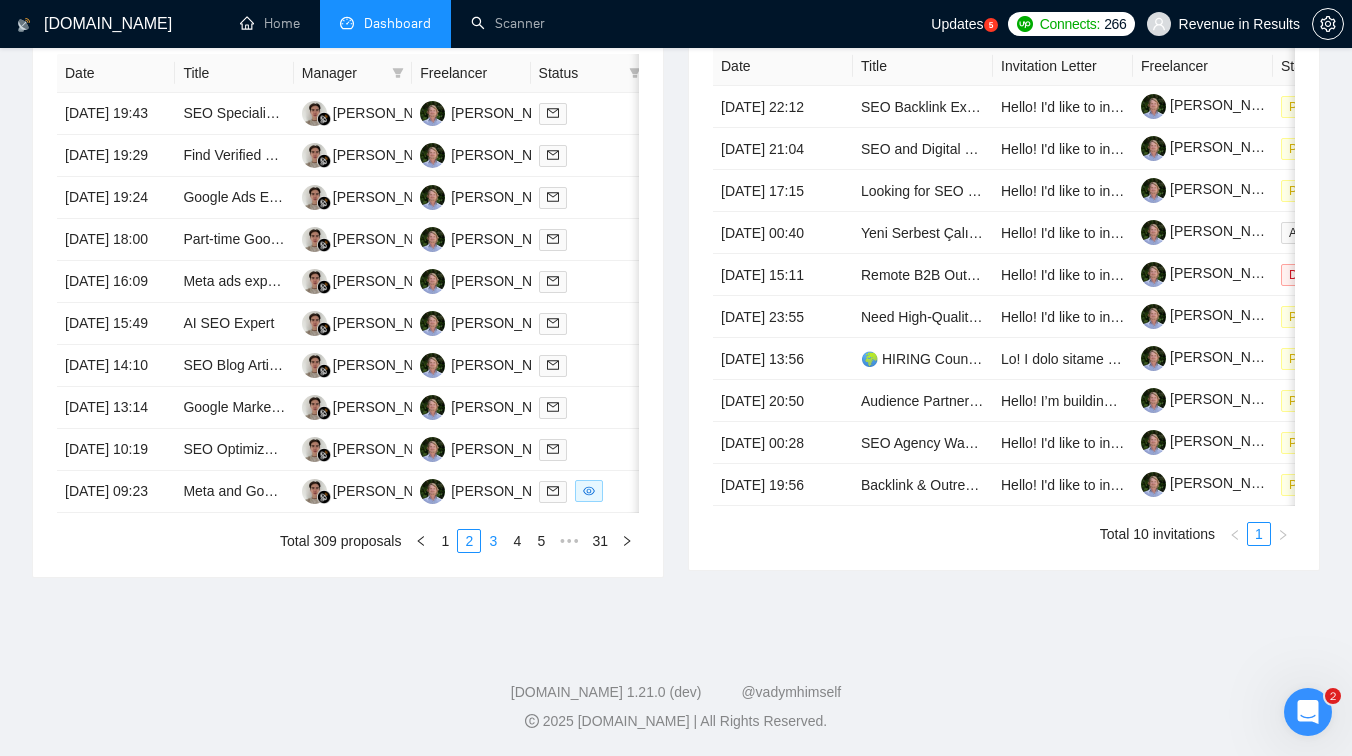 click on "3" at bounding box center (493, 541) 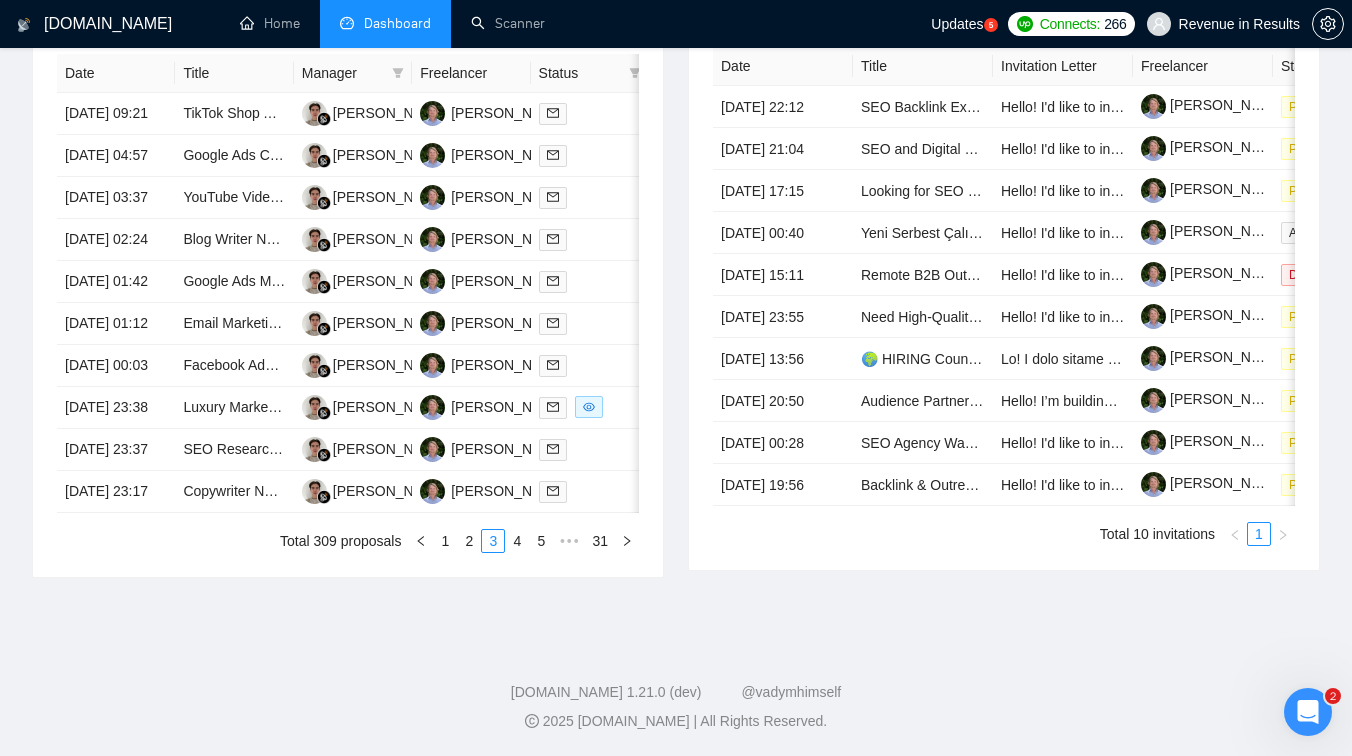 scroll, scrollTop: 1041, scrollLeft: 0, axis: vertical 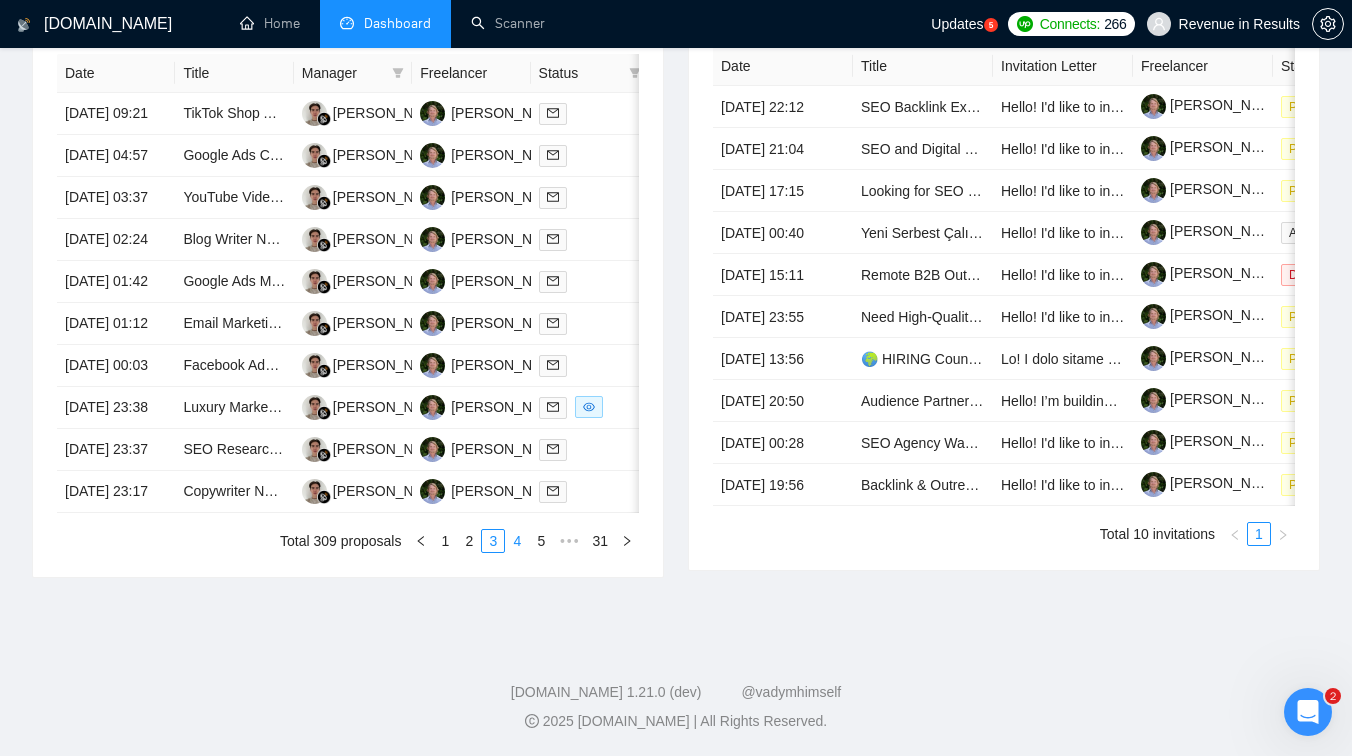 click on "4" at bounding box center [517, 541] 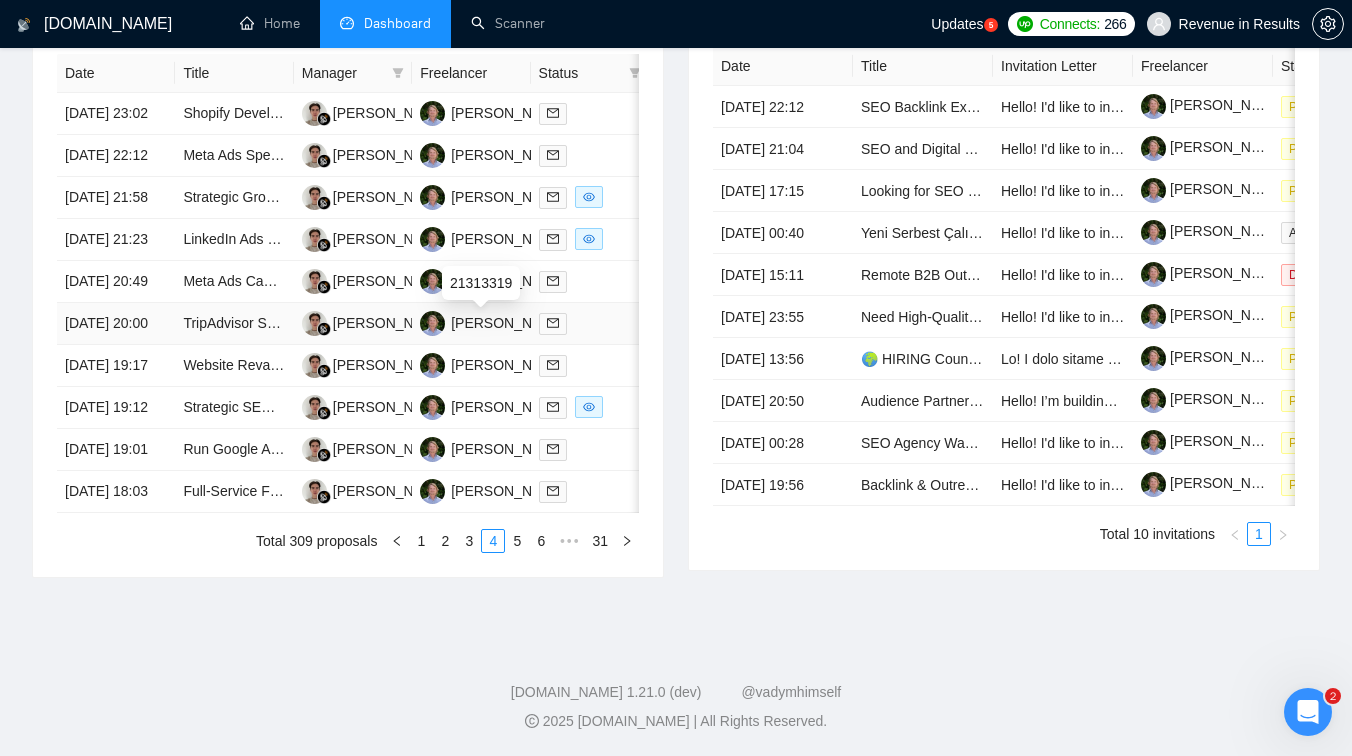 scroll, scrollTop: 995, scrollLeft: 0, axis: vertical 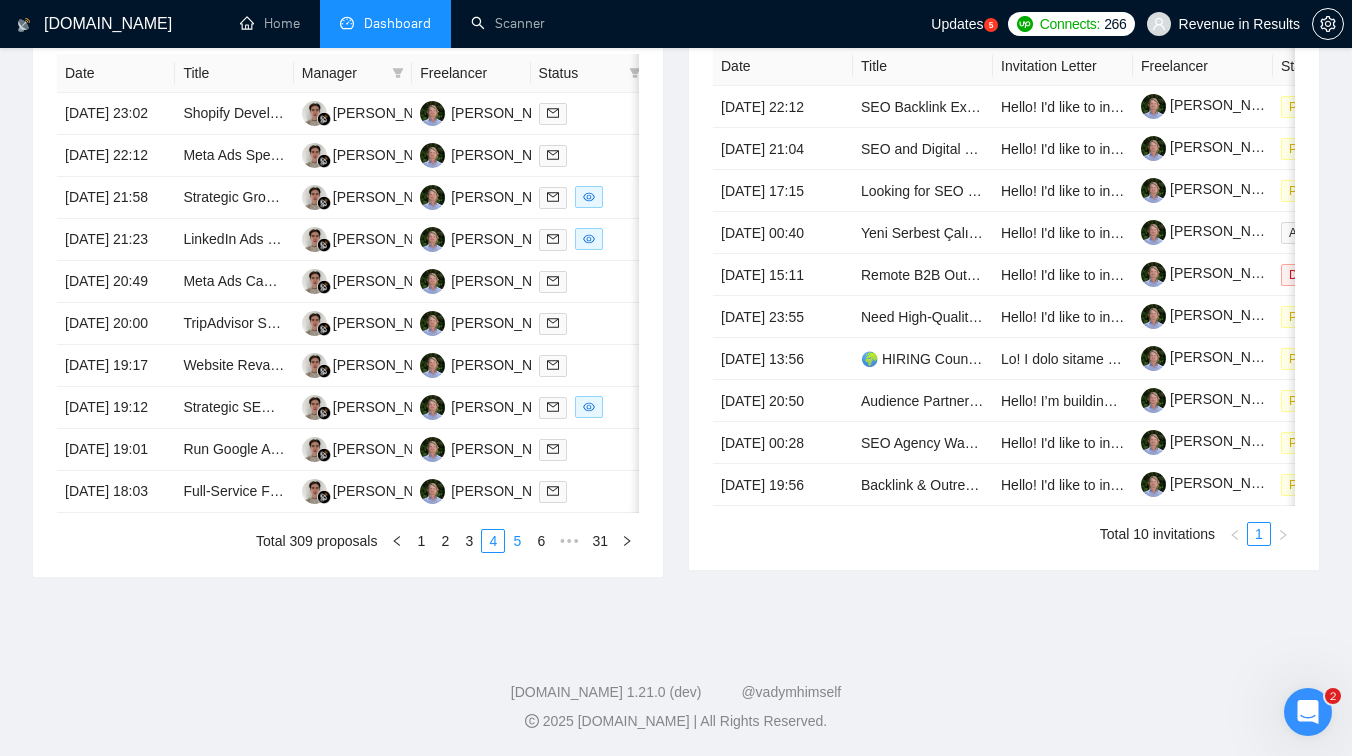 click on "5" at bounding box center [517, 541] 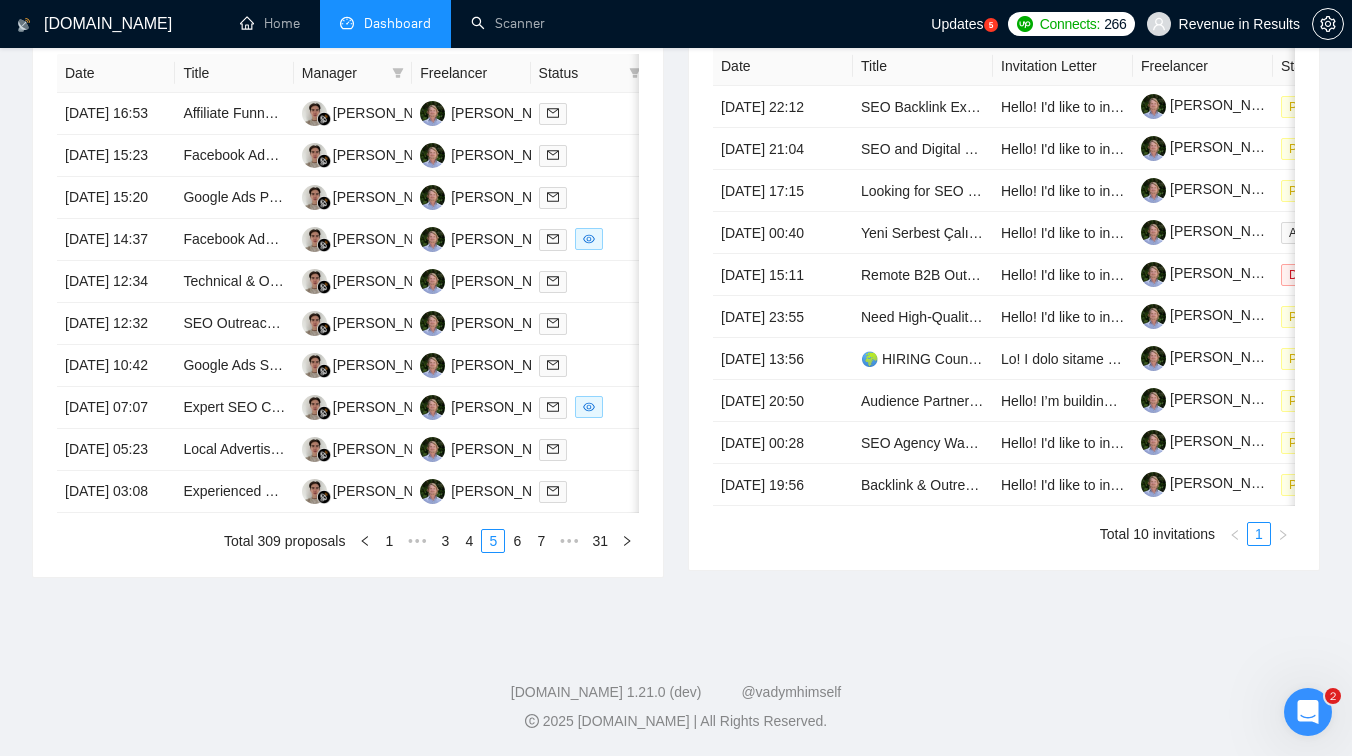 scroll, scrollTop: 861, scrollLeft: 0, axis: vertical 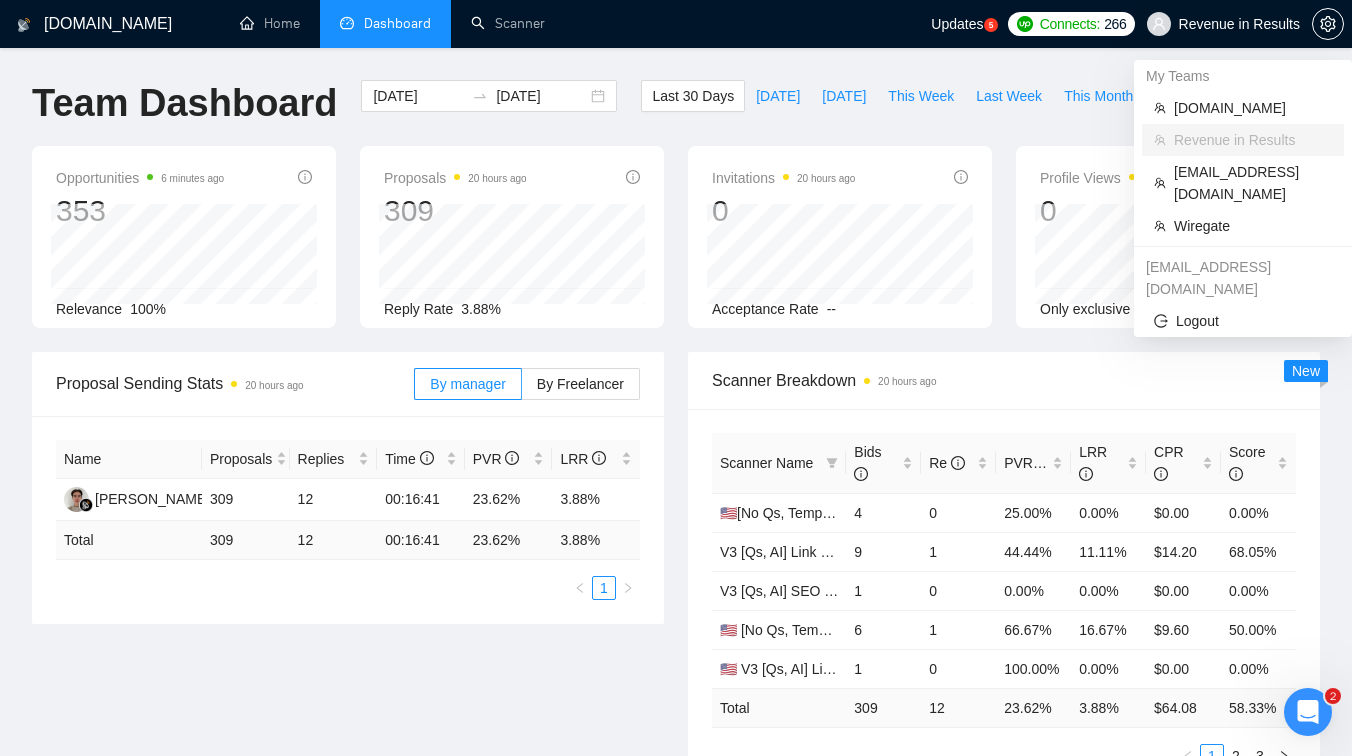 click on "Revenue in Results" at bounding box center [1239, 24] 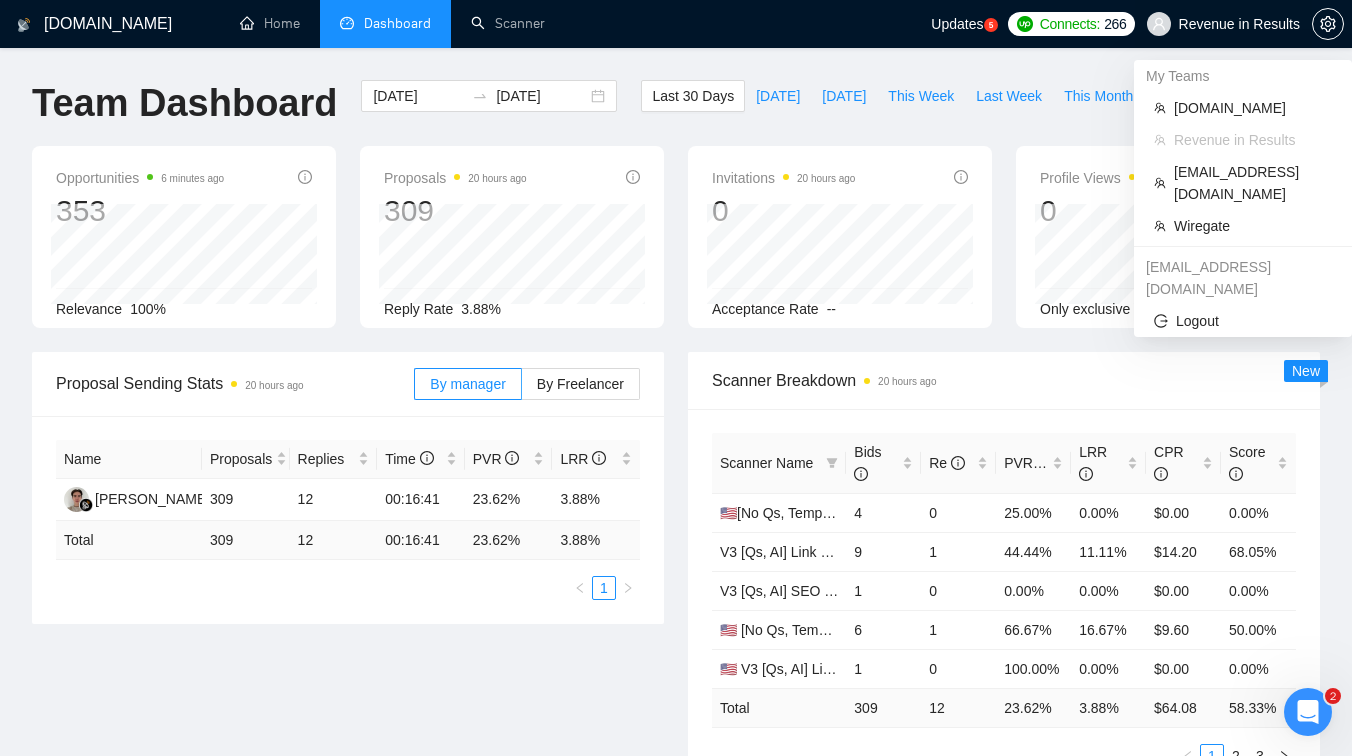 click on "Revenue in Results" at bounding box center [1239, 24] 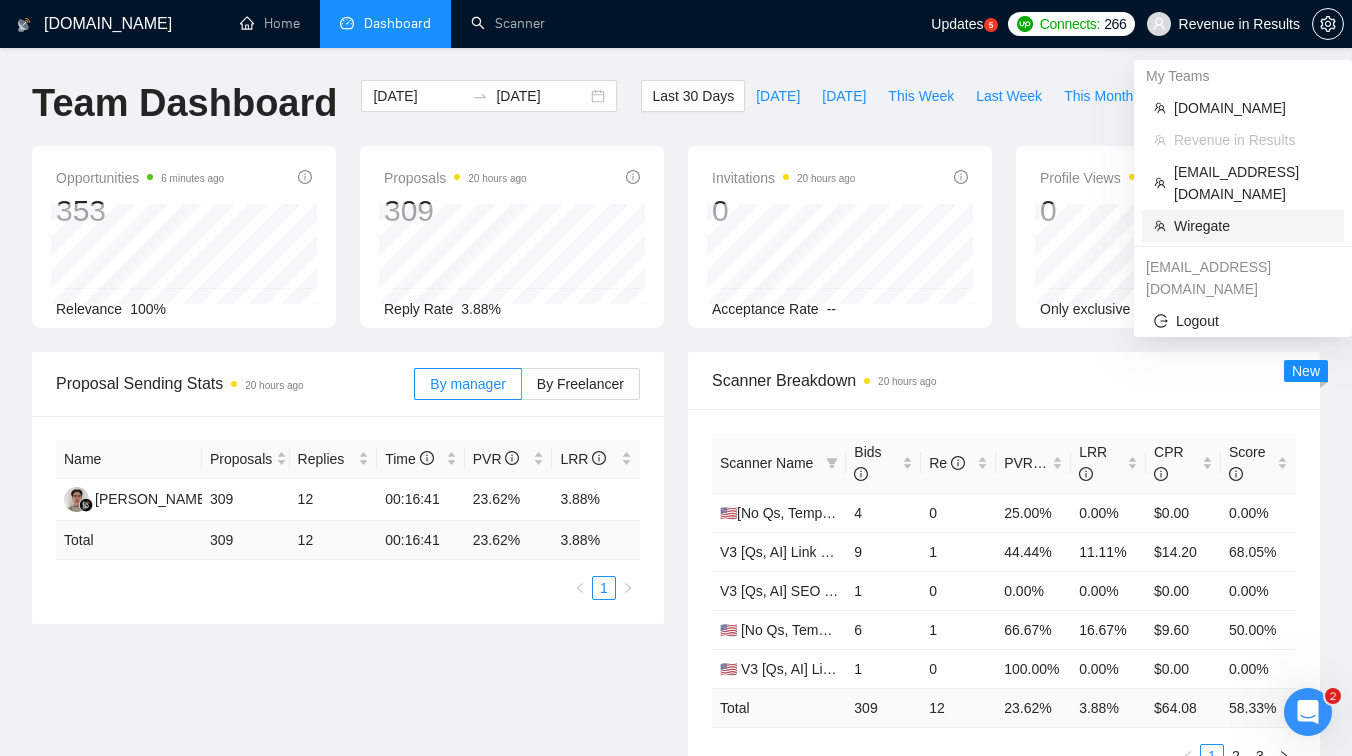 click on "Wiregate" at bounding box center (1253, 226) 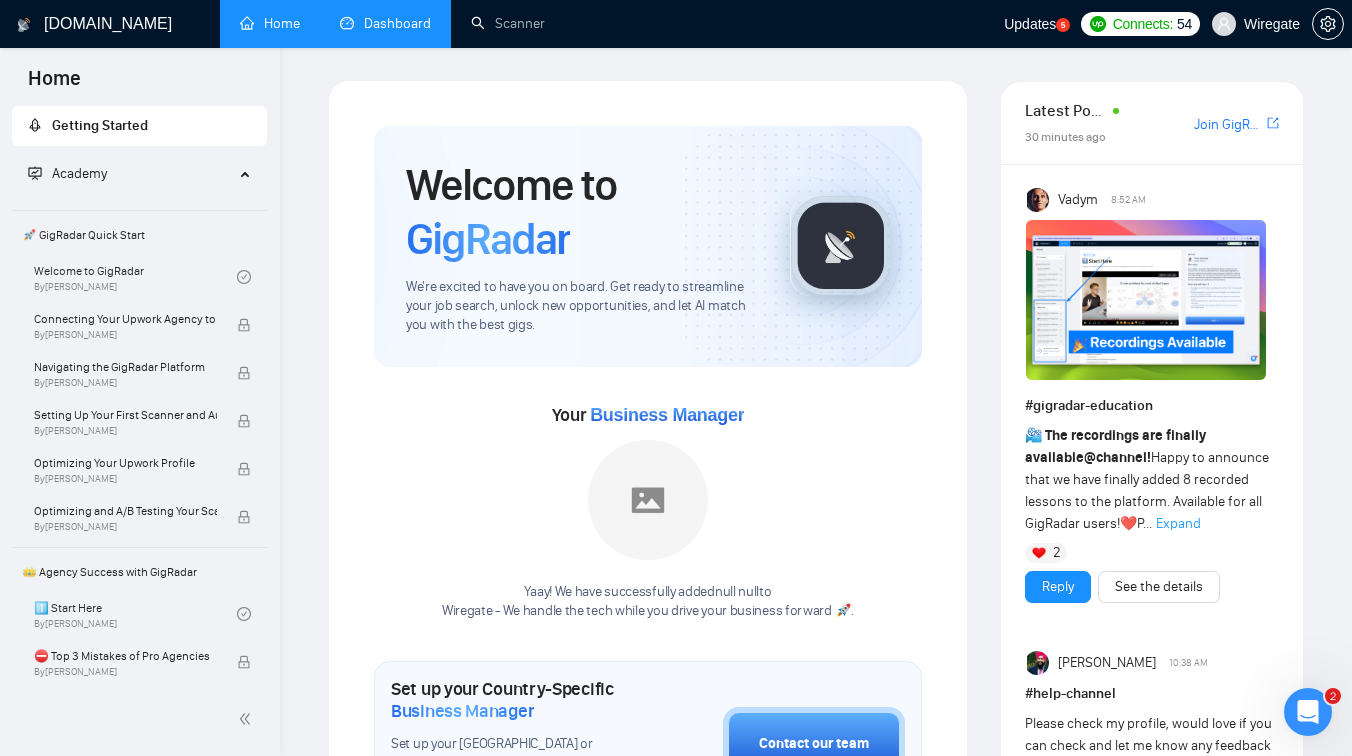 click on "Dashboard" at bounding box center (385, 23) 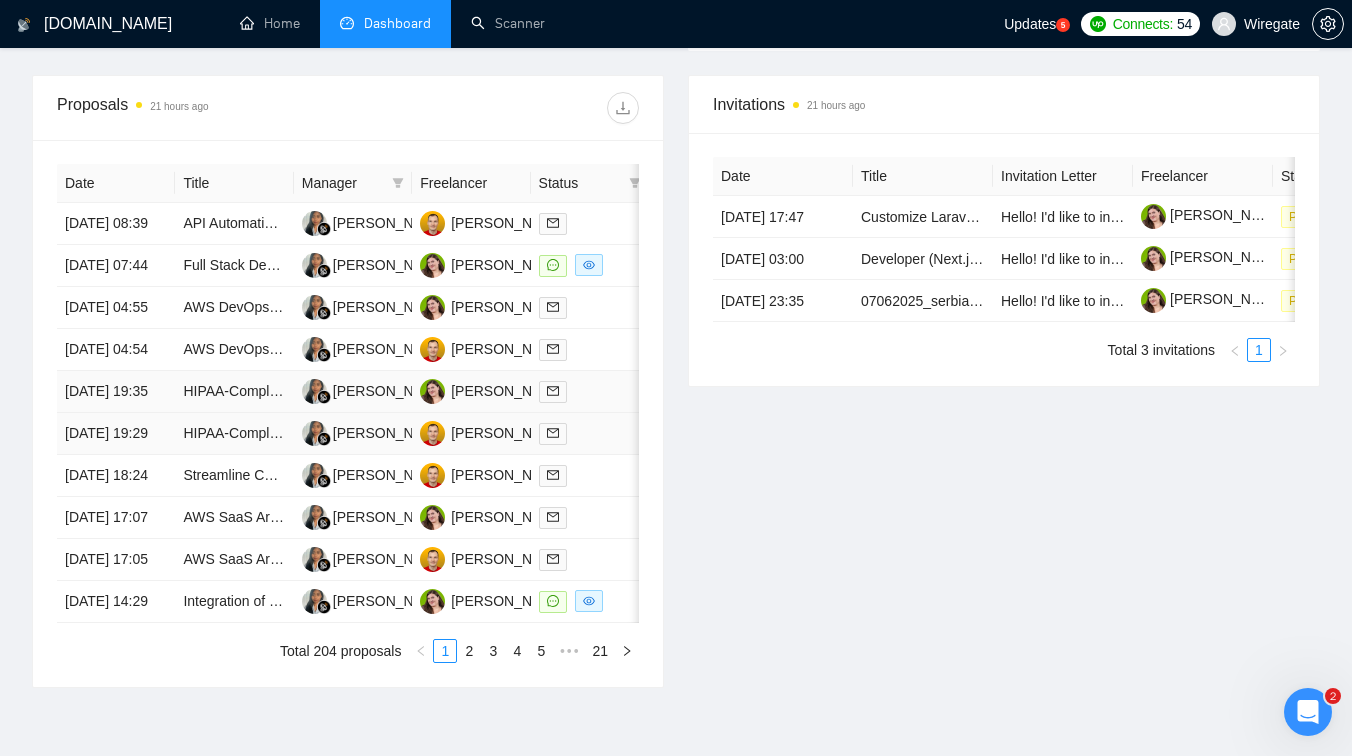 scroll, scrollTop: 758, scrollLeft: 0, axis: vertical 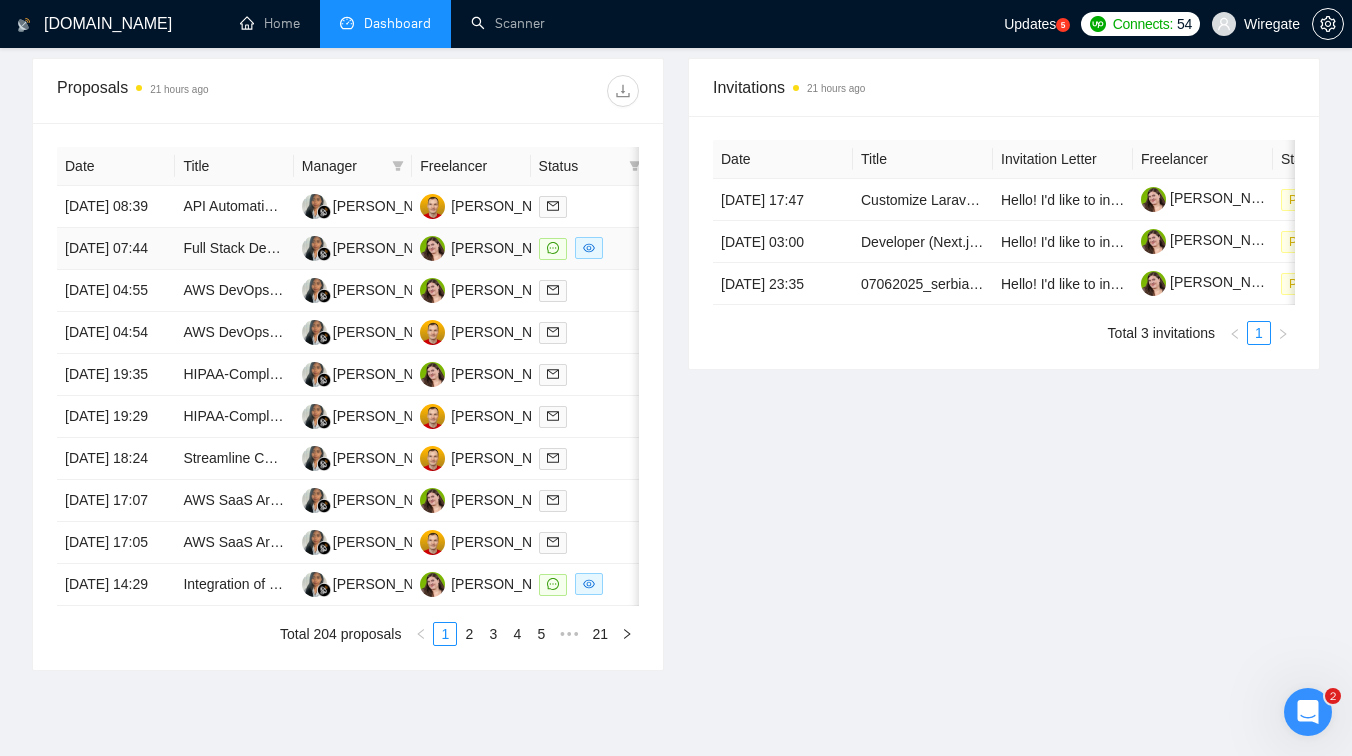 click on "Full Stack Developer for Advanced Car Leasing, Booking, and Bidding Platform" at bounding box center (234, 249) 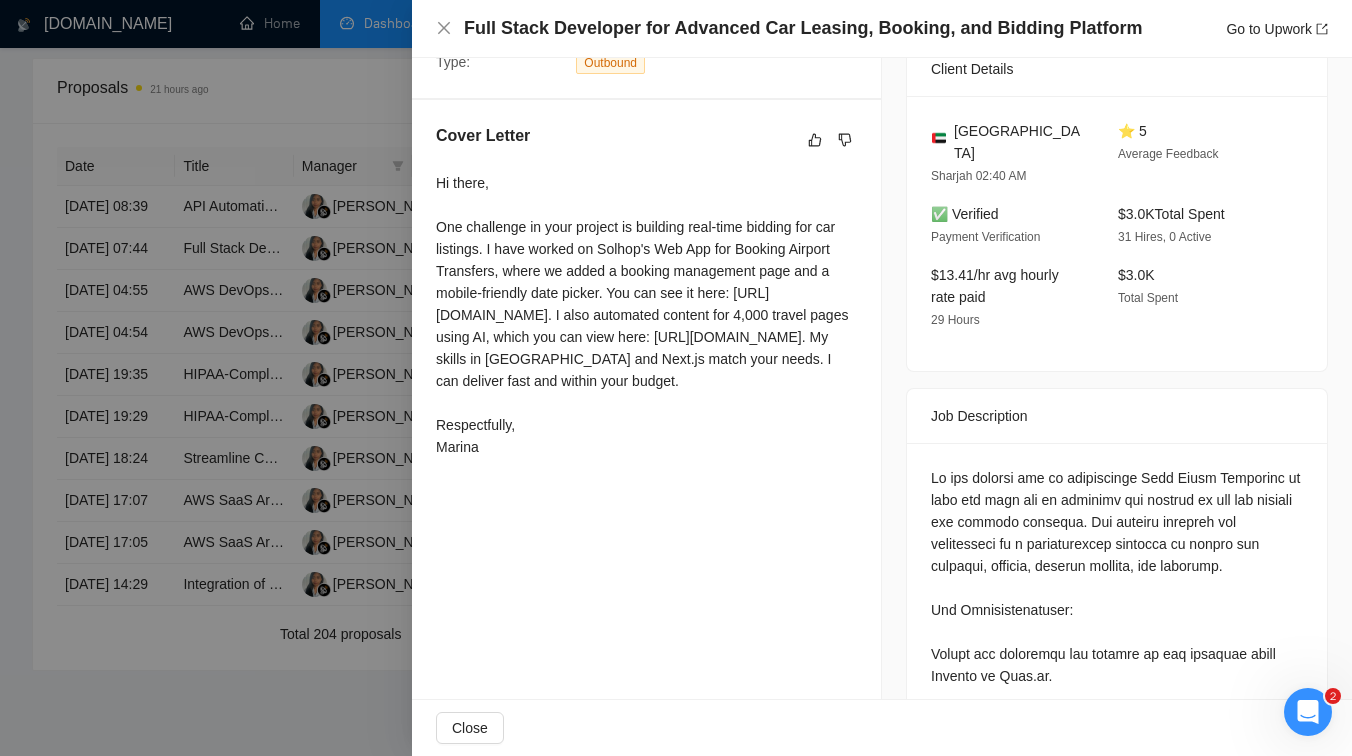 scroll, scrollTop: 504, scrollLeft: 0, axis: vertical 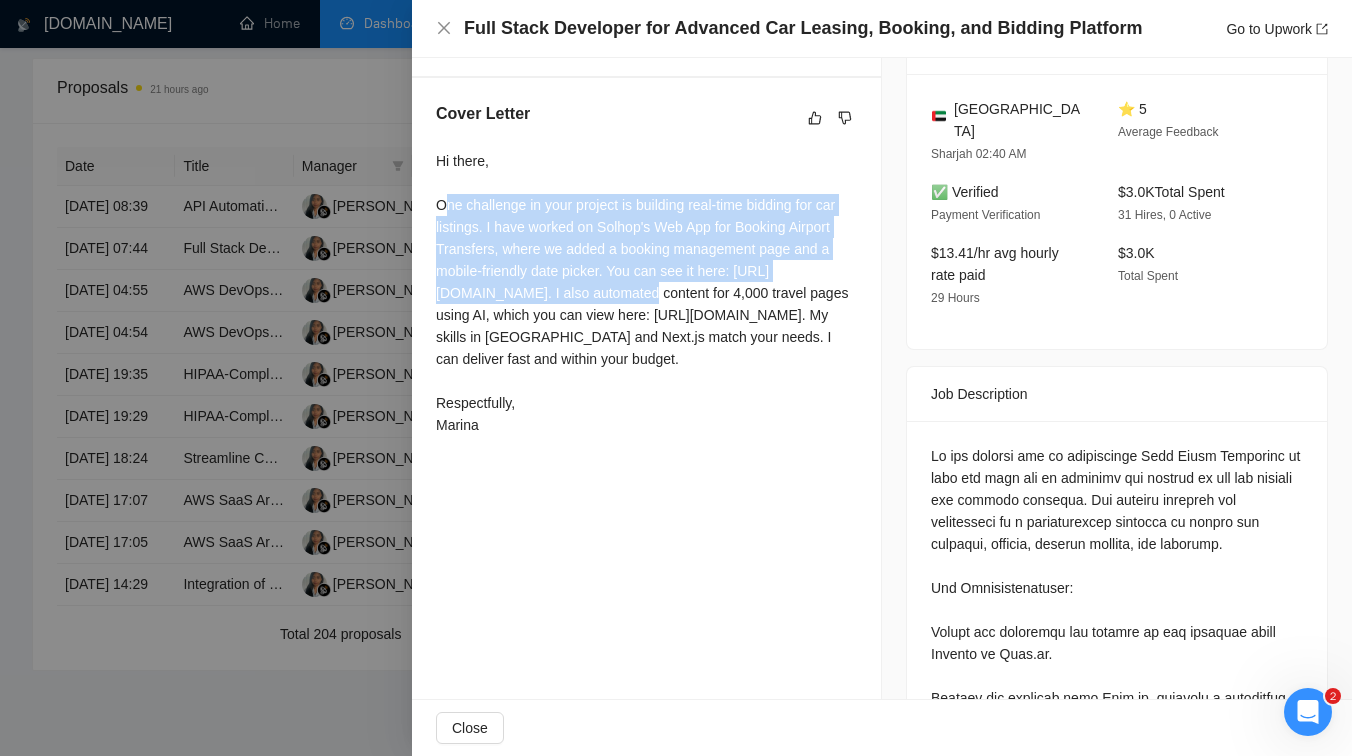 drag, startPoint x: 445, startPoint y: 220, endPoint x: 705, endPoint y: 309, distance: 274.81085 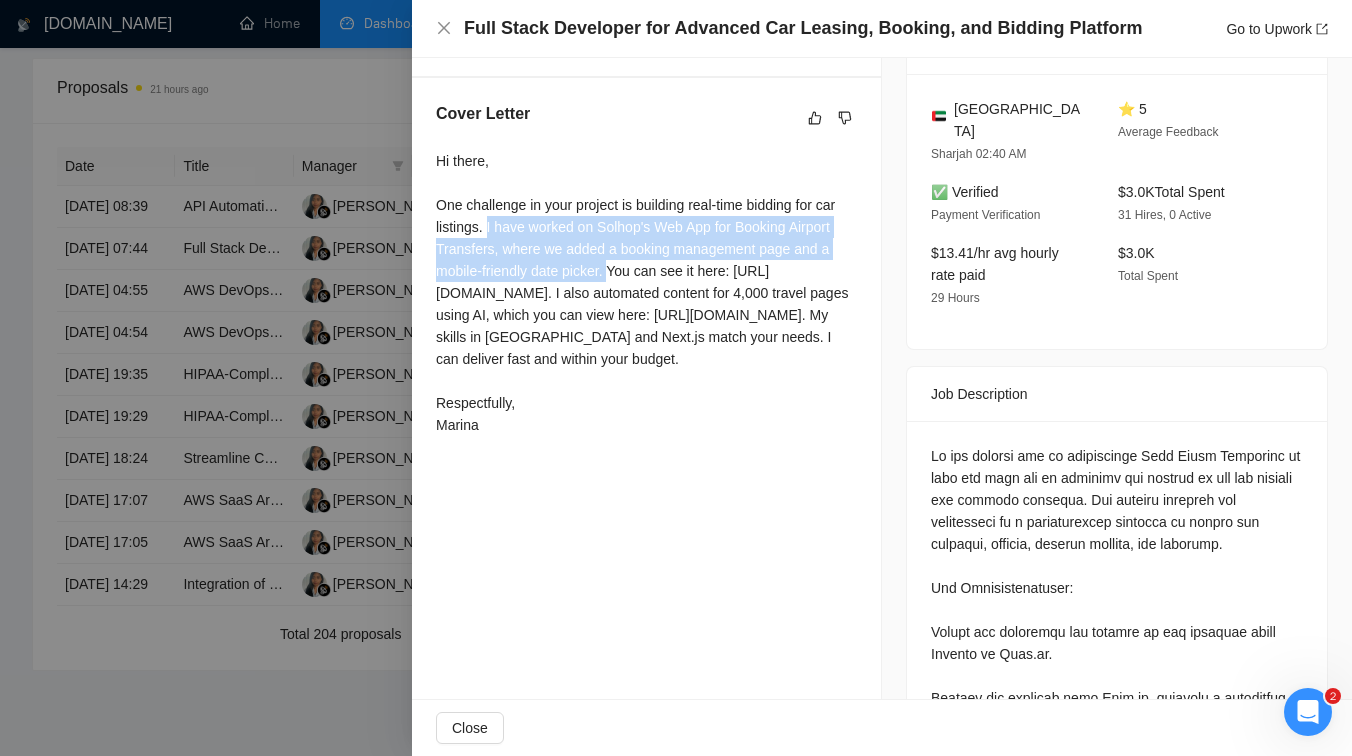 drag, startPoint x: 488, startPoint y: 249, endPoint x: 616, endPoint y: 288, distance: 133.80957 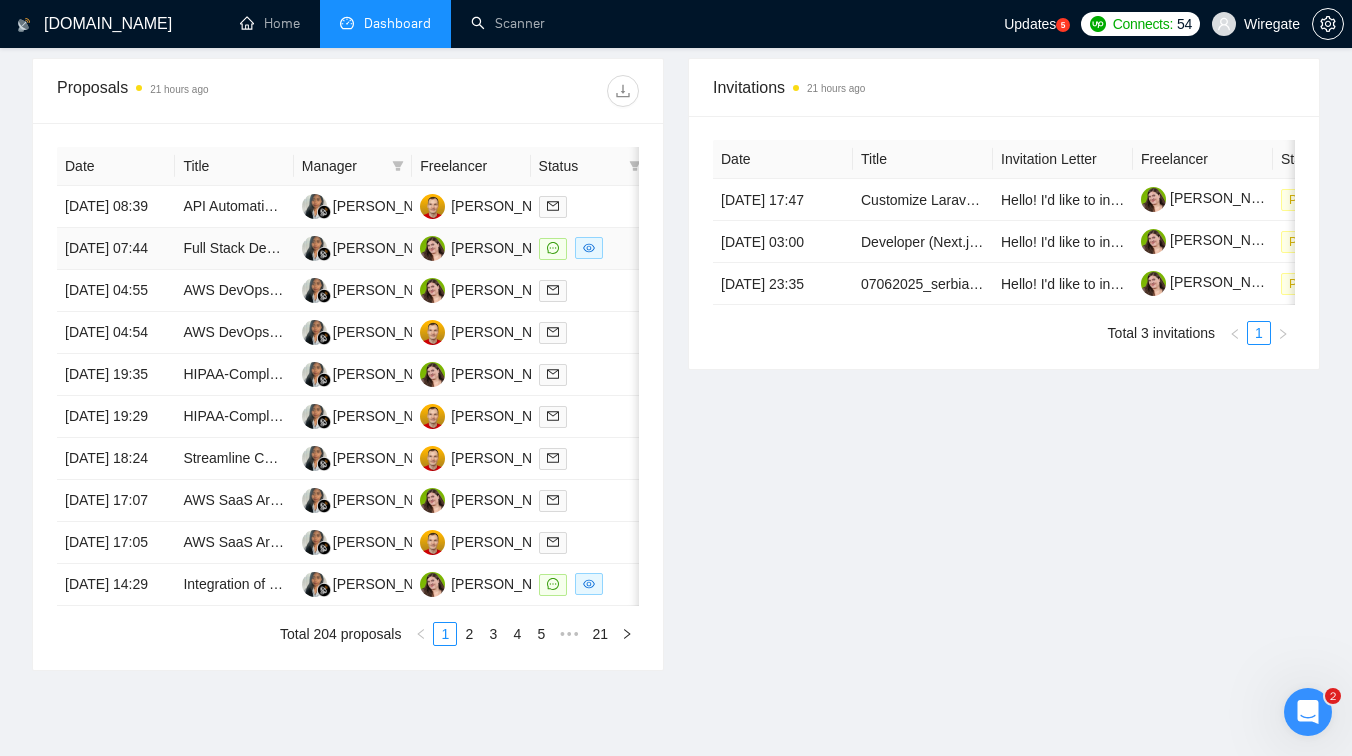 click on "Full Stack Developer for Advanced Car Leasing, Booking, and Bidding Platform" at bounding box center (234, 249) 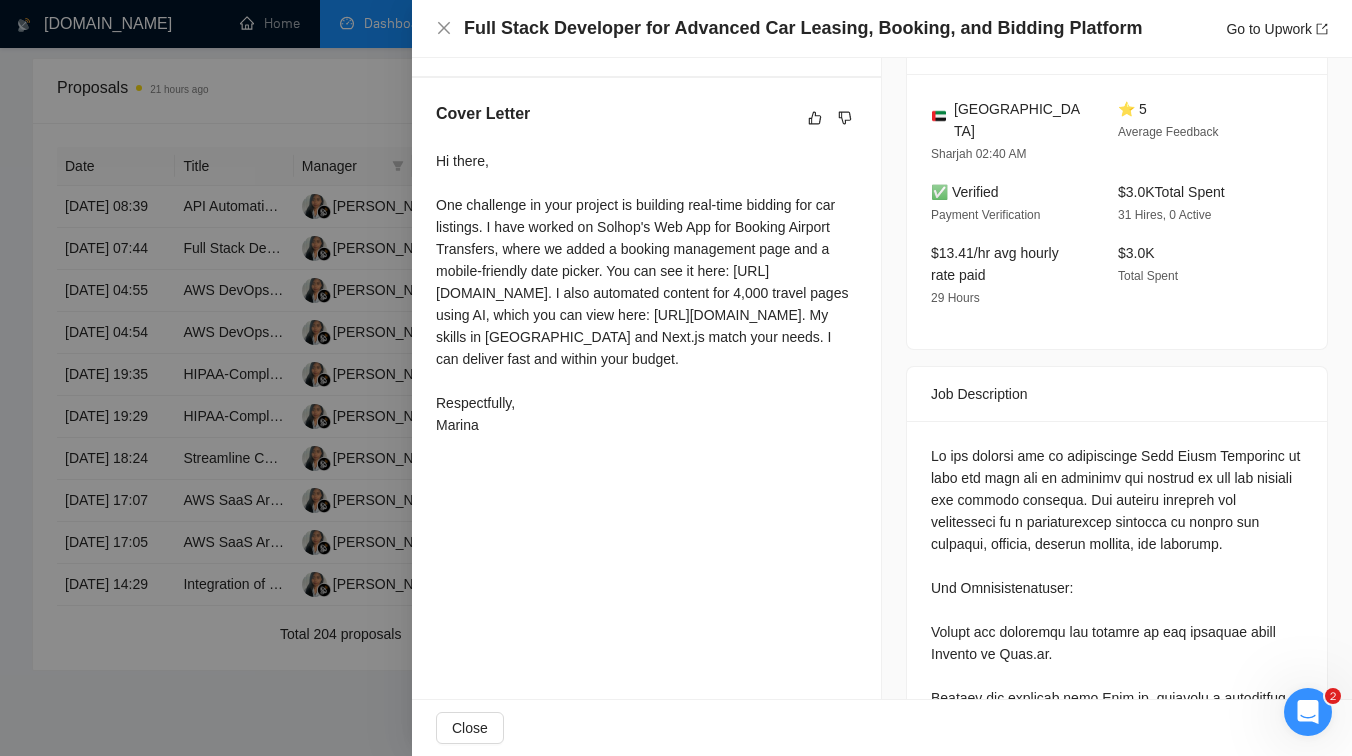 scroll, scrollTop: 537, scrollLeft: 0, axis: vertical 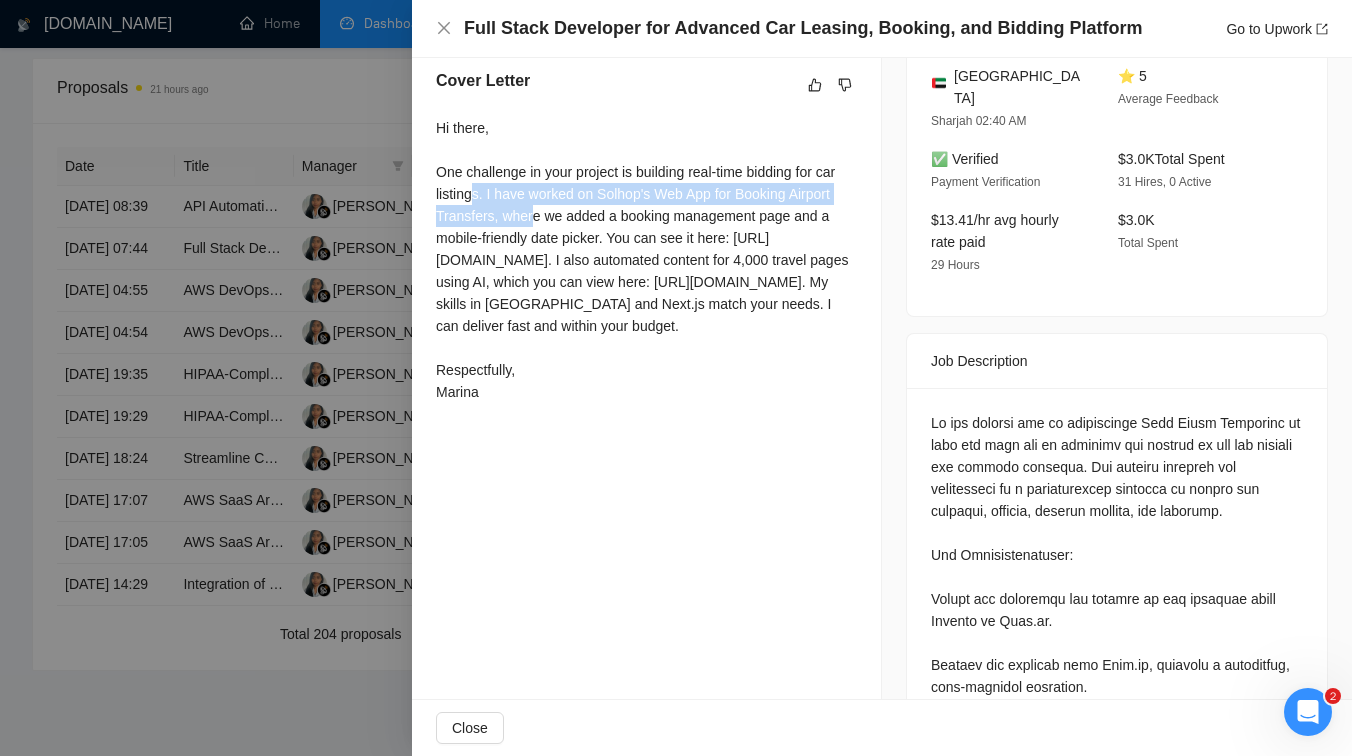 drag, startPoint x: 475, startPoint y: 220, endPoint x: 539, endPoint y: 229, distance: 64.629715 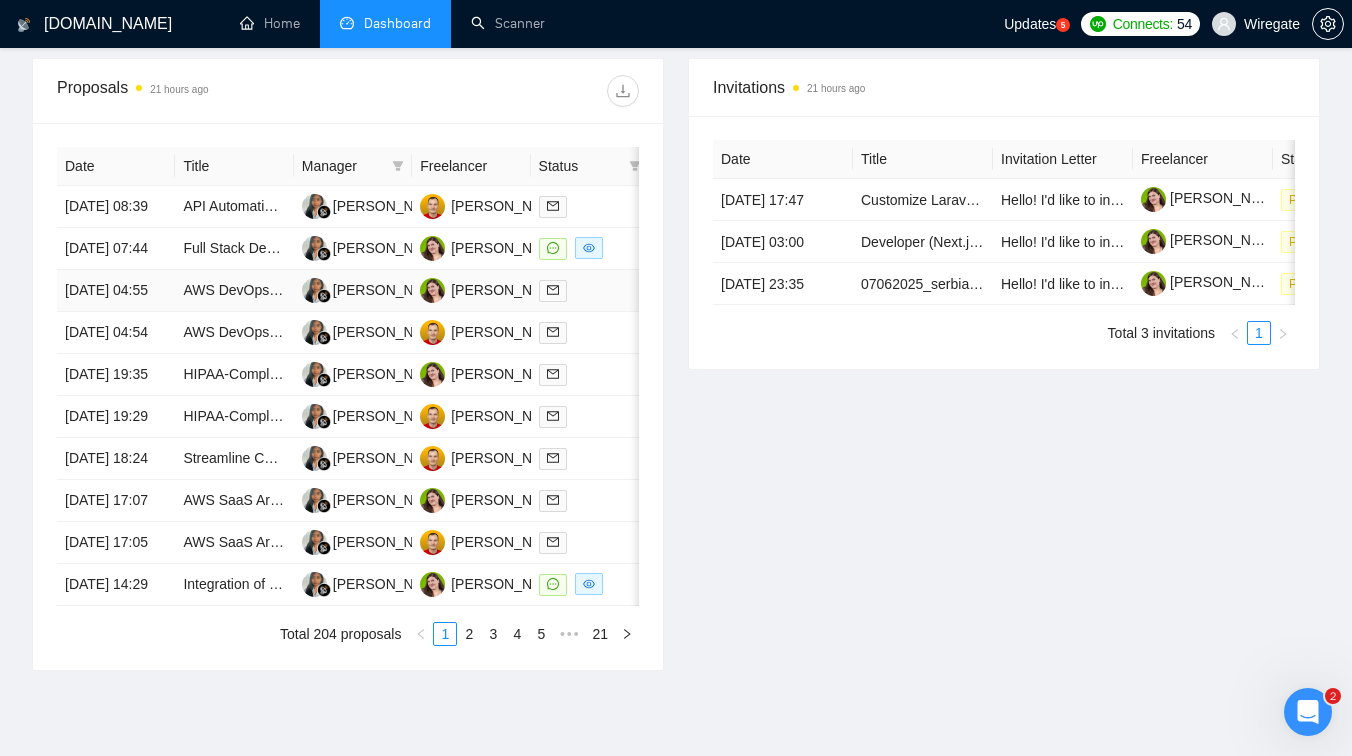 click on "AWS DevOps Support for Web Platform" at bounding box center (234, 291) 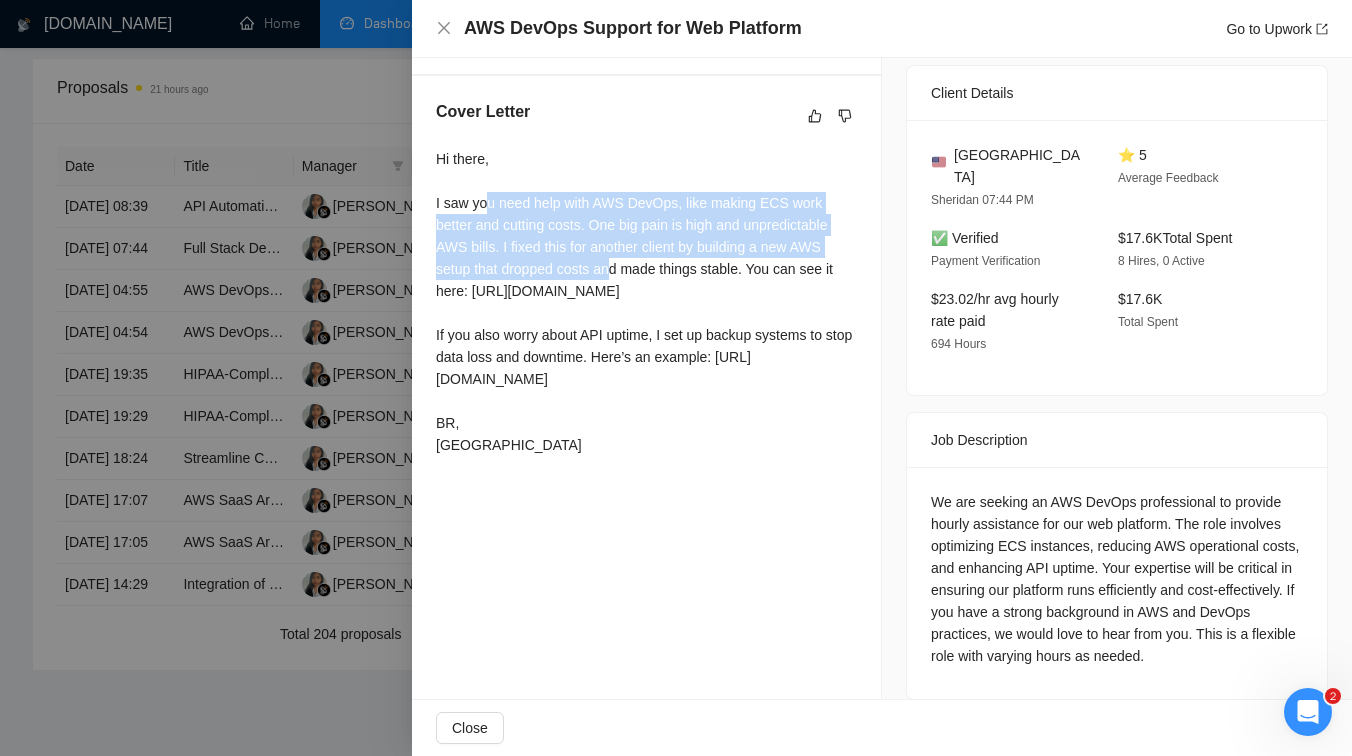drag, startPoint x: 490, startPoint y: 216, endPoint x: 617, endPoint y: 295, distance: 149.56604 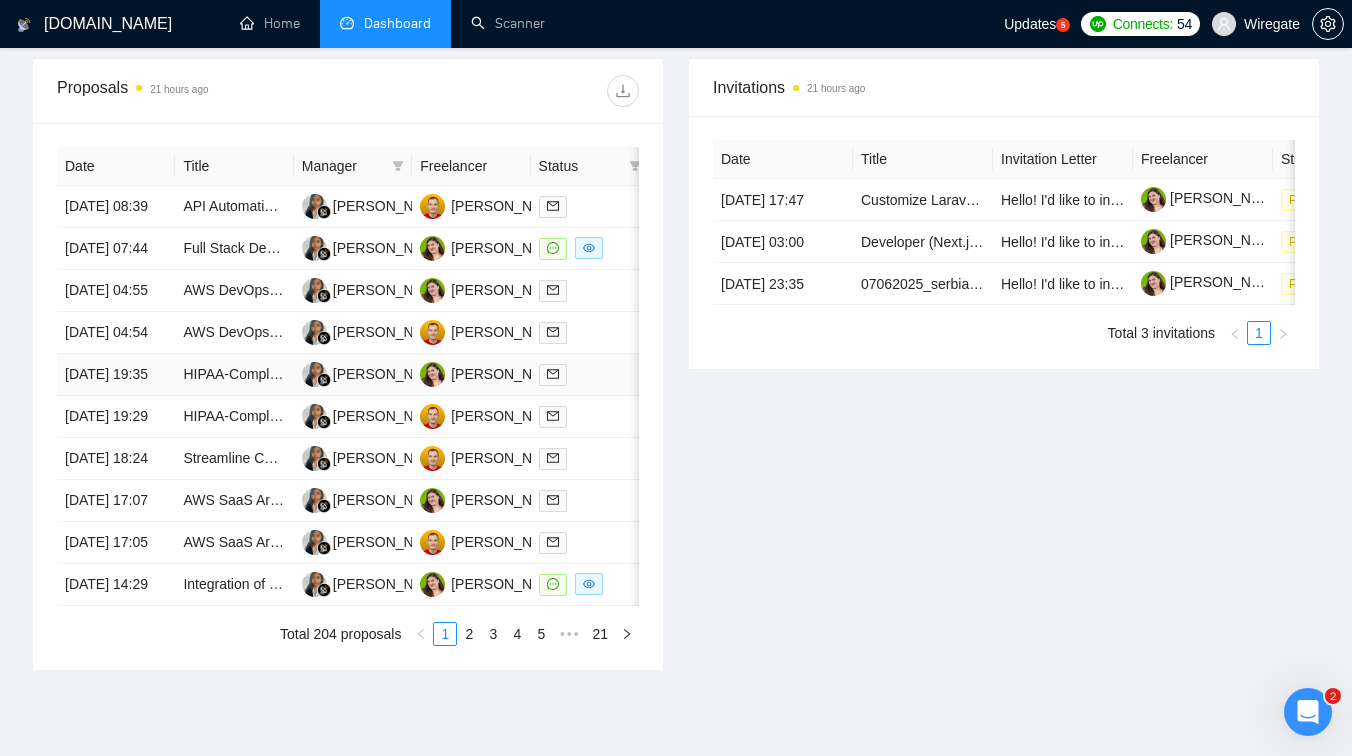 scroll, scrollTop: 794, scrollLeft: 0, axis: vertical 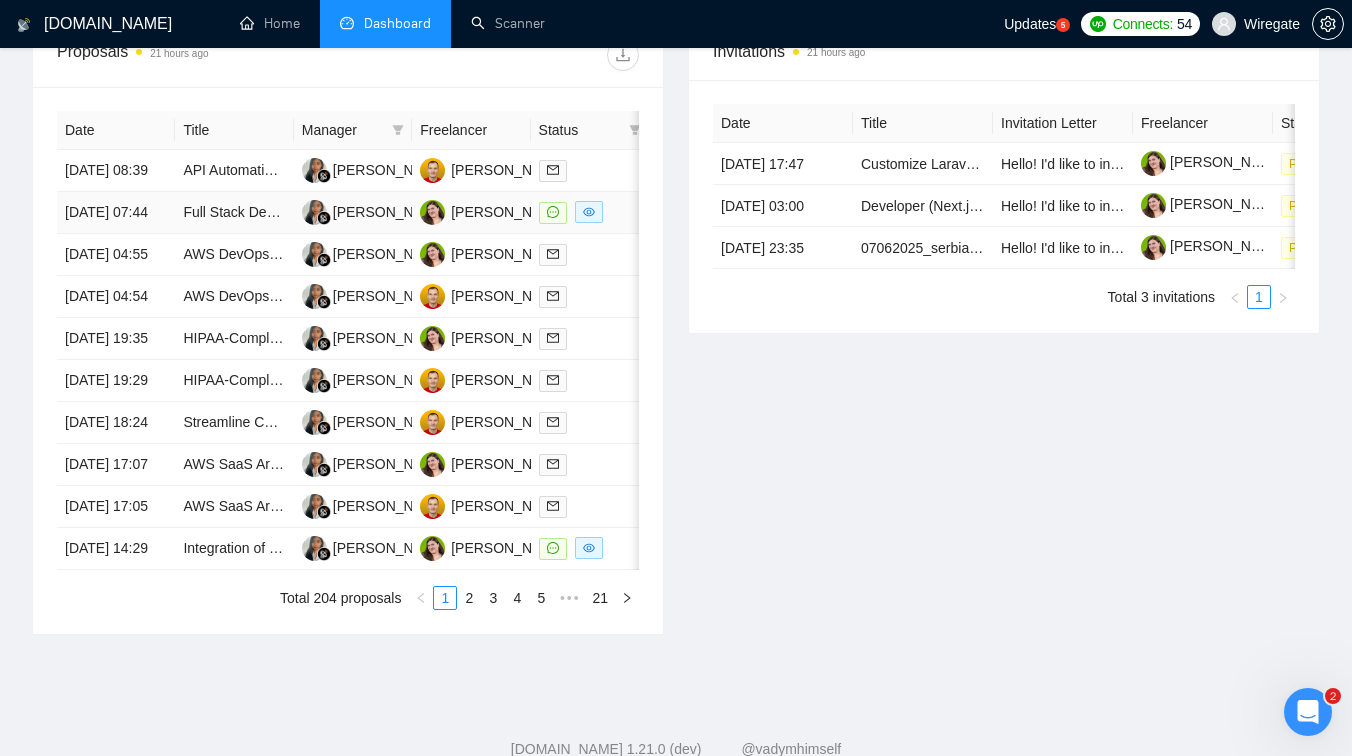 click on "Full Stack Developer for Advanced Car Leasing, Booking, and Bidding Platform" at bounding box center [234, 213] 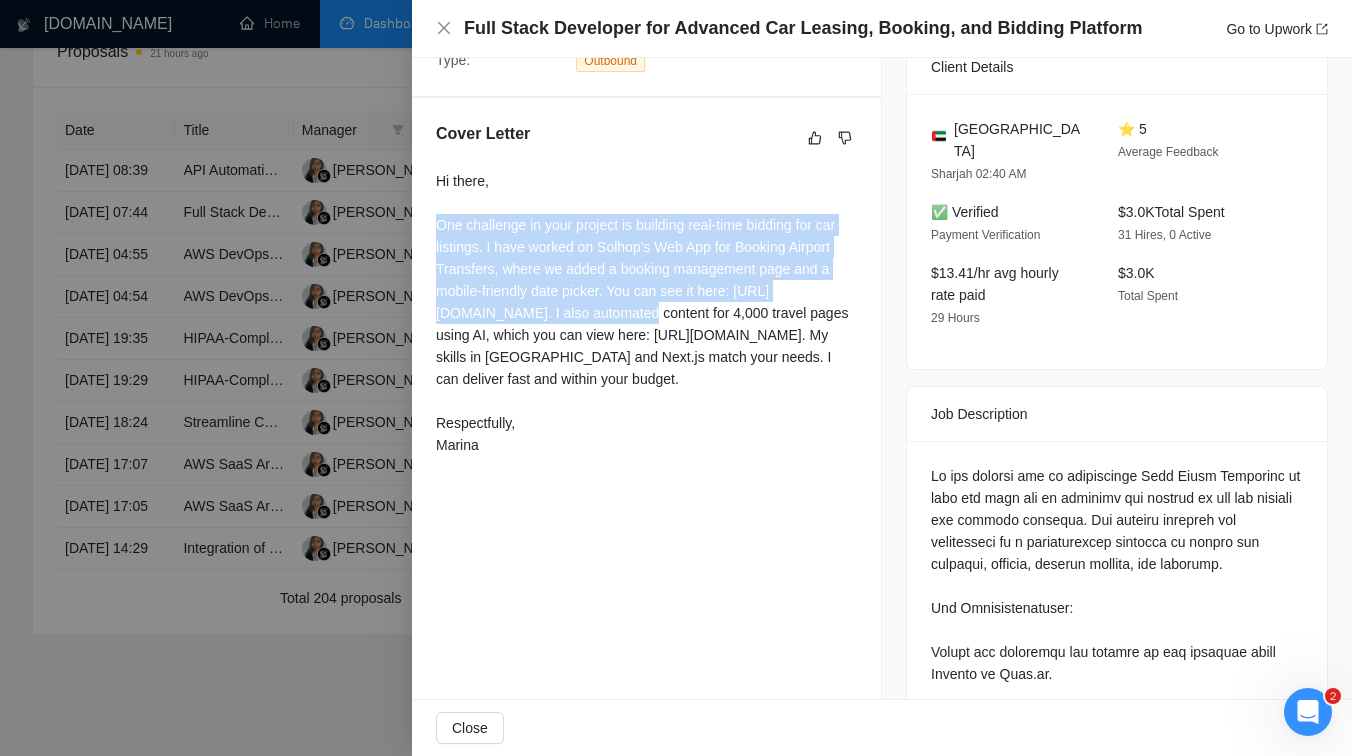 drag, startPoint x: 439, startPoint y: 244, endPoint x: 736, endPoint y: 335, distance: 310.6284 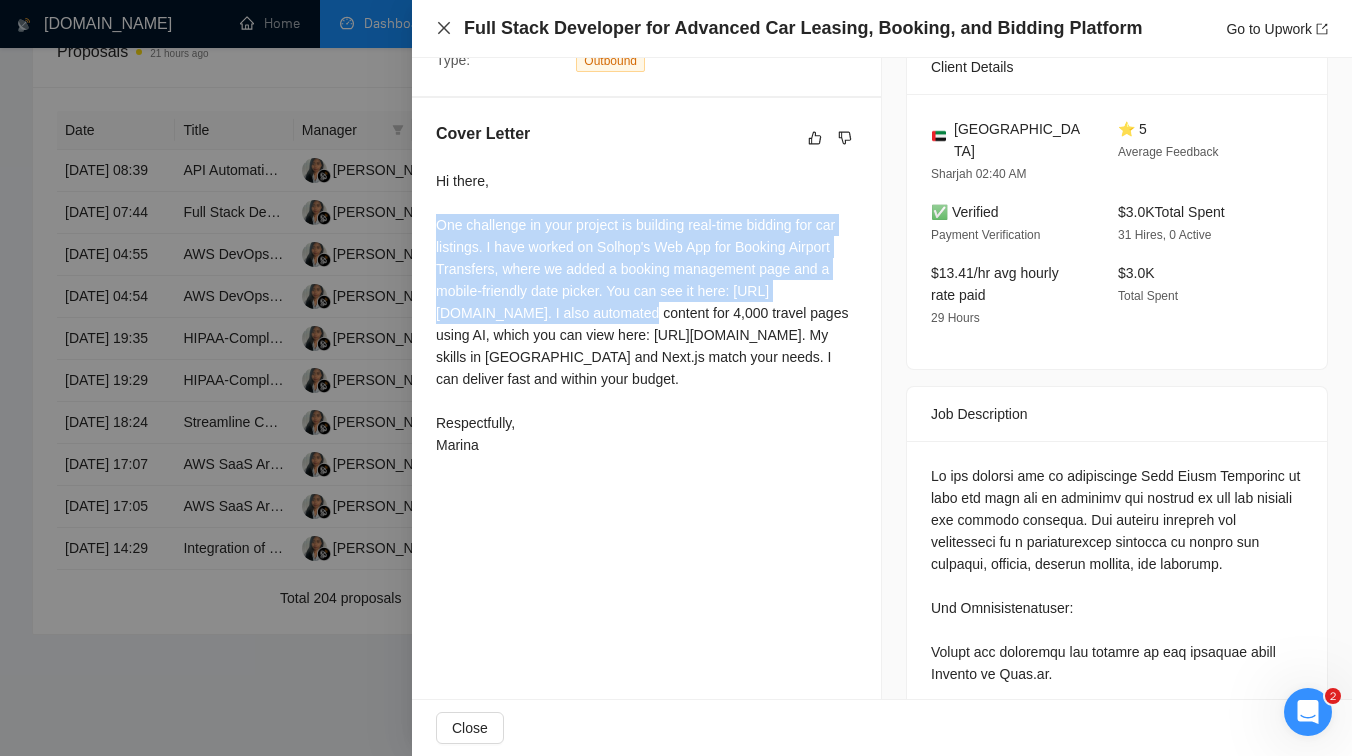 click 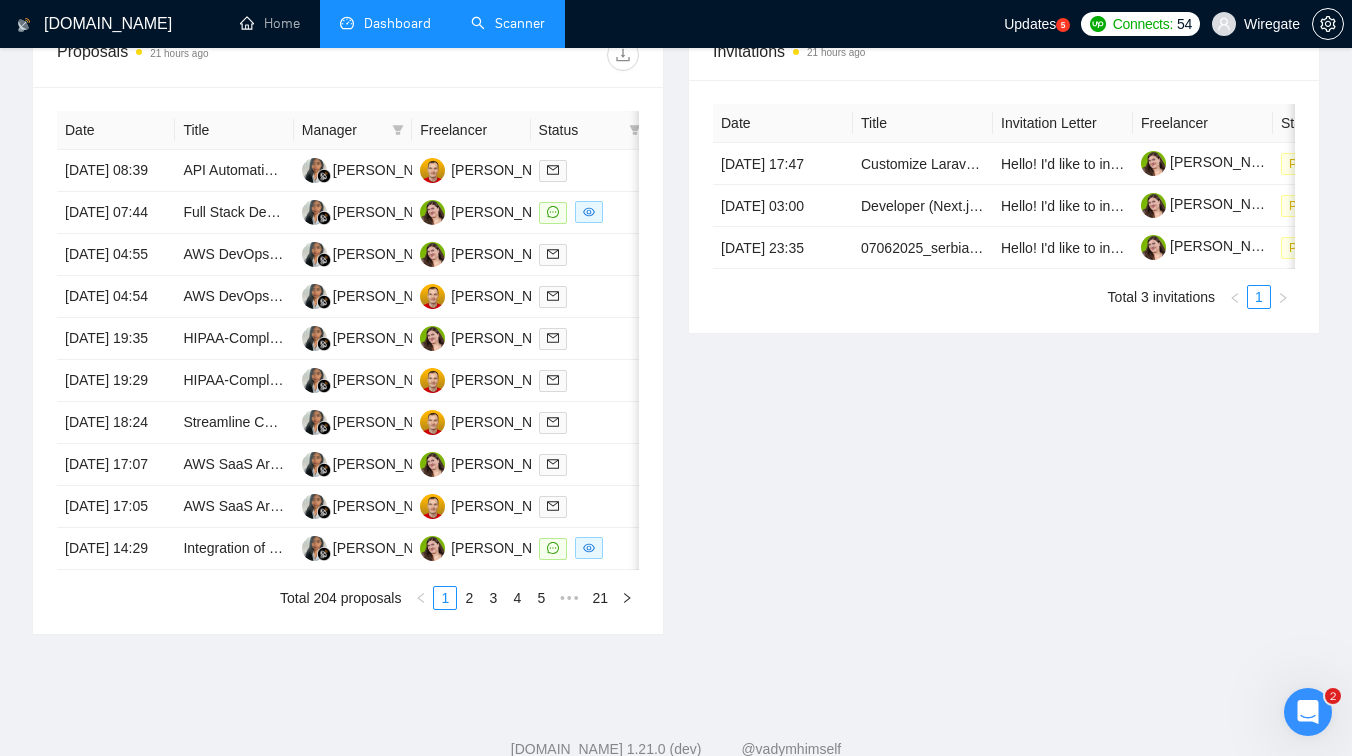 click on "Scanner" at bounding box center (508, 23) 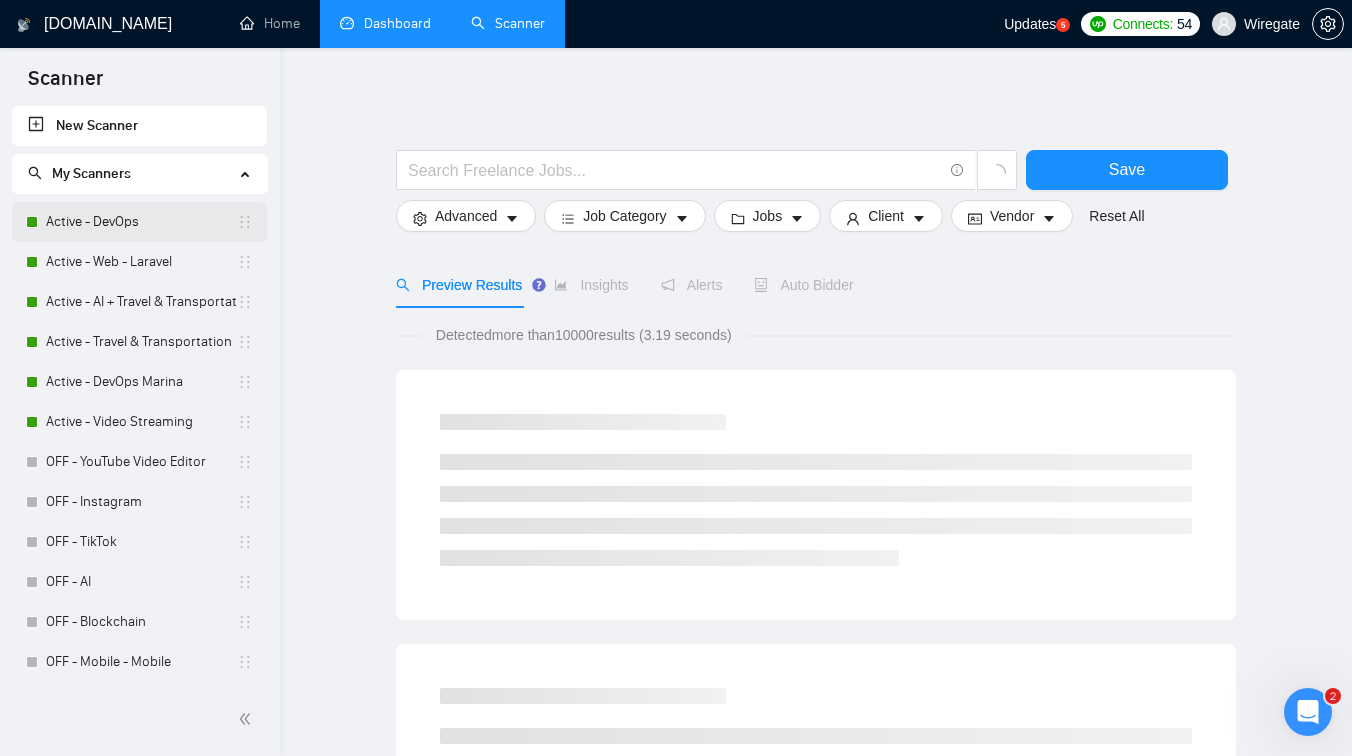 click on "Active - DevOps" at bounding box center (141, 222) 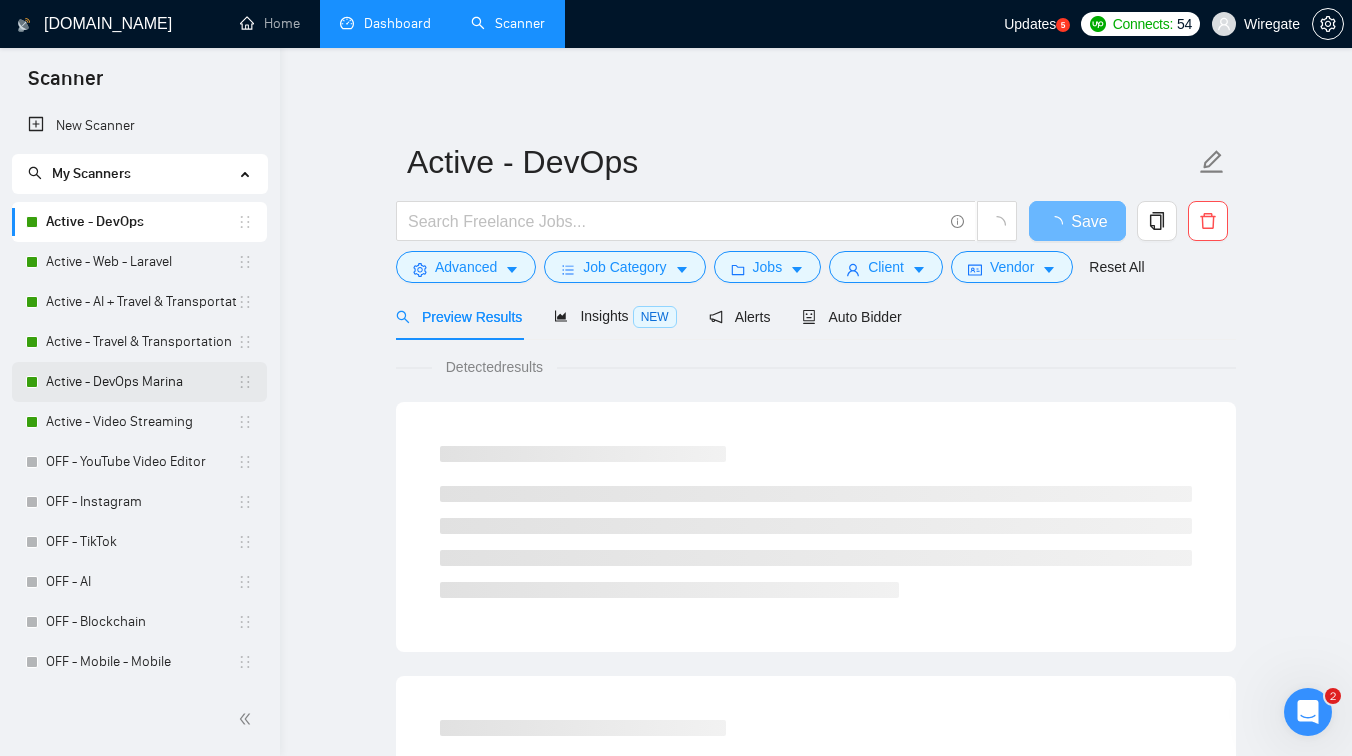 click on "Active - DevOps Marina" at bounding box center (141, 382) 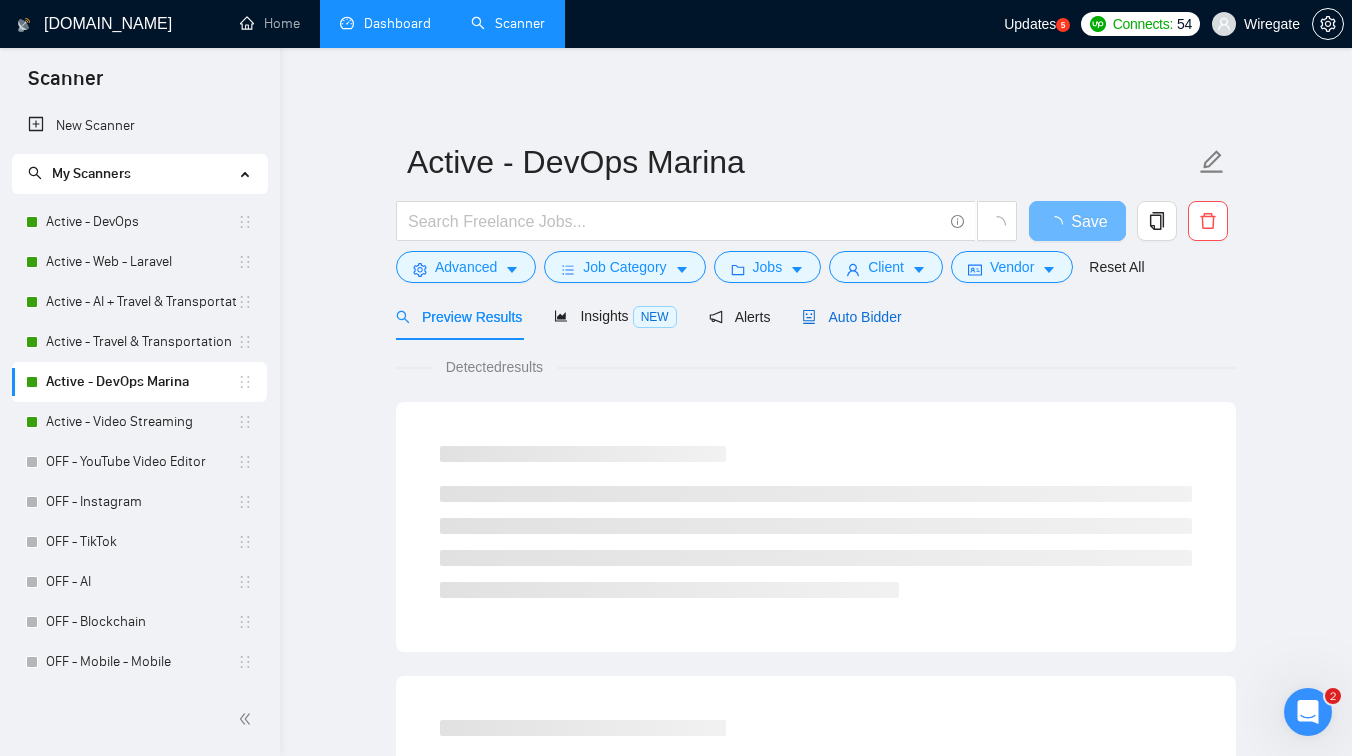 click on "Auto Bidder" at bounding box center [851, 317] 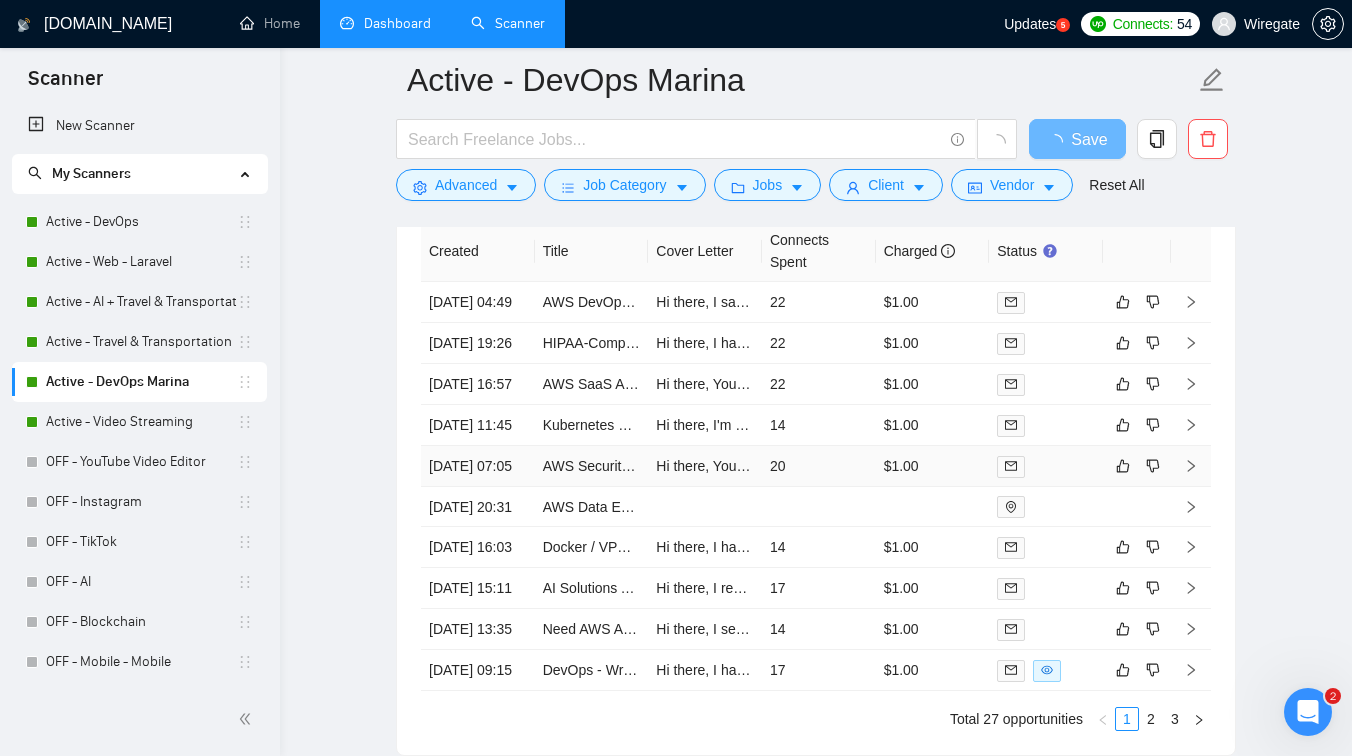 scroll, scrollTop: 3928, scrollLeft: 0, axis: vertical 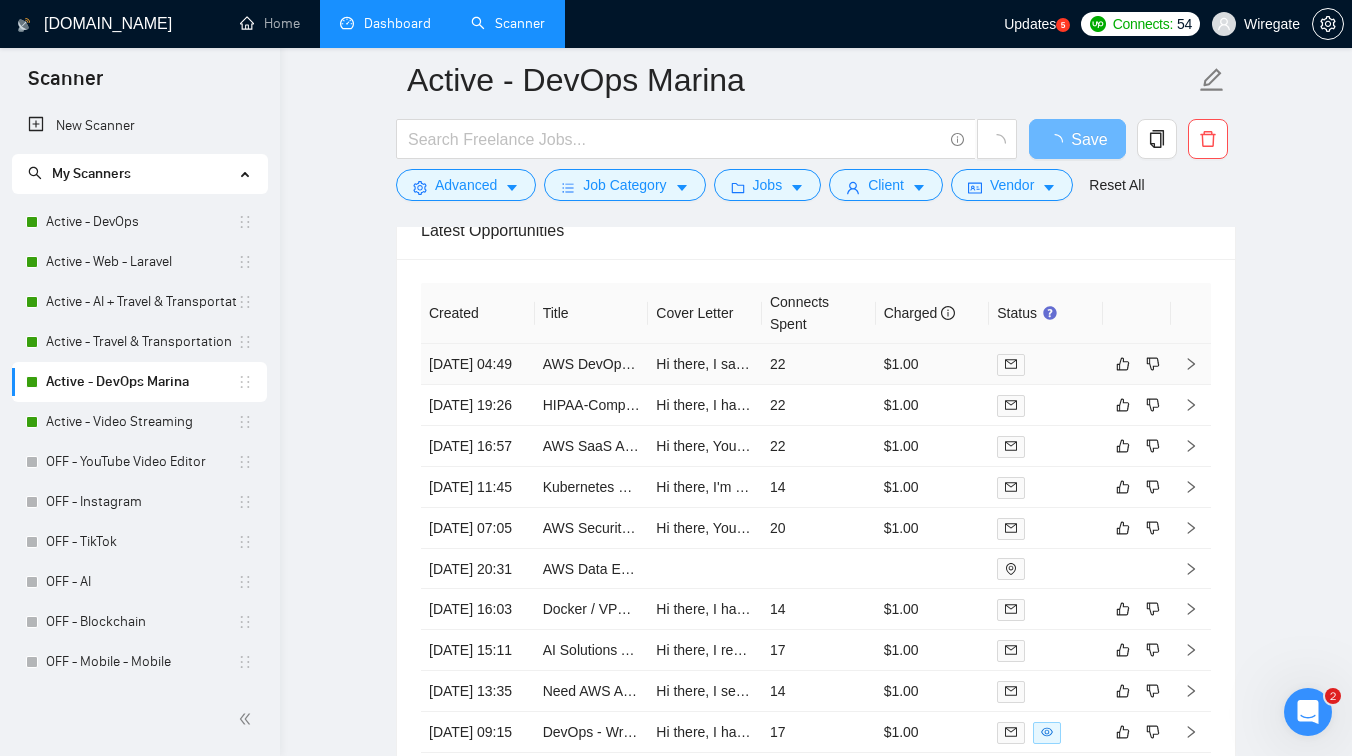 click on "Hi there,
I saw you need help with AWS DevOps, like making ECS work better and cutting costs. One big pain is high and unpredictable AWS bills. I fixed this for another client by building a new AWS setup that dropped costs and made things stable. You can see it here: [URL][DOMAIN_NAME]
If you also worry about API uptime, I set up backup systems to stop data loss and downtime. Here’s an example: [URL][DOMAIN_NAME]
BR,
Marinaundefined" at bounding box center [705, 364] 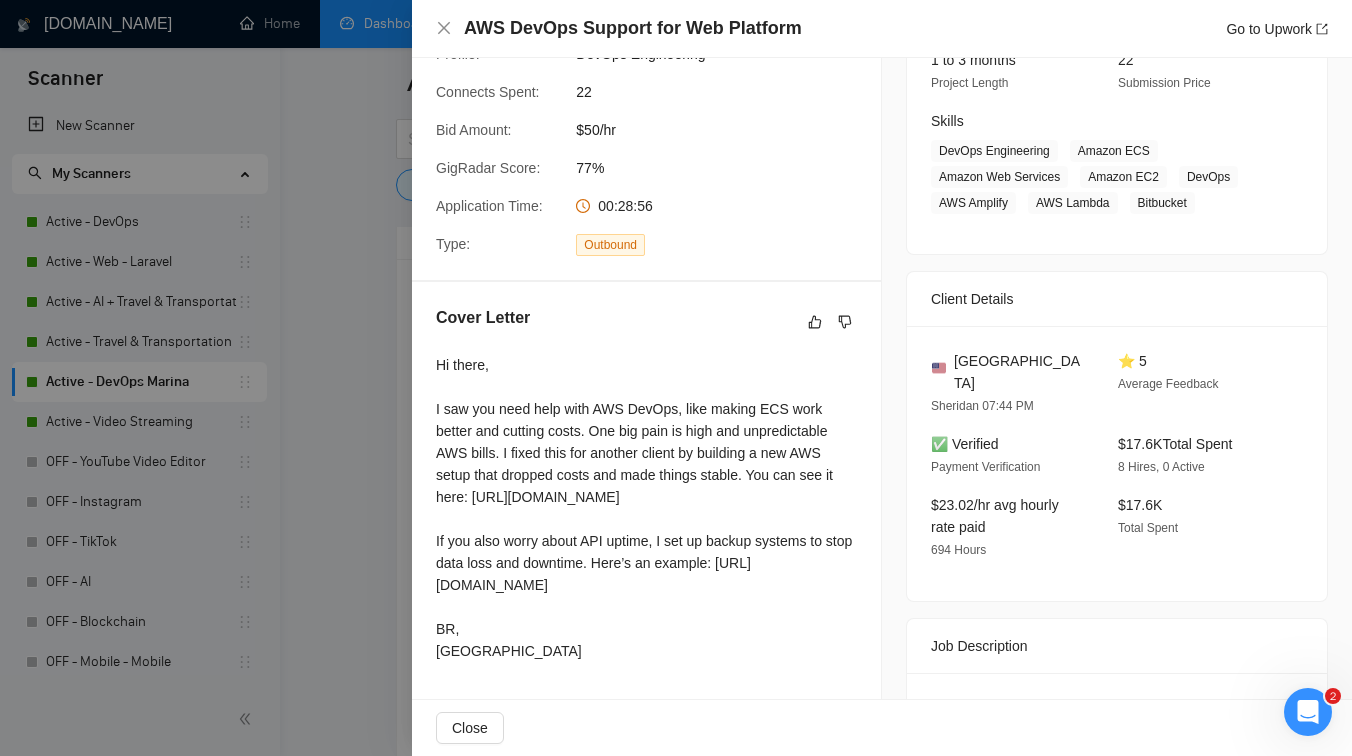 scroll, scrollTop: 484, scrollLeft: 0, axis: vertical 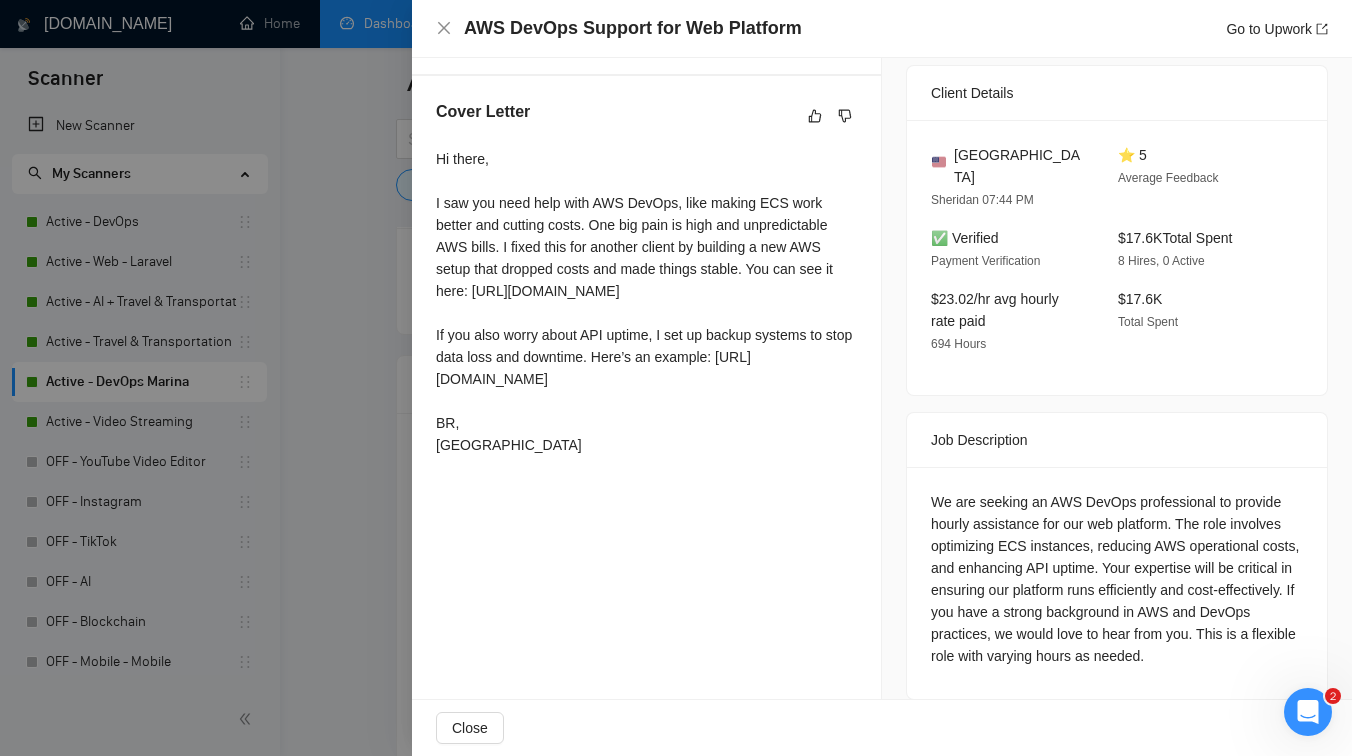 drag, startPoint x: 435, startPoint y: 227, endPoint x: 691, endPoint y: 436, distance: 330.47995 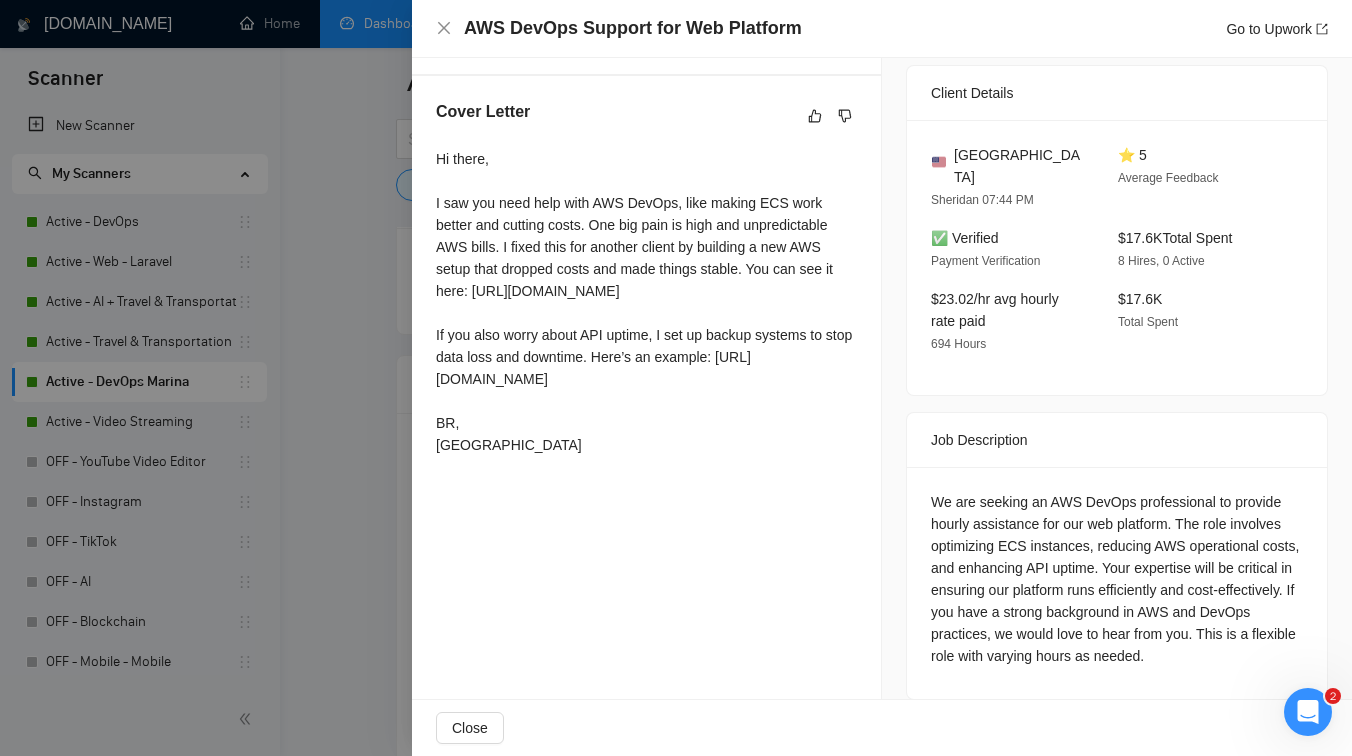 click at bounding box center (676, 378) 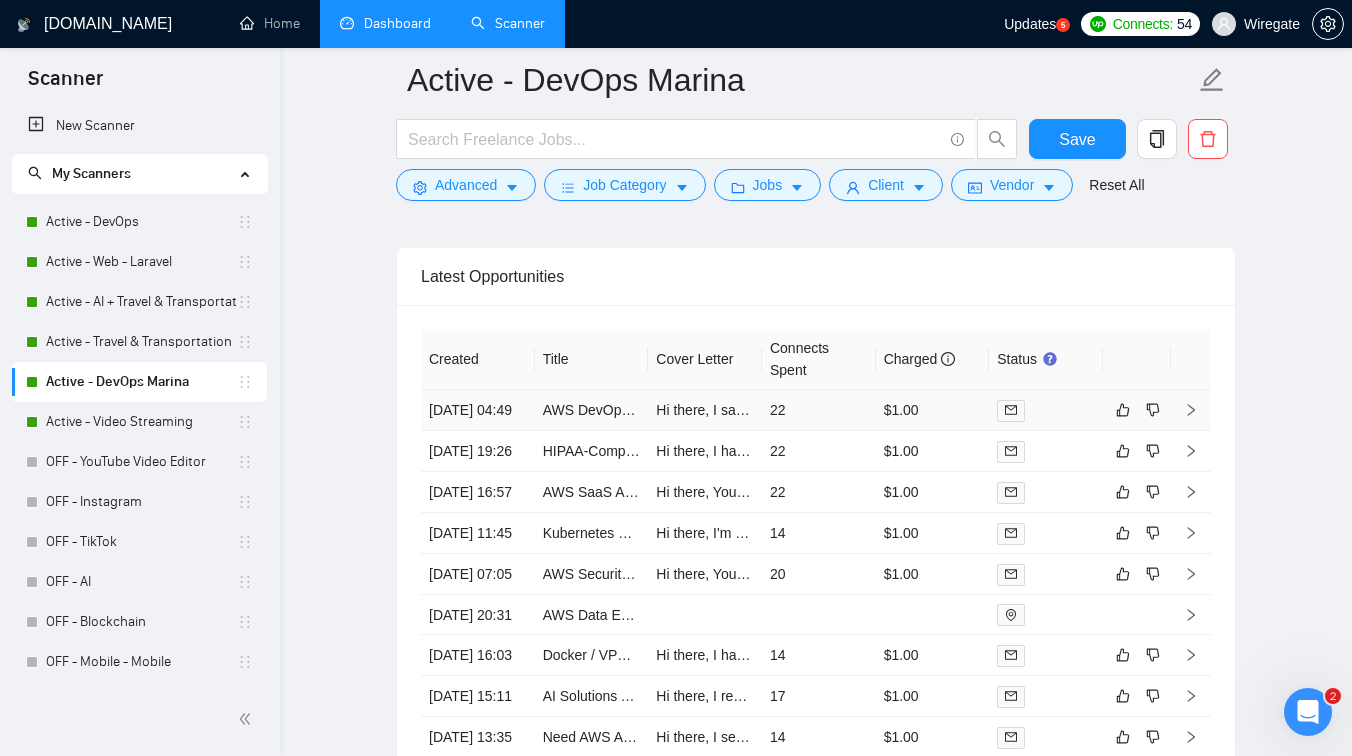 scroll, scrollTop: 4043, scrollLeft: 0, axis: vertical 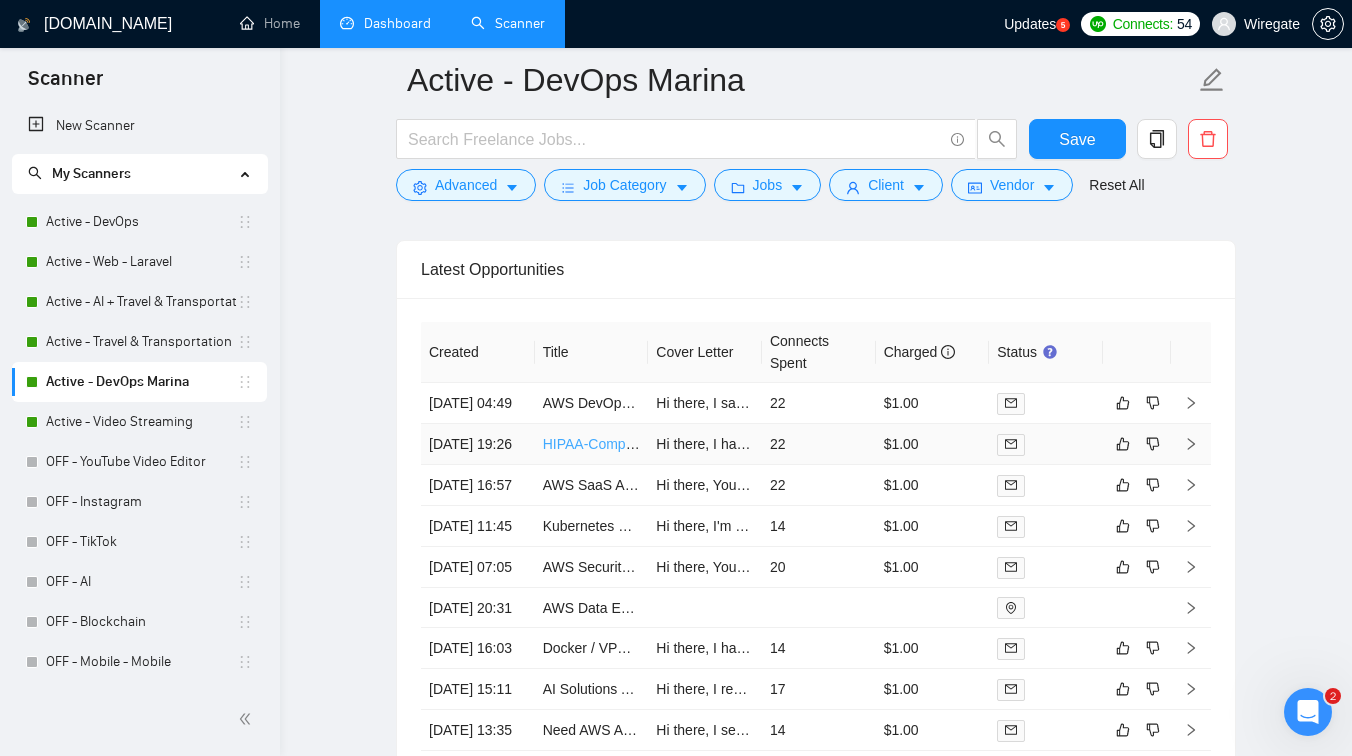 click on "HIPAA-Compliant n8n Automation Deployment on AWS" at bounding box center [714, 444] 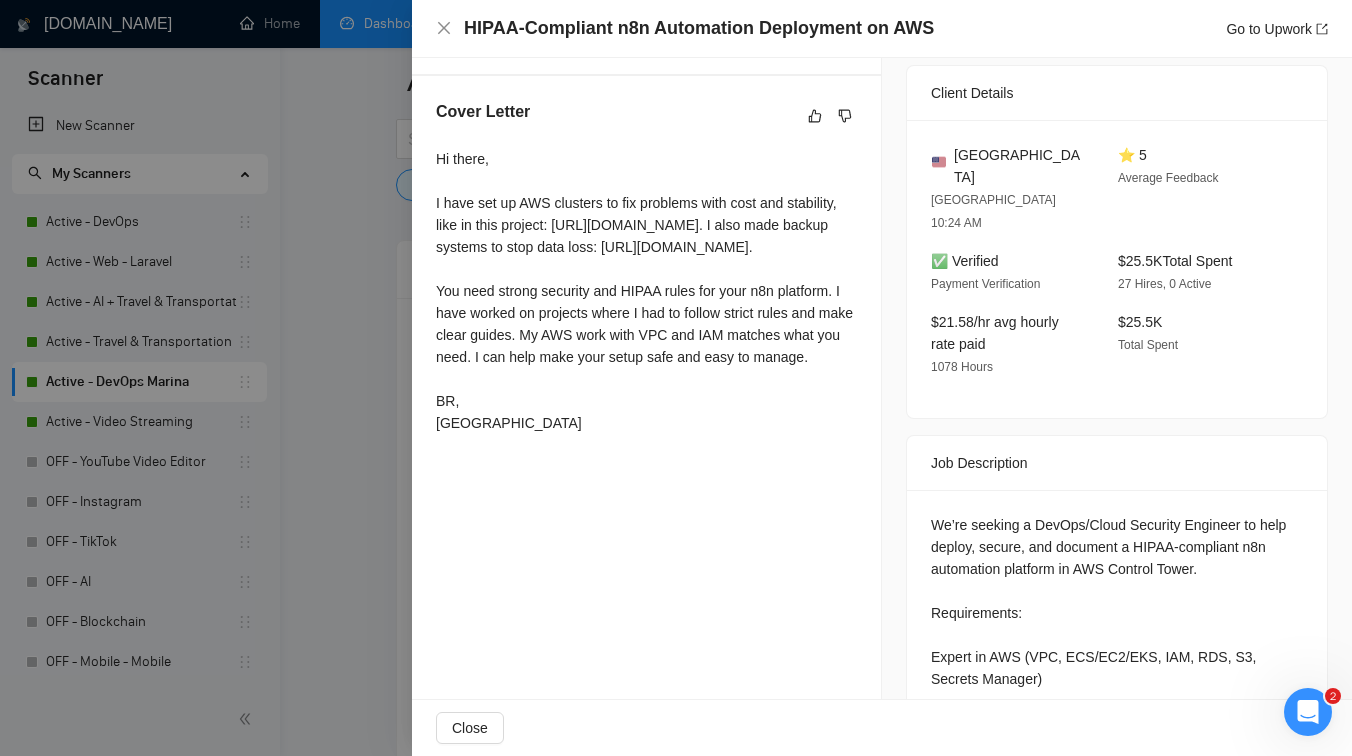 scroll, scrollTop: 463, scrollLeft: 0, axis: vertical 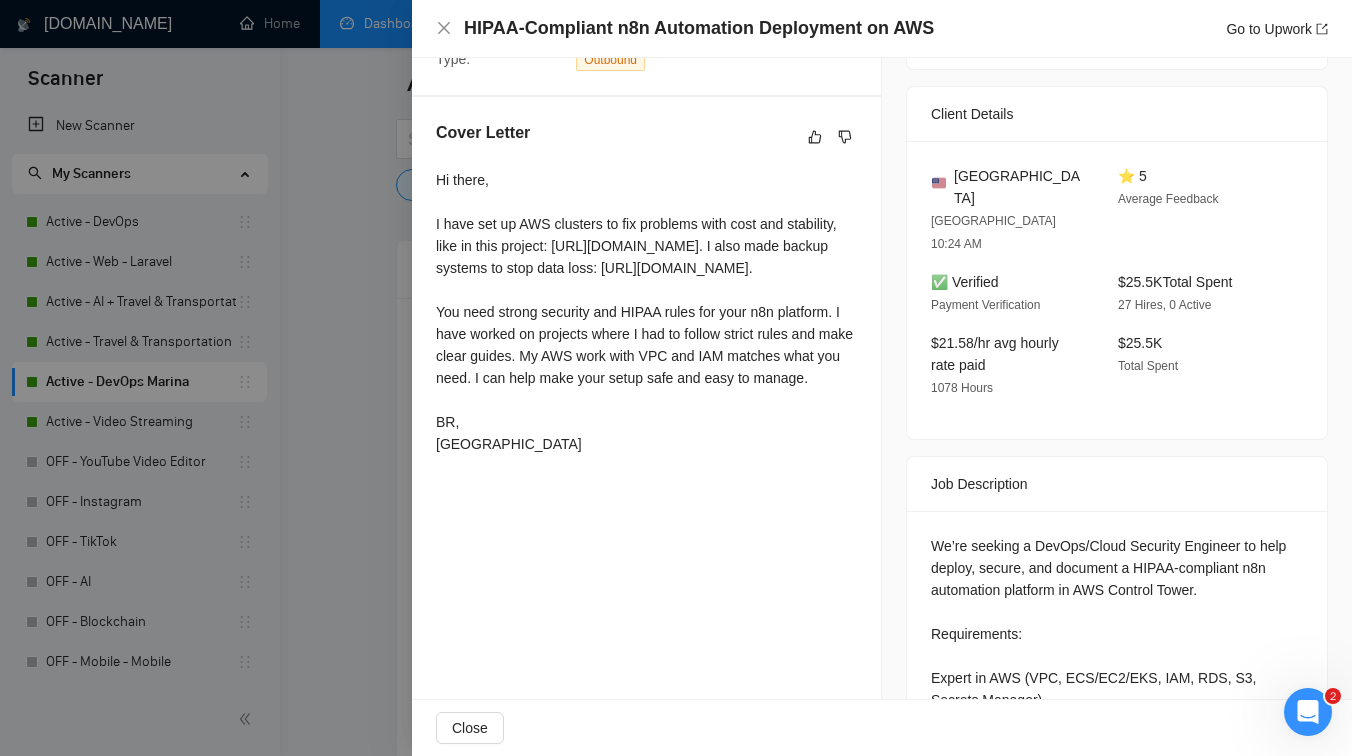click at bounding box center [676, 378] 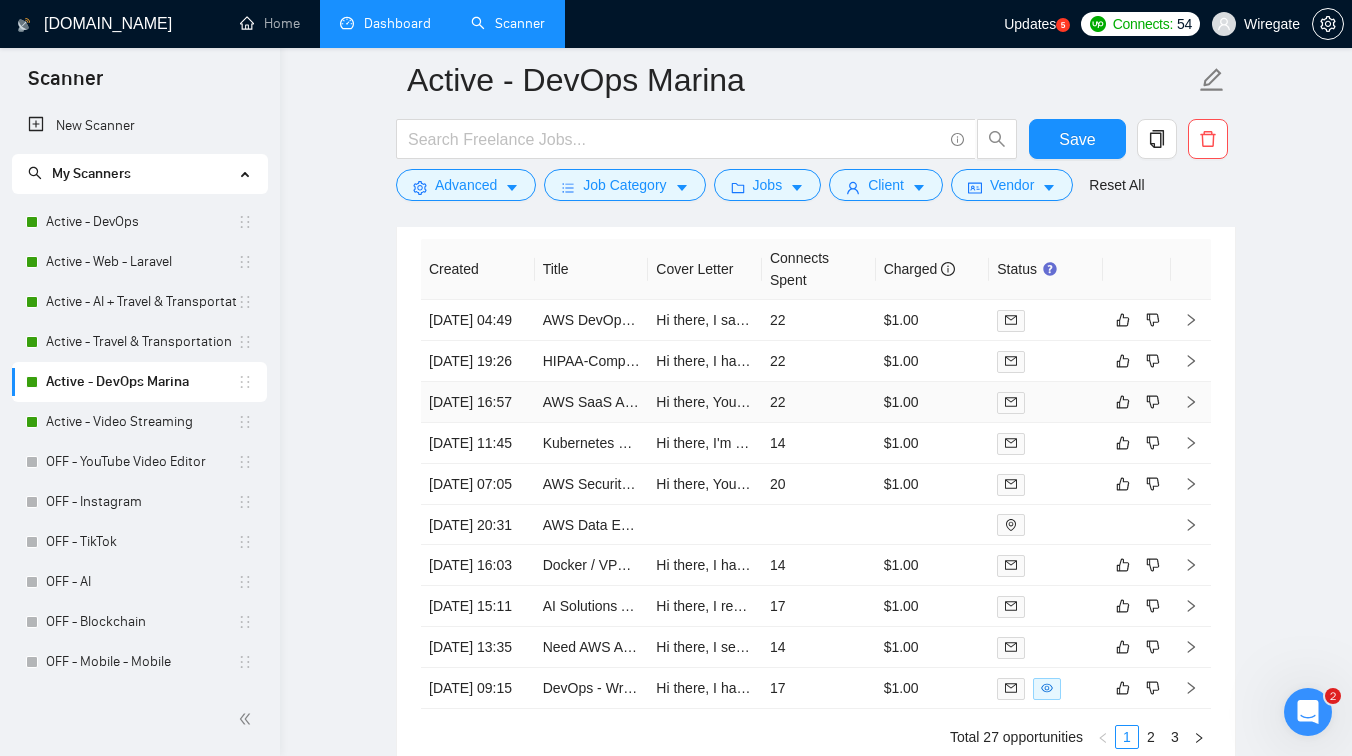 scroll, scrollTop: 4152, scrollLeft: 0, axis: vertical 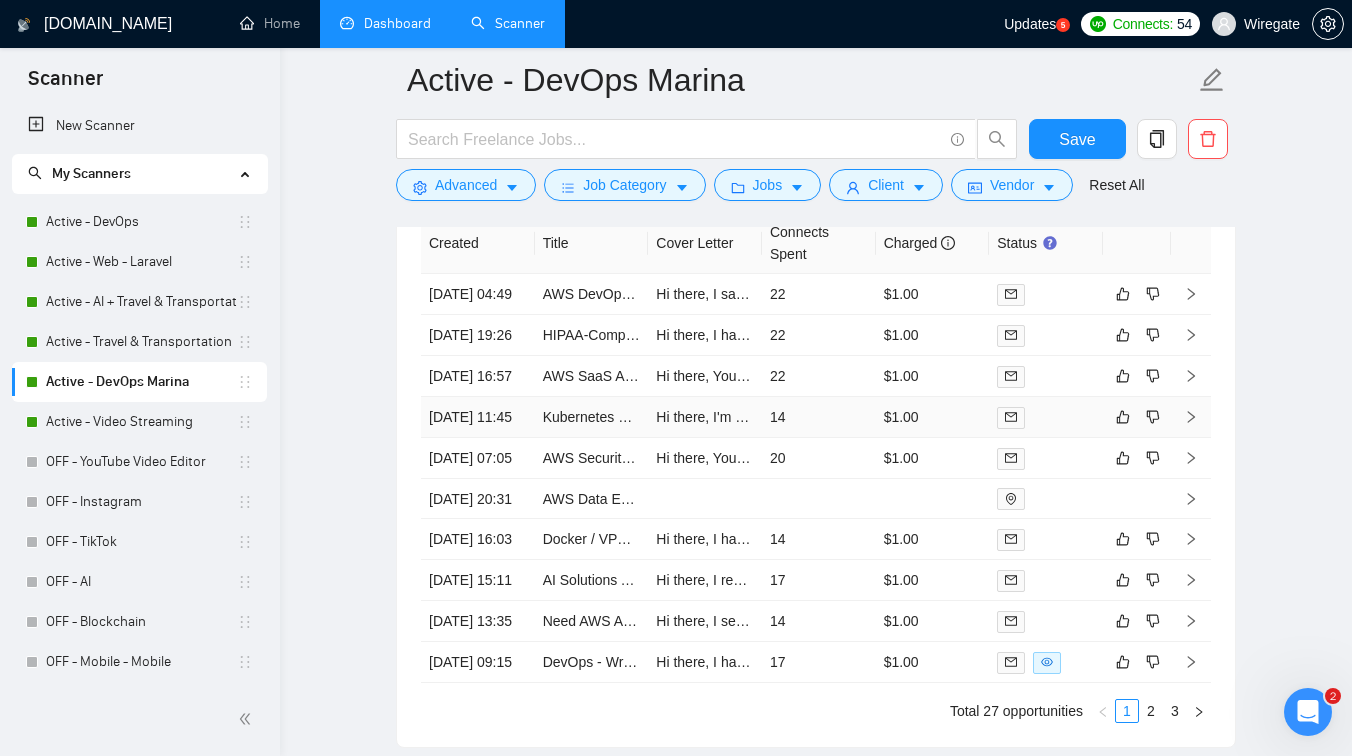 click on "Kubernetes Specialist Needed for Infrastructure Management" at bounding box center [592, 417] 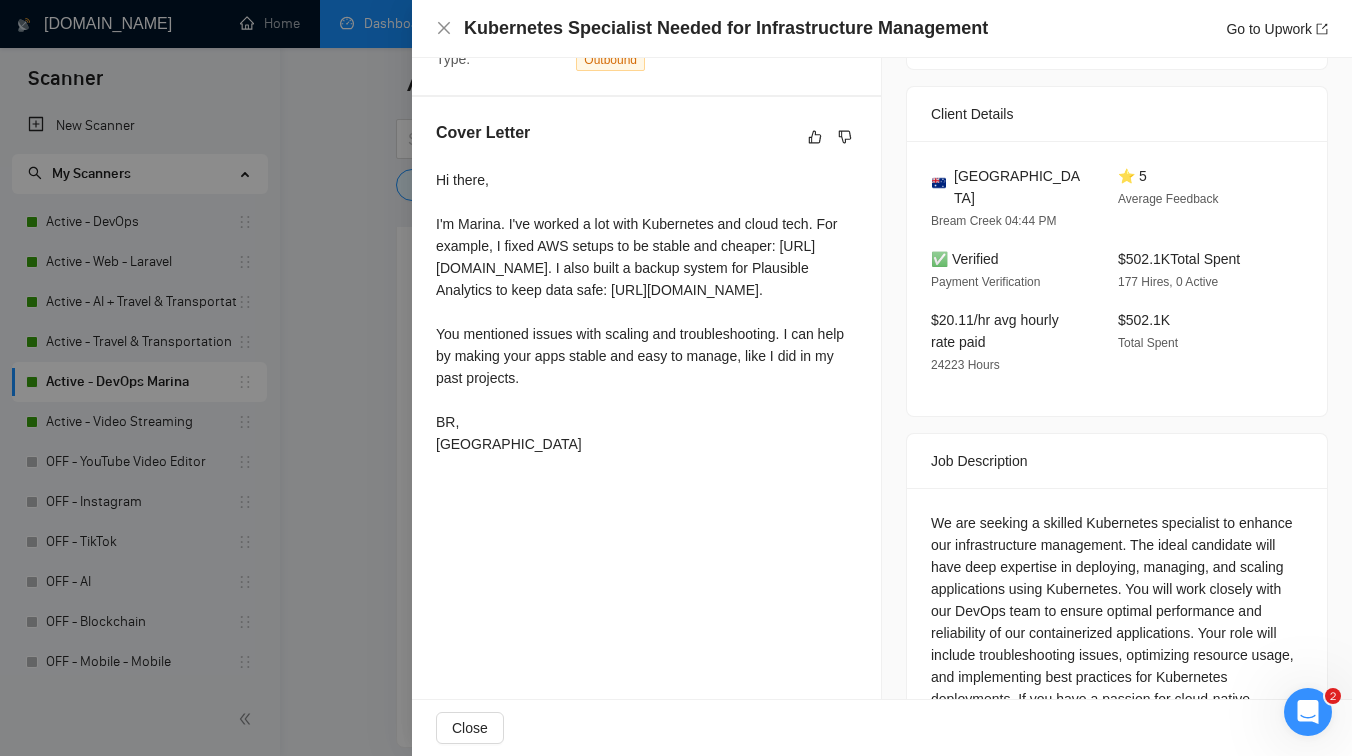 click at bounding box center (676, 378) 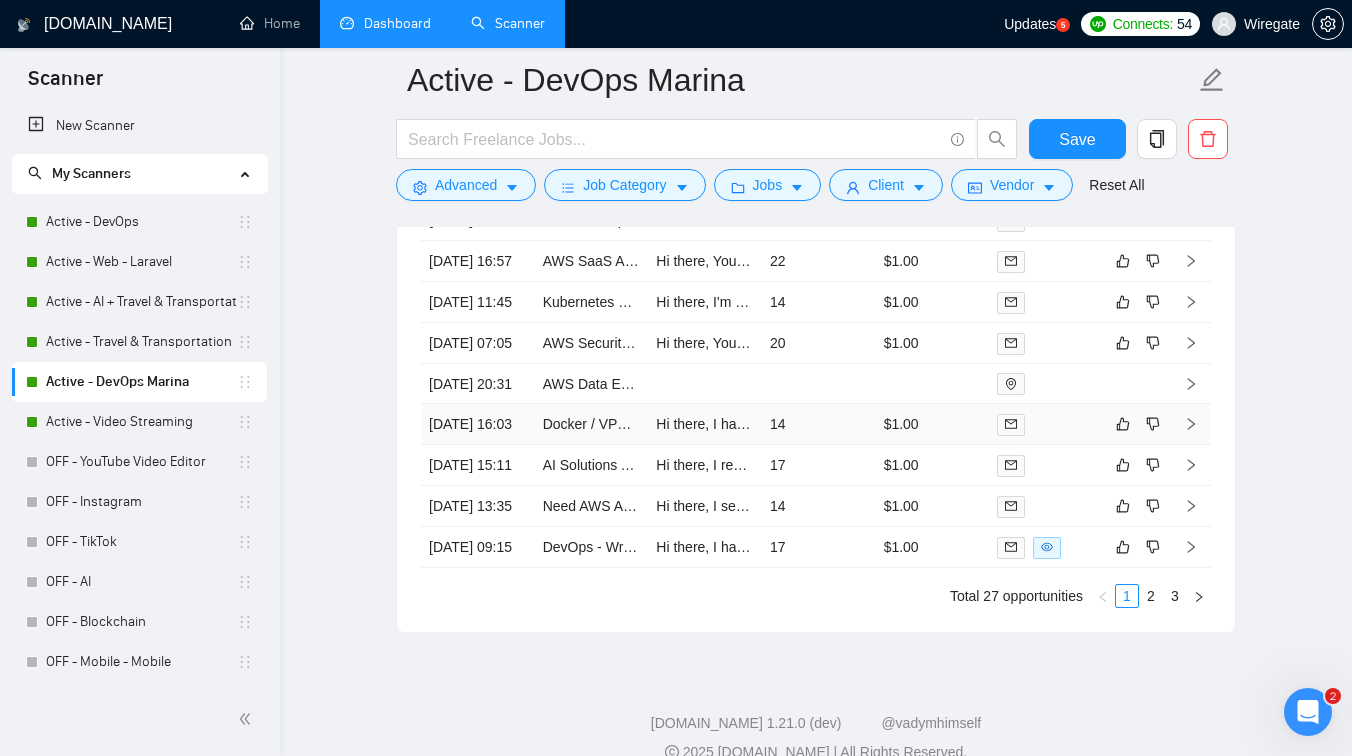 scroll, scrollTop: 4277, scrollLeft: 0, axis: vertical 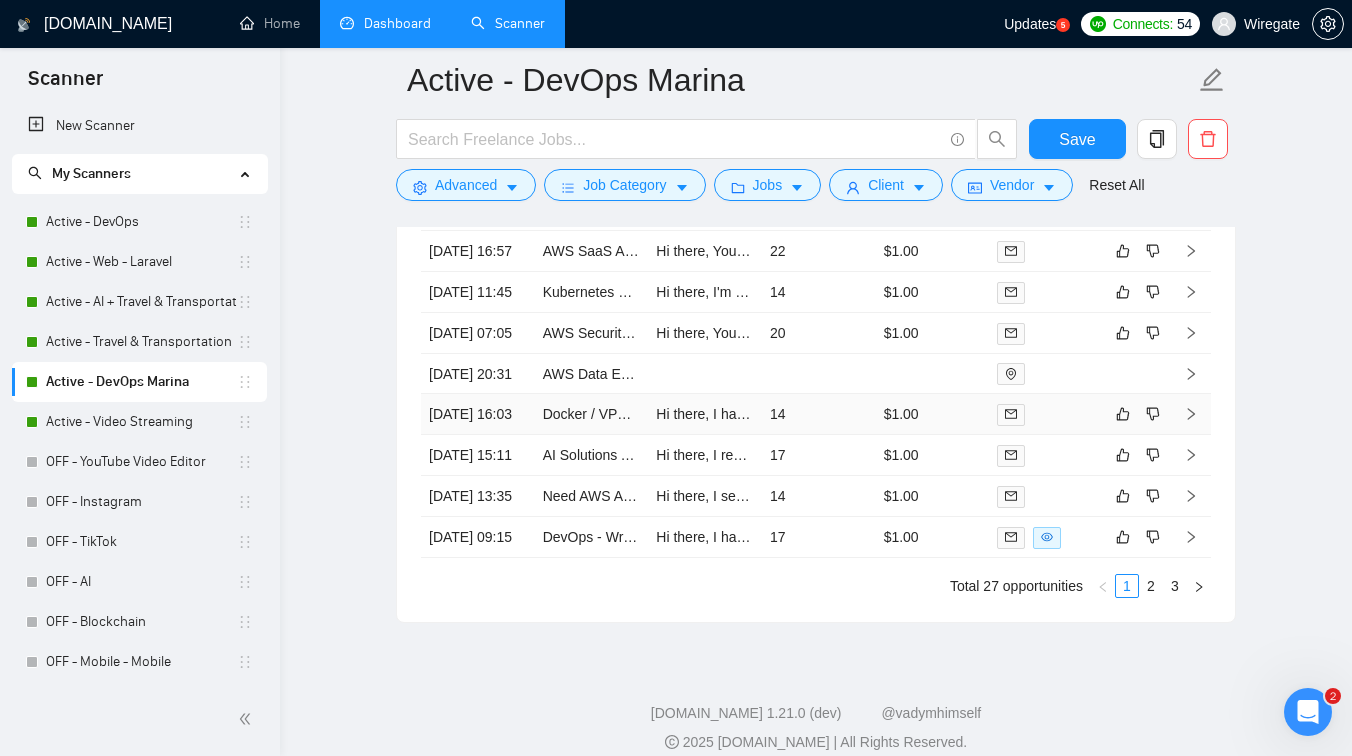 click on "Docker / VPS DevOps Engineer (Debian + STF Deployment)" at bounding box center [592, 414] 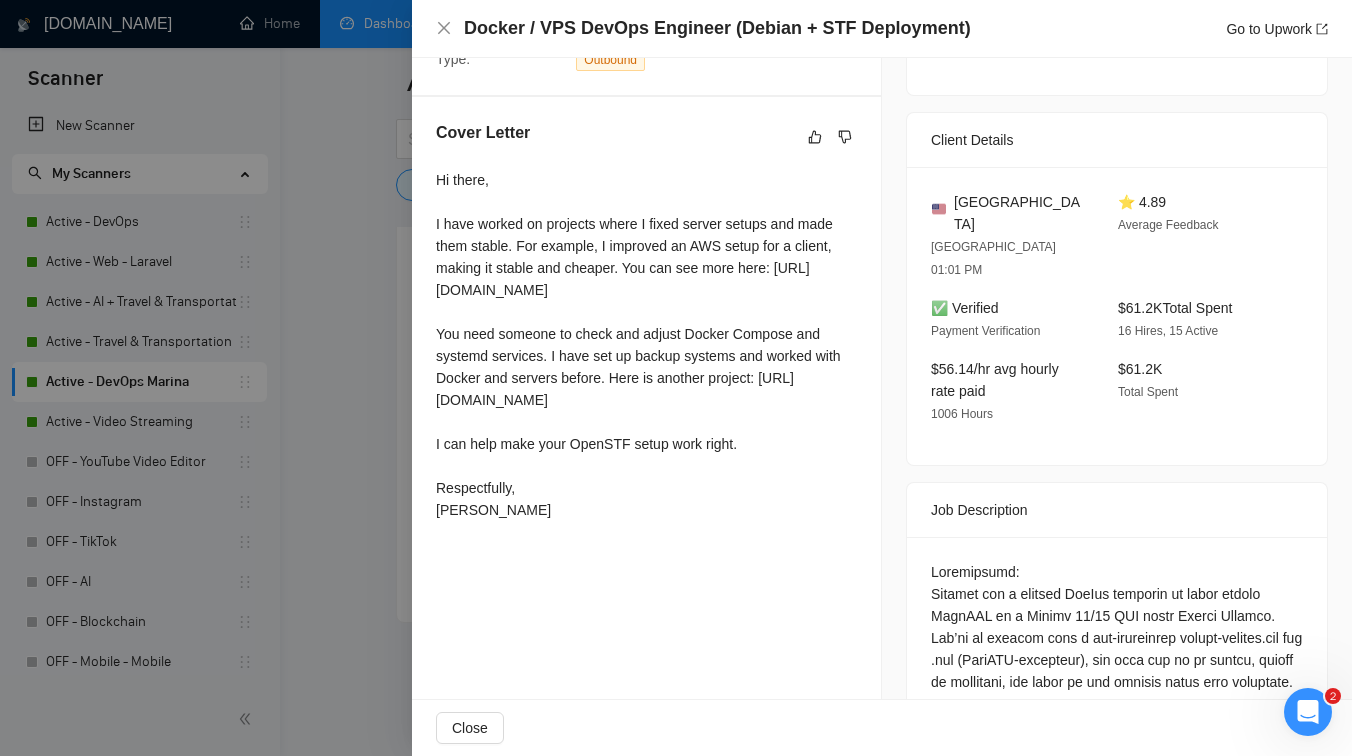 click at bounding box center [676, 378] 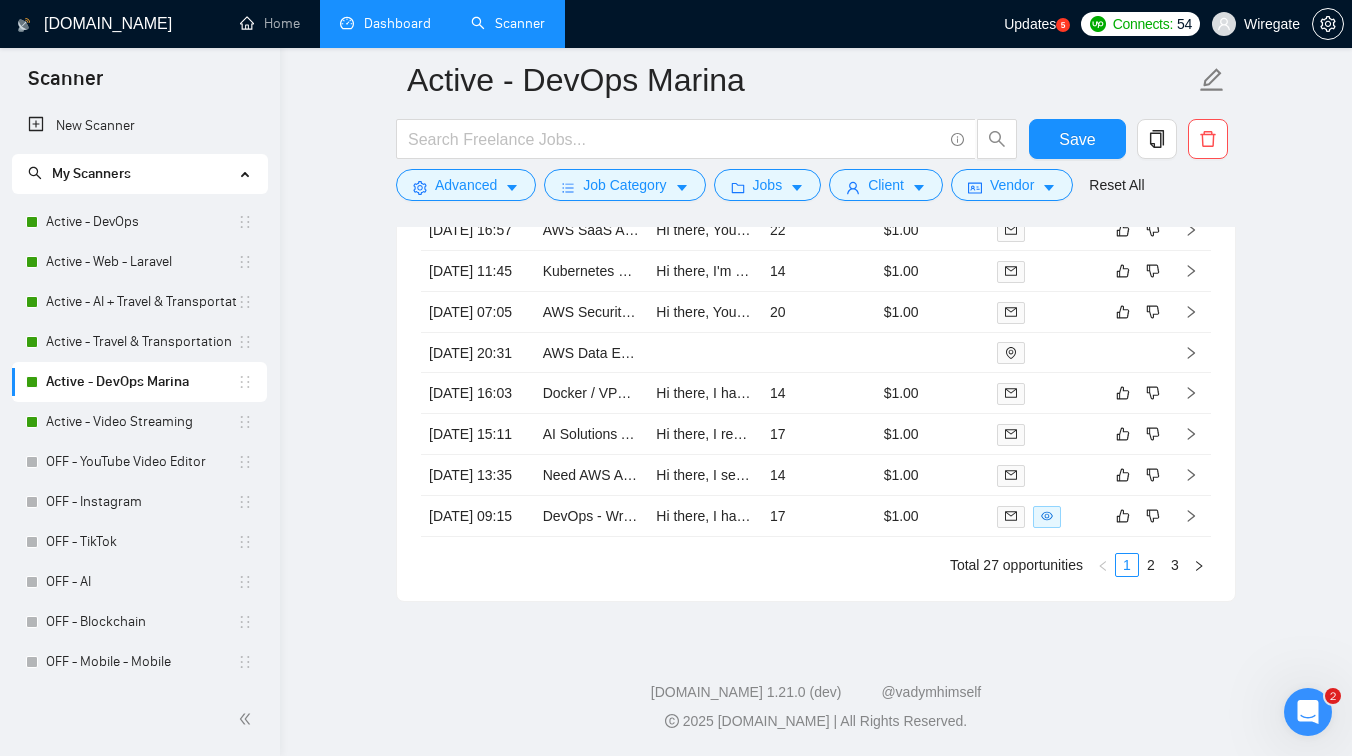 scroll, scrollTop: 4375, scrollLeft: 0, axis: vertical 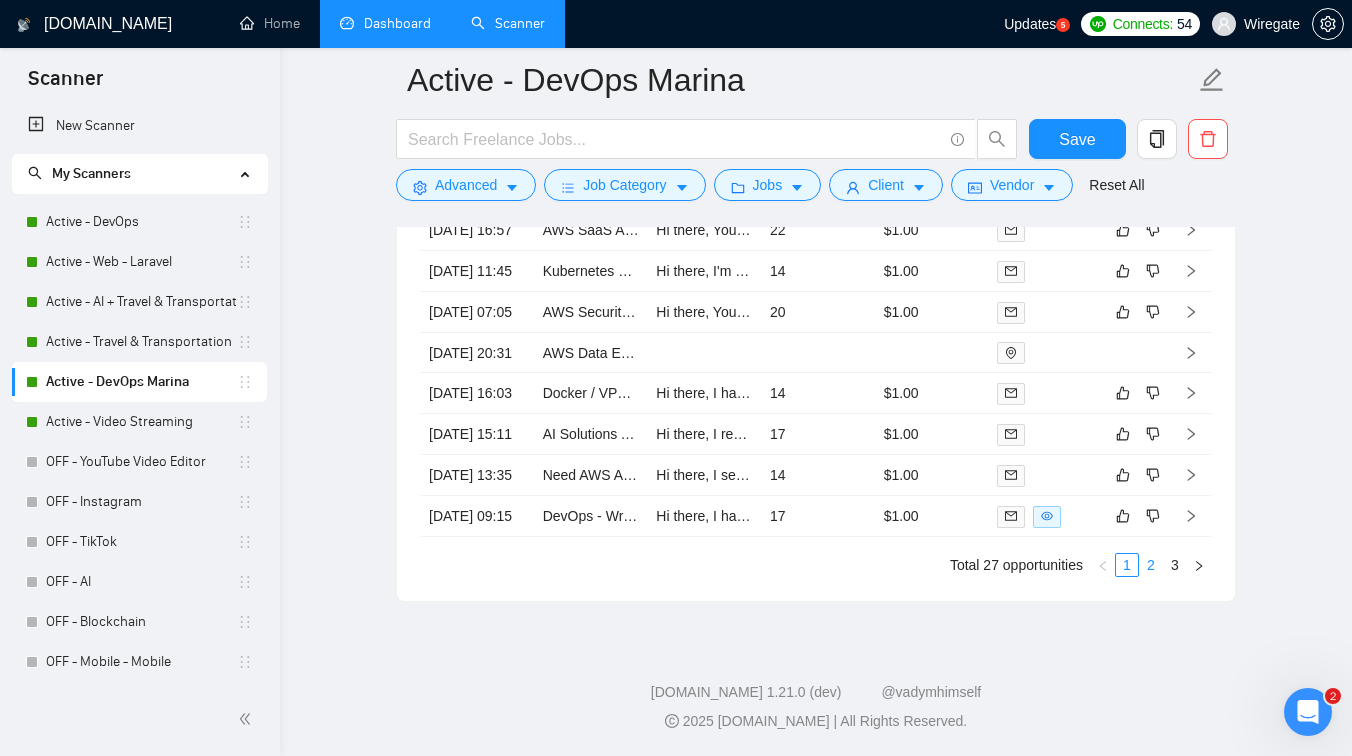 click on "2" at bounding box center (1151, 565) 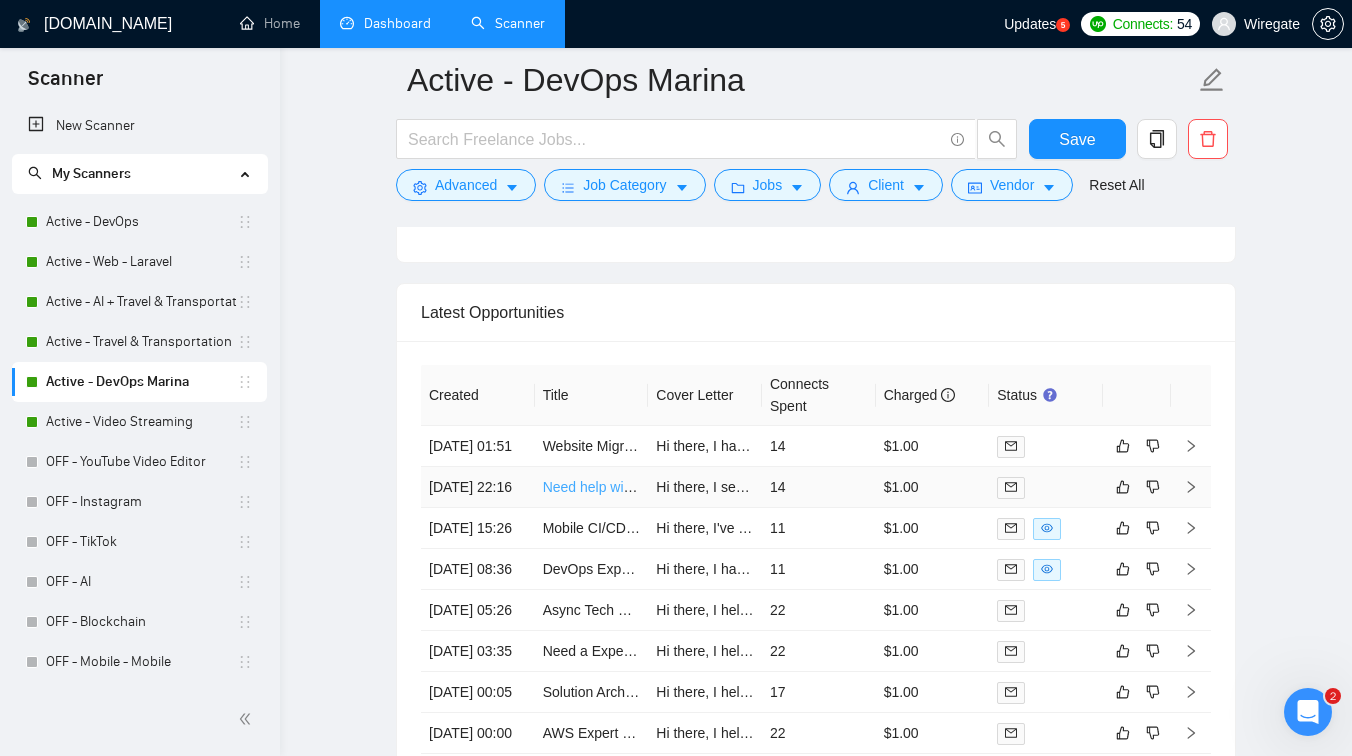 scroll, scrollTop: 4024, scrollLeft: 0, axis: vertical 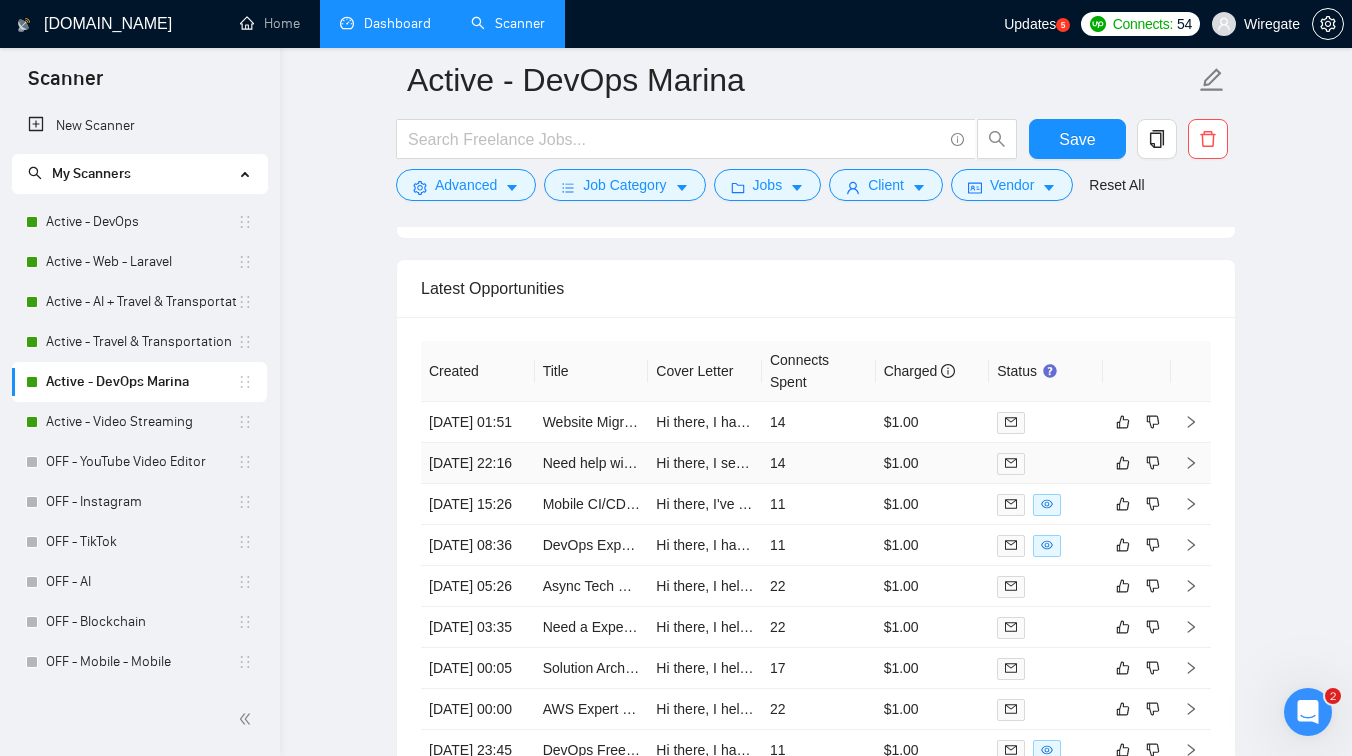 click on "Need help with rolling deployment issue on kubernetes" at bounding box center (592, 463) 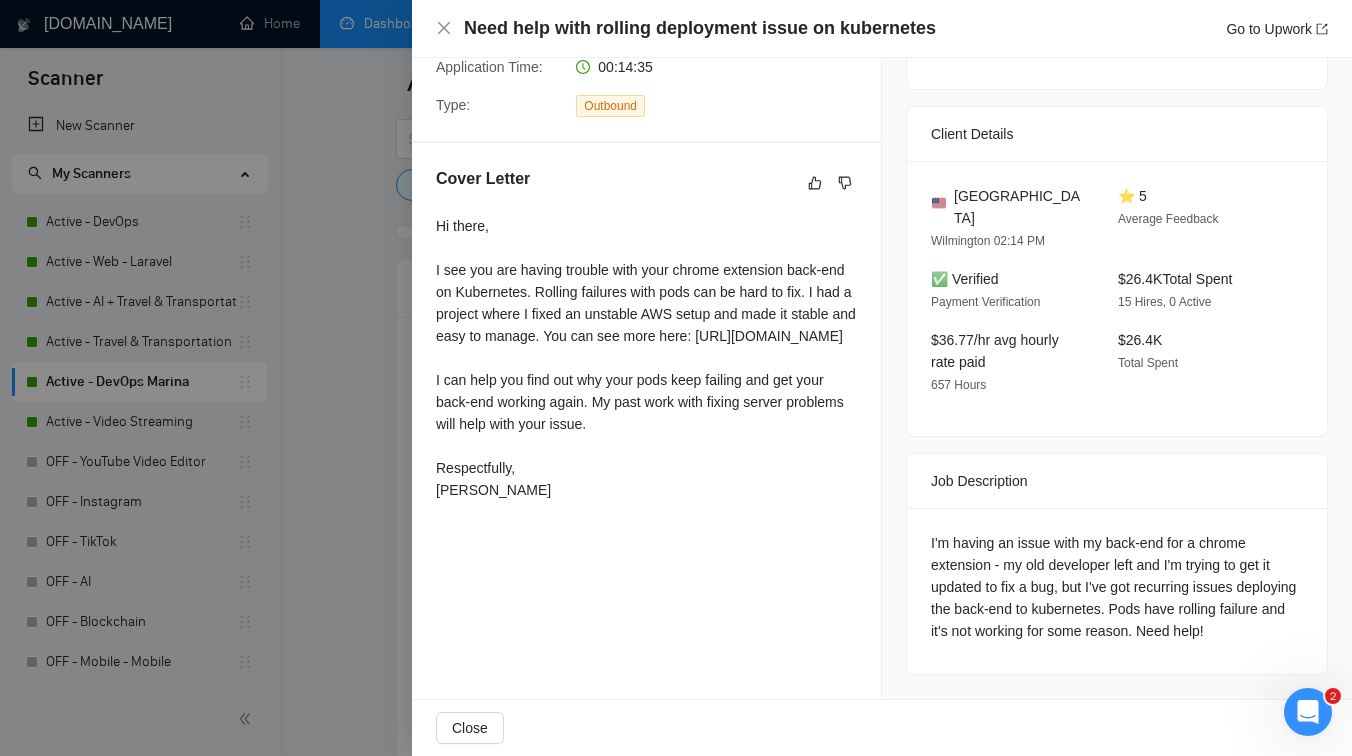 scroll, scrollTop: 392, scrollLeft: 0, axis: vertical 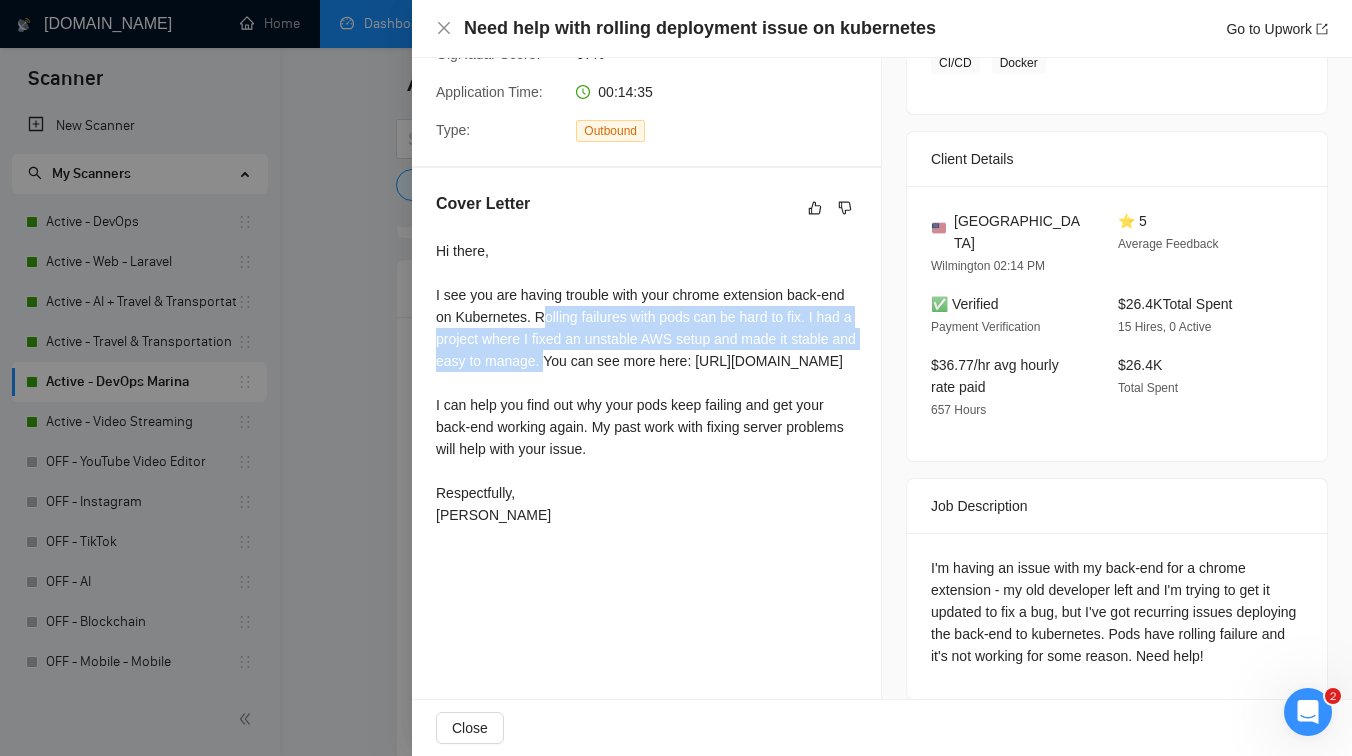 drag, startPoint x: 571, startPoint y: 339, endPoint x: 619, endPoint y: 371, distance: 57.68882 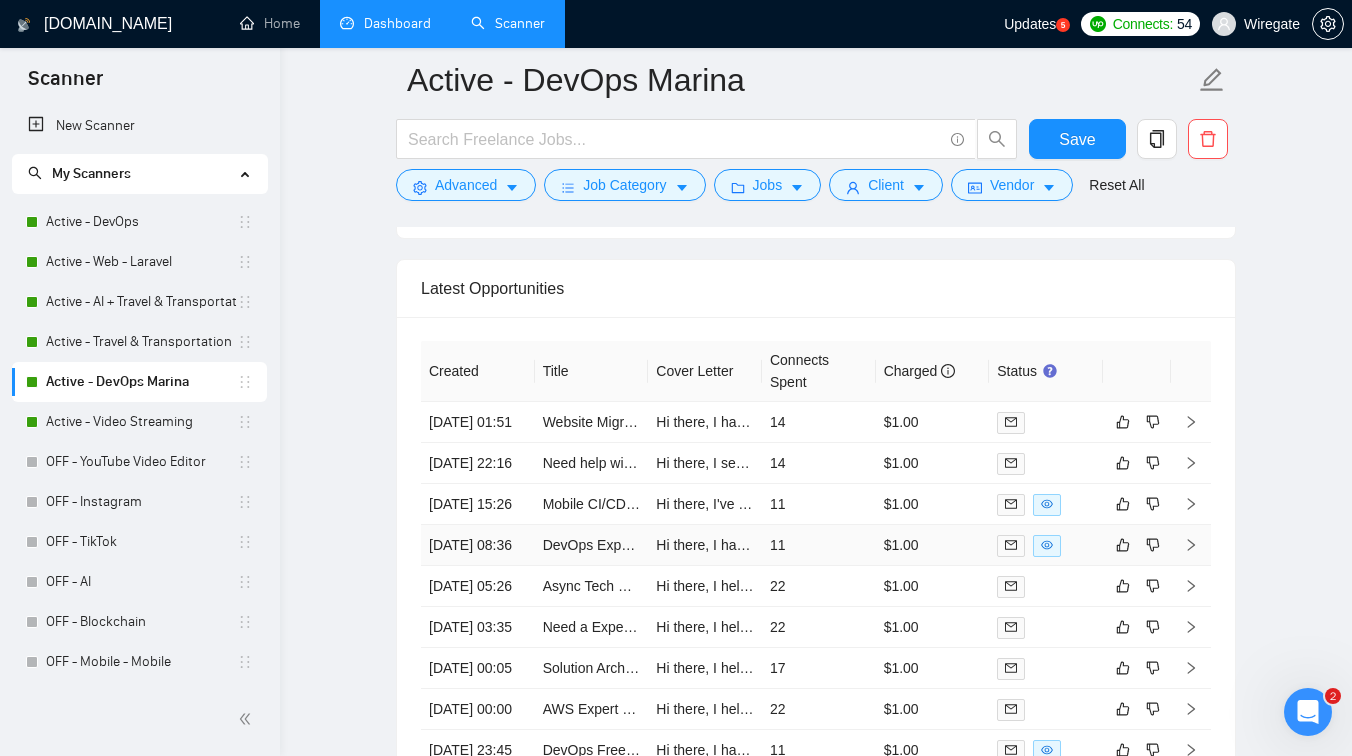 click on "DevOps Expert Needed for Magento Server Optimization" at bounding box center [592, 545] 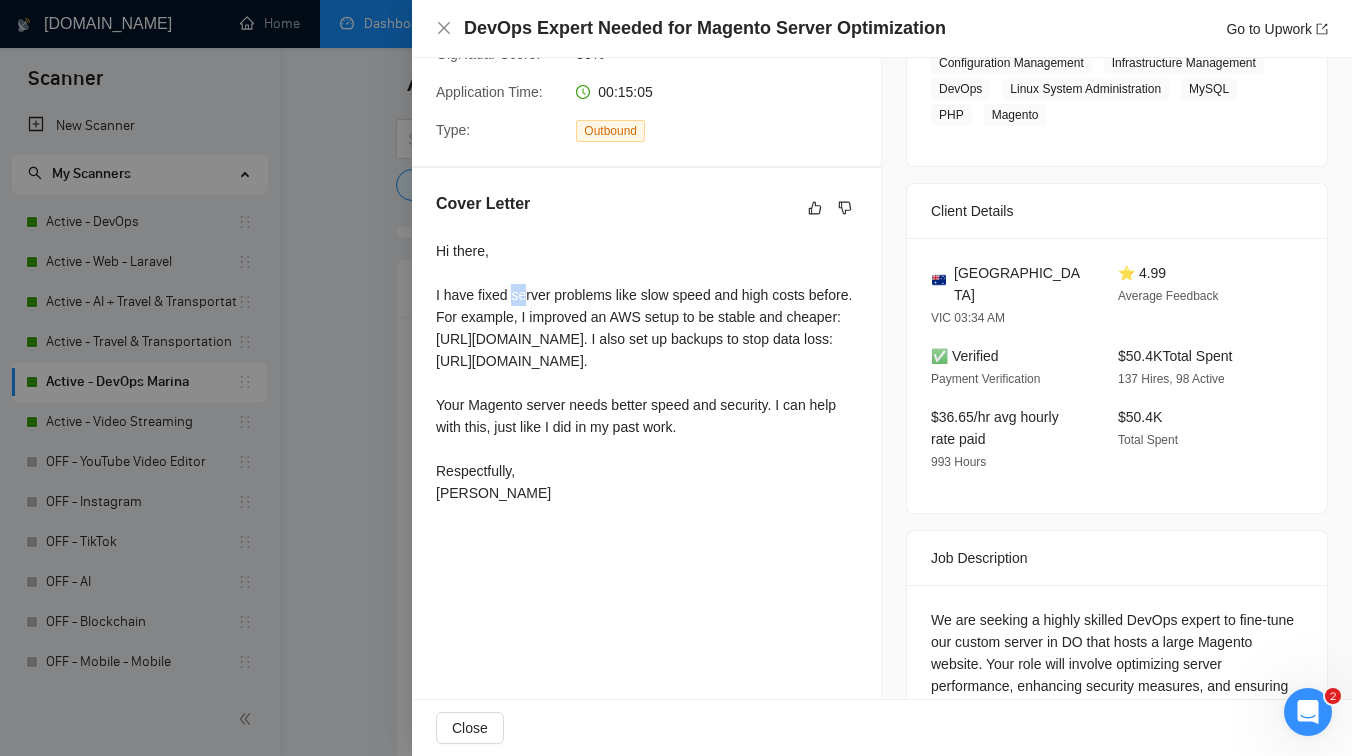 drag, startPoint x: 515, startPoint y: 316, endPoint x: 529, endPoint y: 322, distance: 15.231546 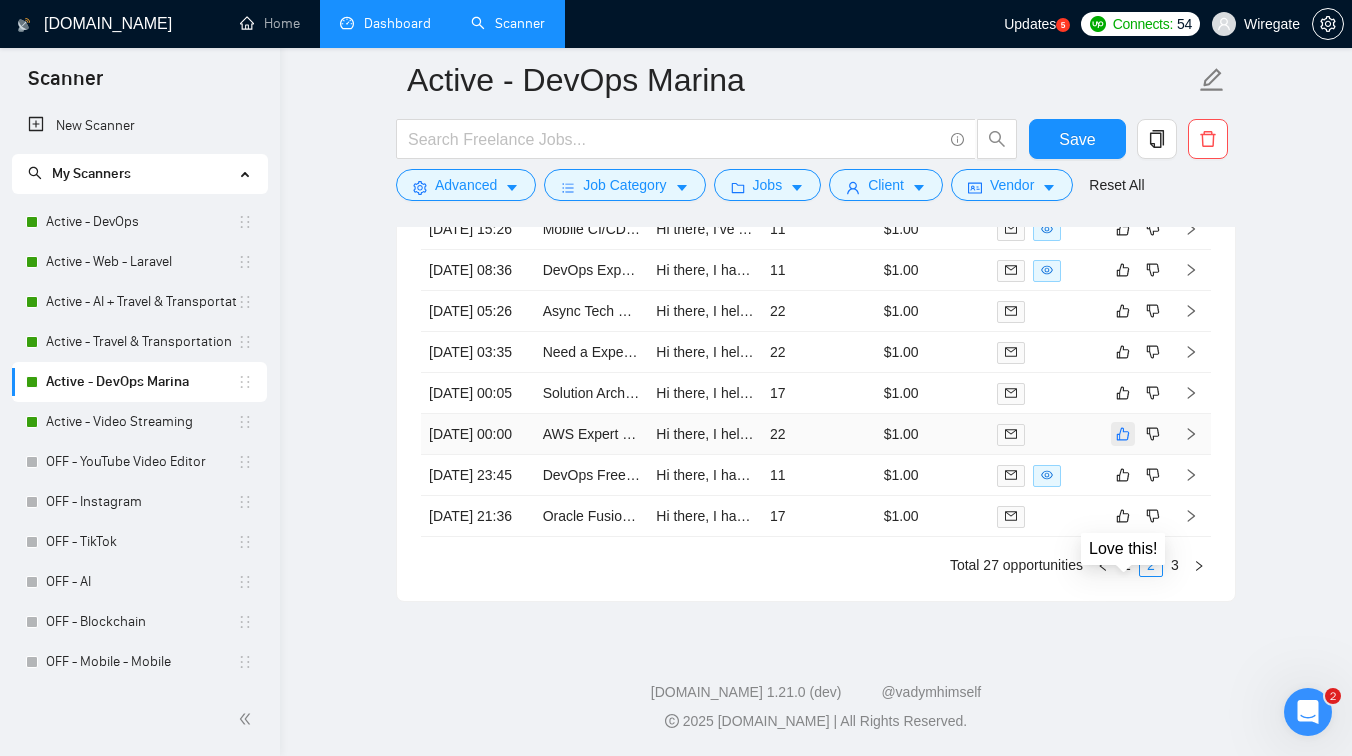 scroll, scrollTop: 4433, scrollLeft: 0, axis: vertical 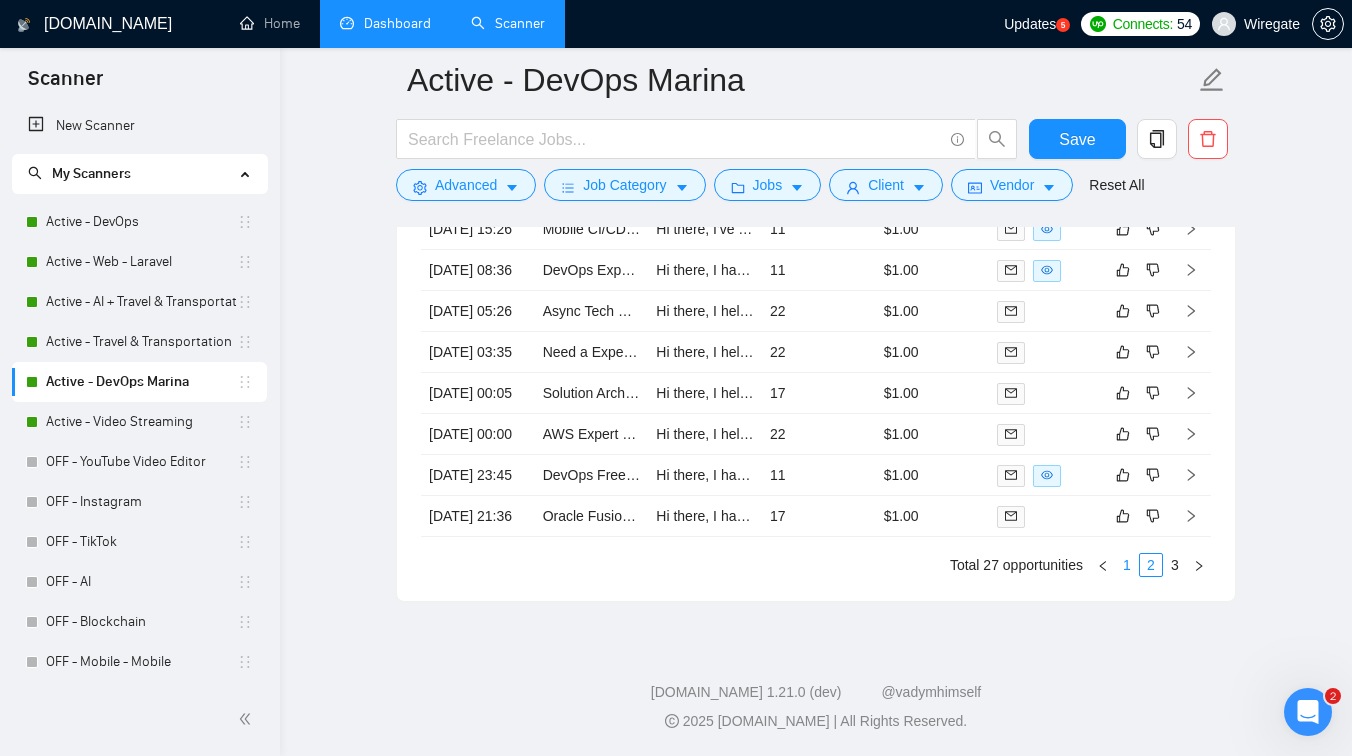 click on "1" at bounding box center [1127, 565] 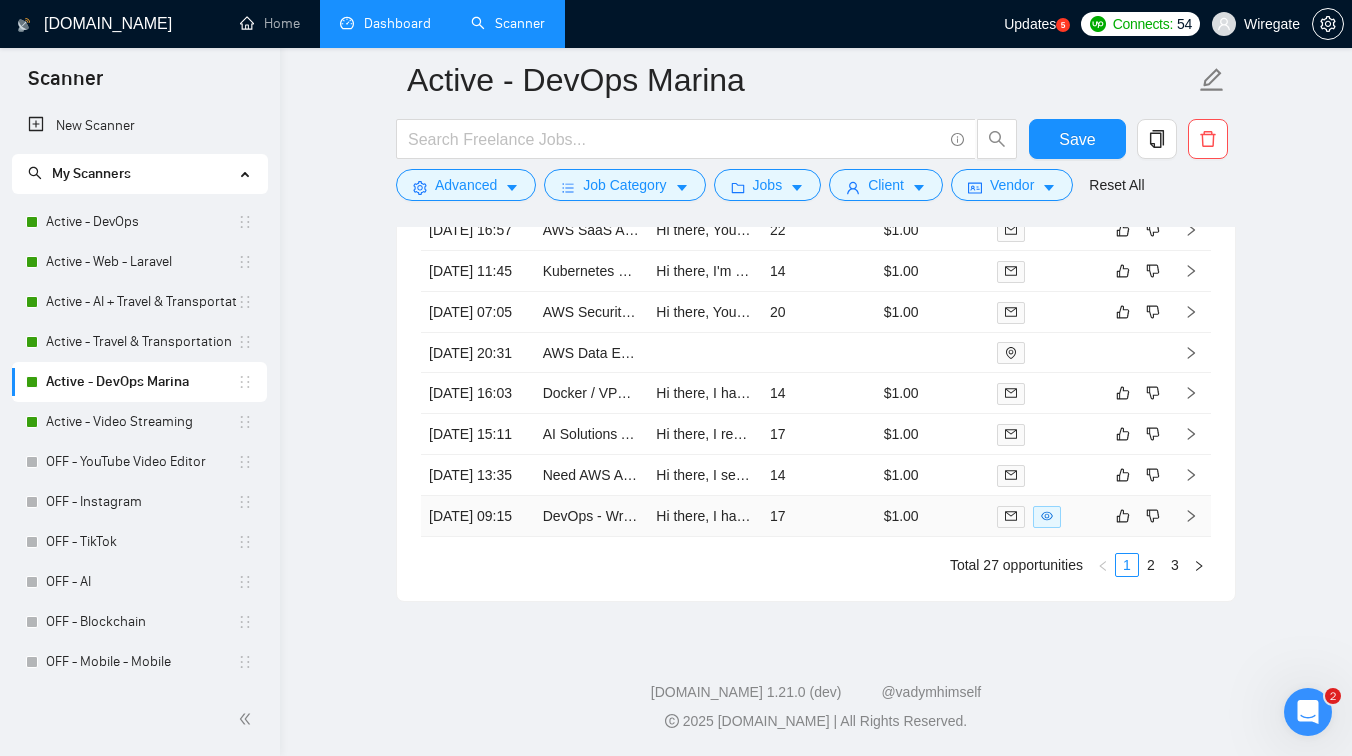 click on "DevOps - Write a book for beginners" at bounding box center [592, 516] 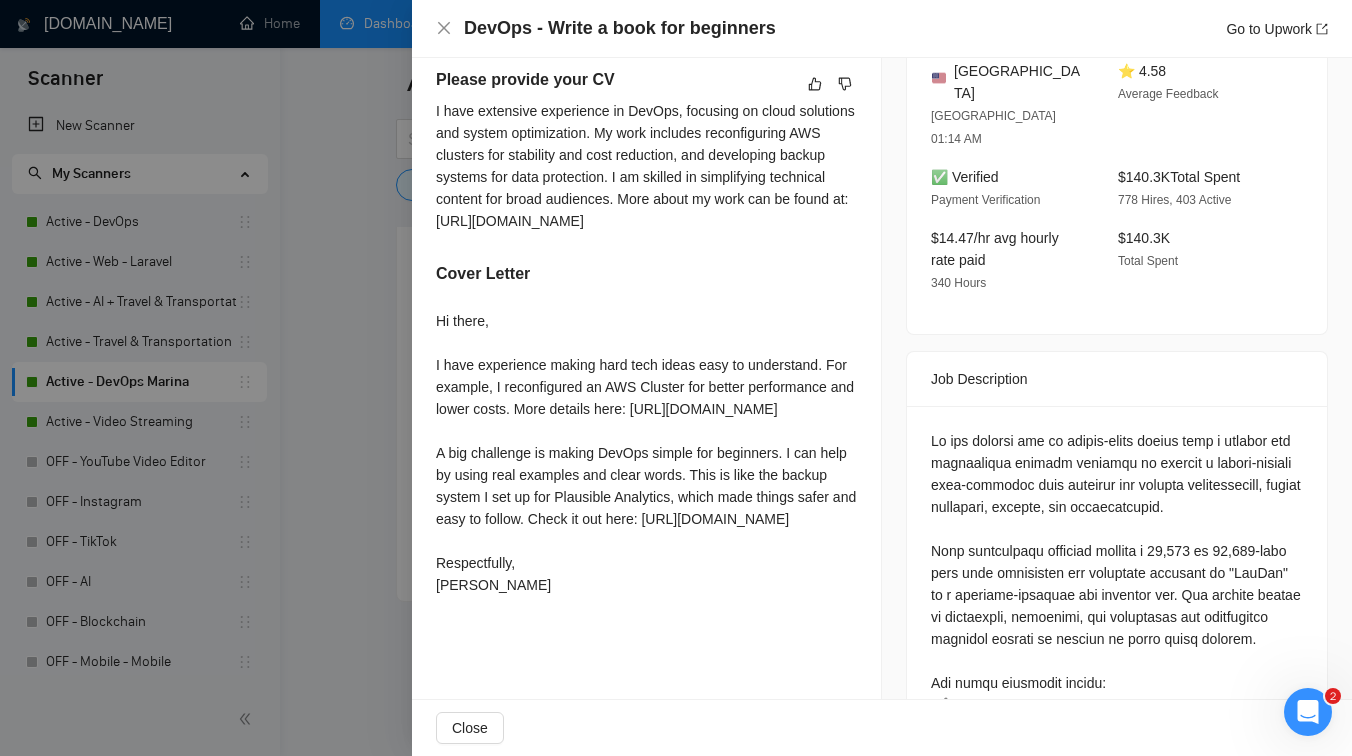 scroll, scrollTop: 514, scrollLeft: 0, axis: vertical 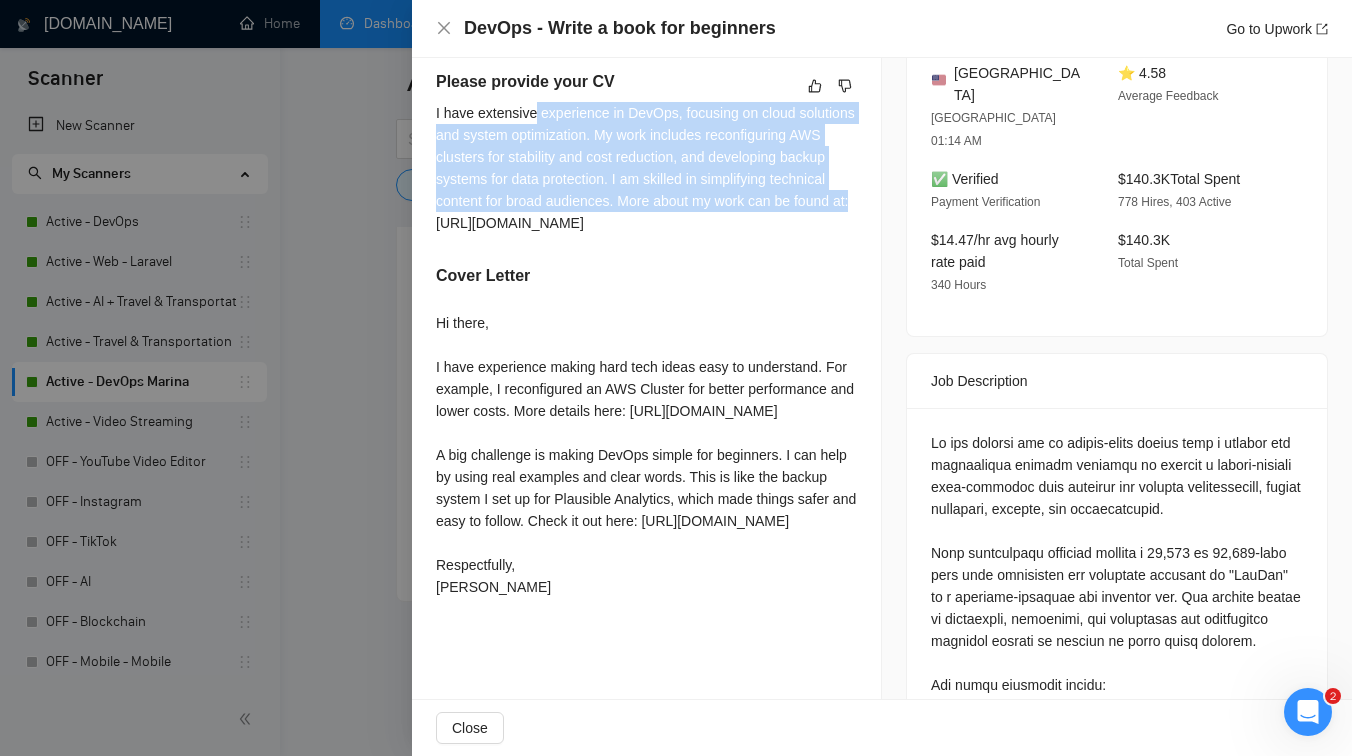 drag, startPoint x: 535, startPoint y: 133, endPoint x: 756, endPoint y: 244, distance: 247.30952 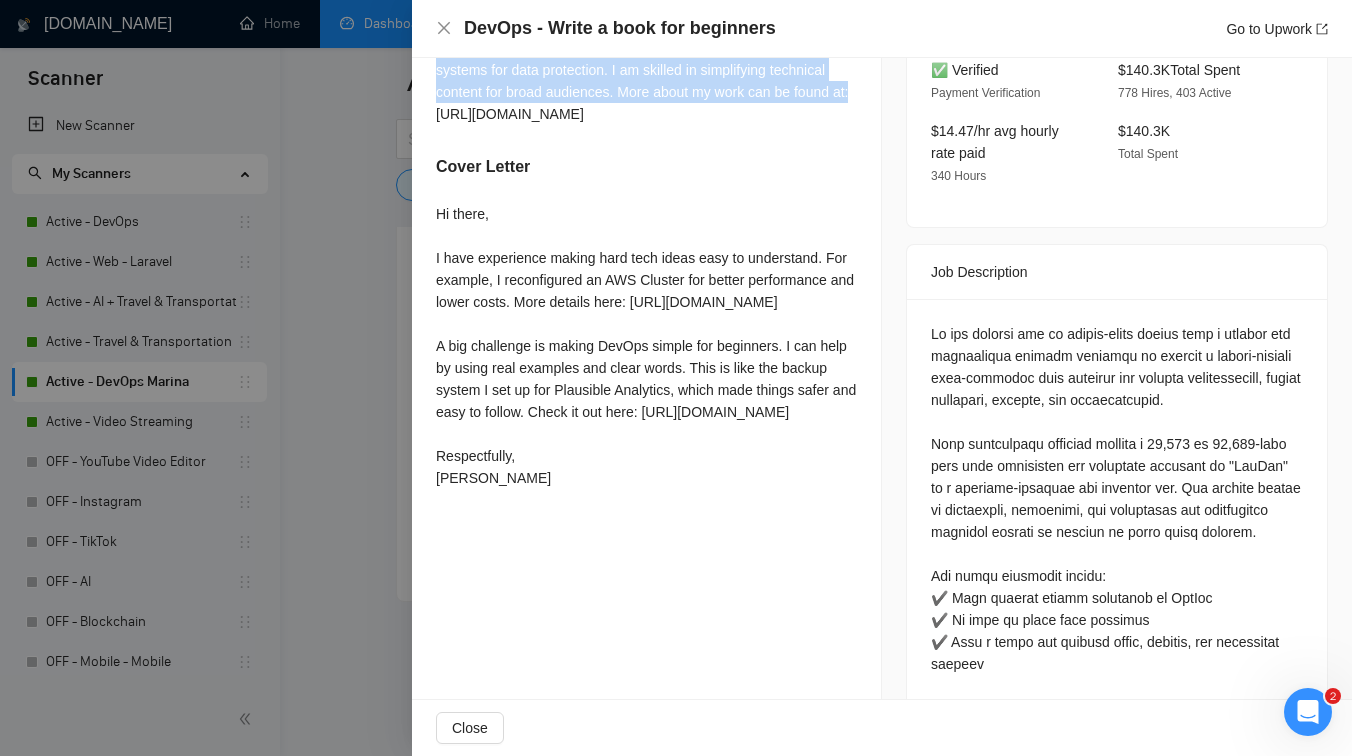 scroll, scrollTop: 674, scrollLeft: 0, axis: vertical 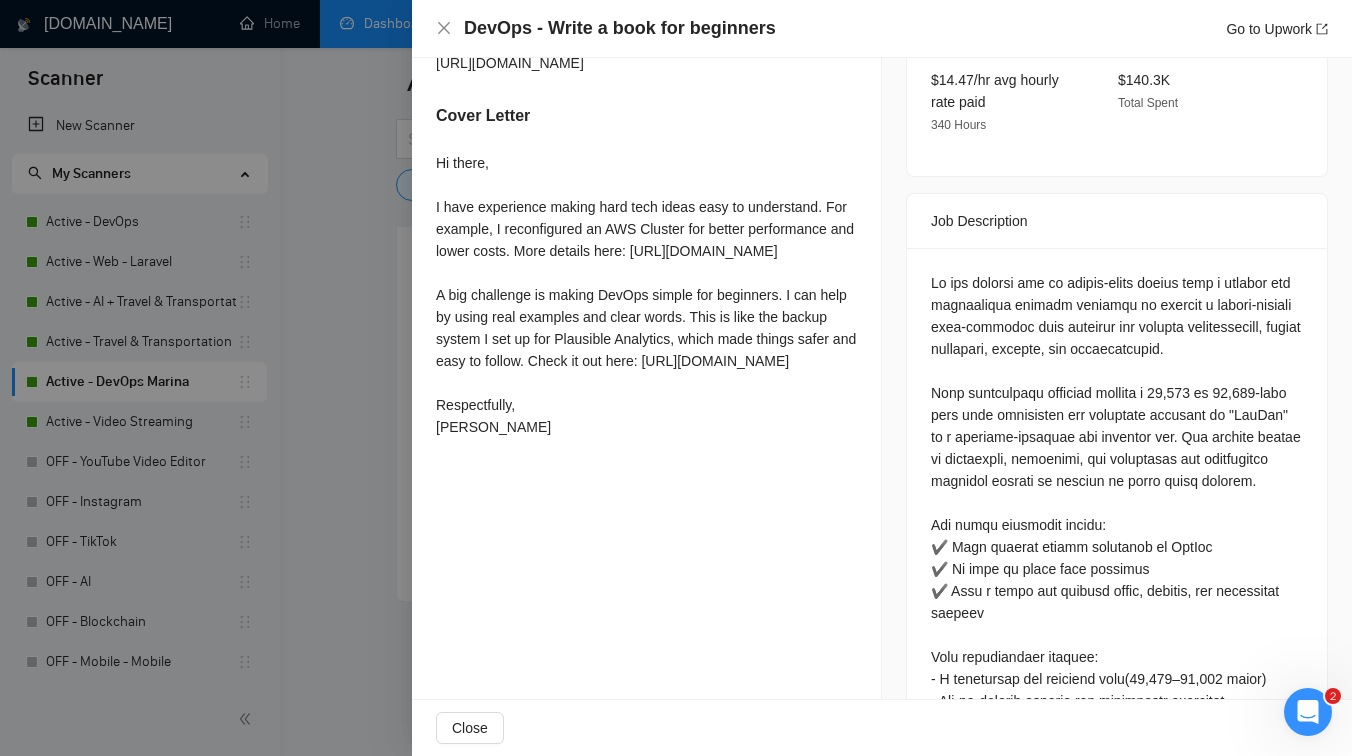 click at bounding box center [676, 378] 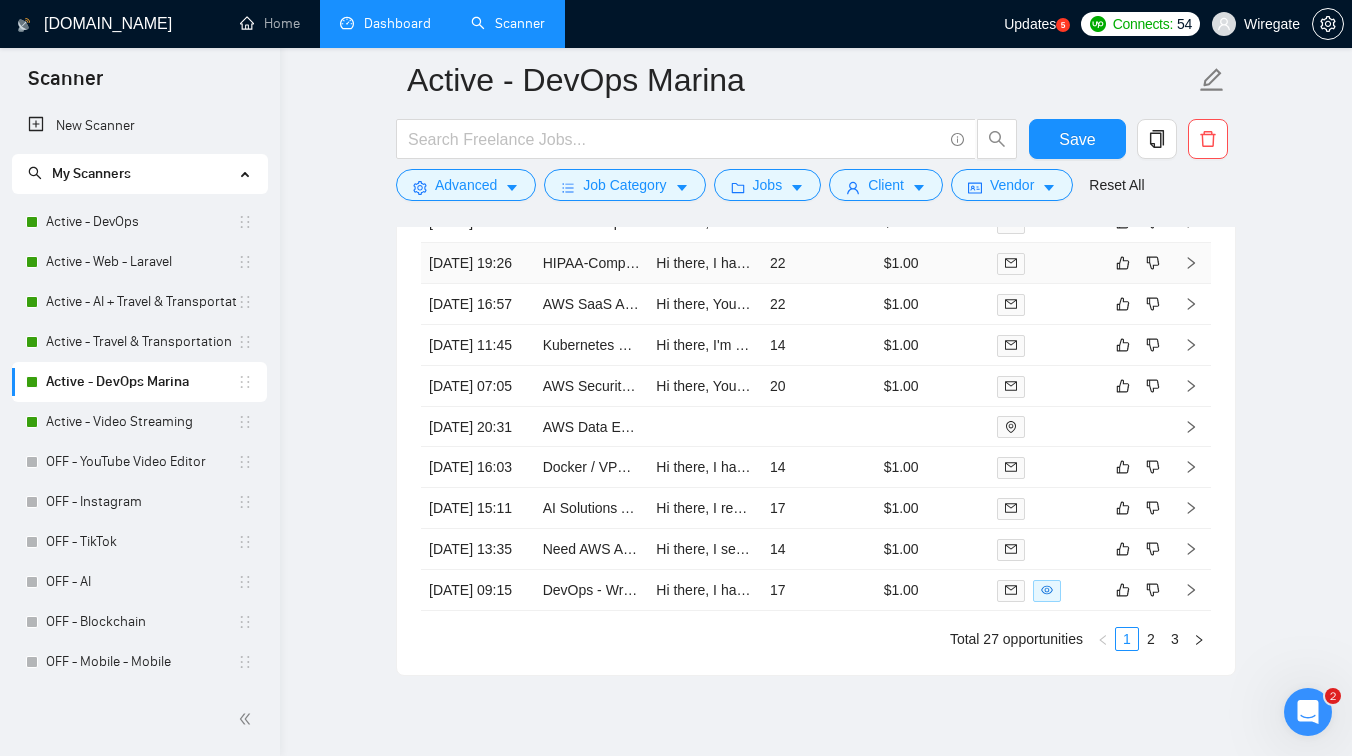 scroll, scrollTop: 4499, scrollLeft: 0, axis: vertical 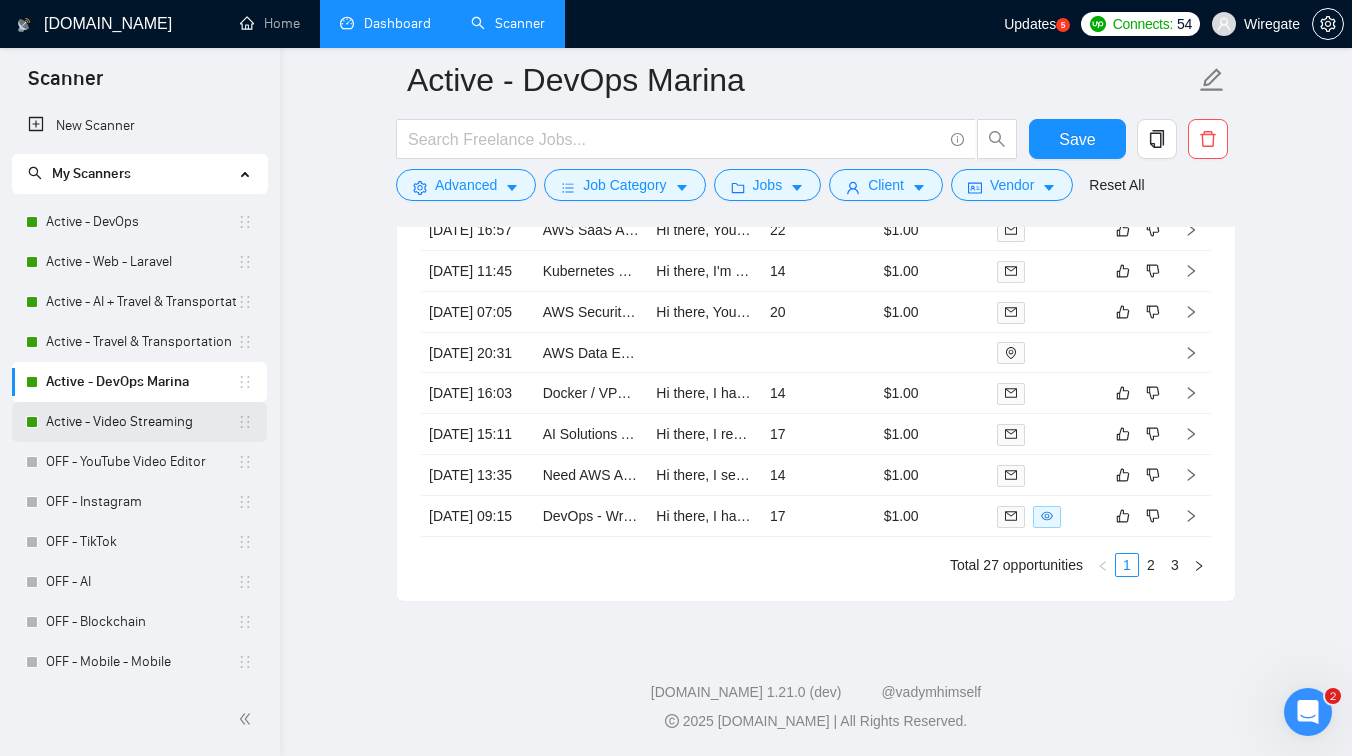 click on "Active - Video Streaming" at bounding box center [141, 422] 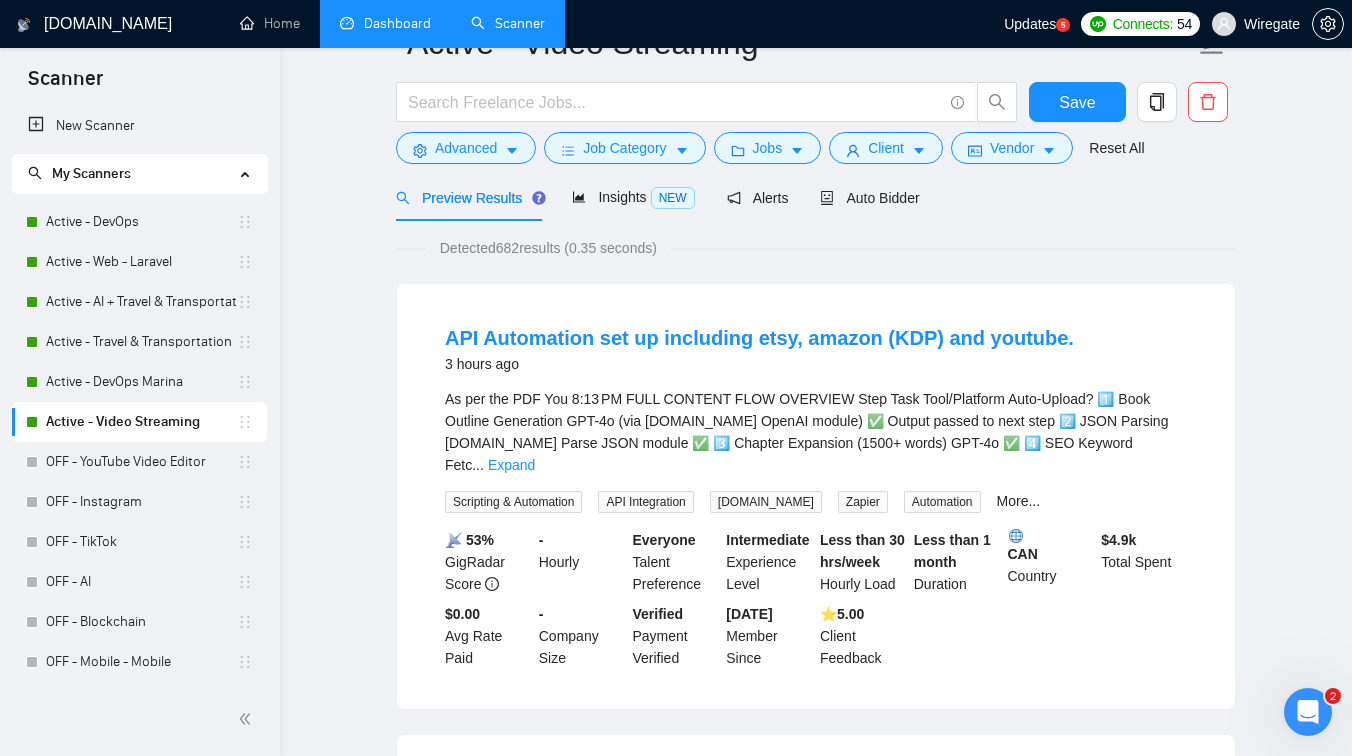 scroll, scrollTop: 0, scrollLeft: 0, axis: both 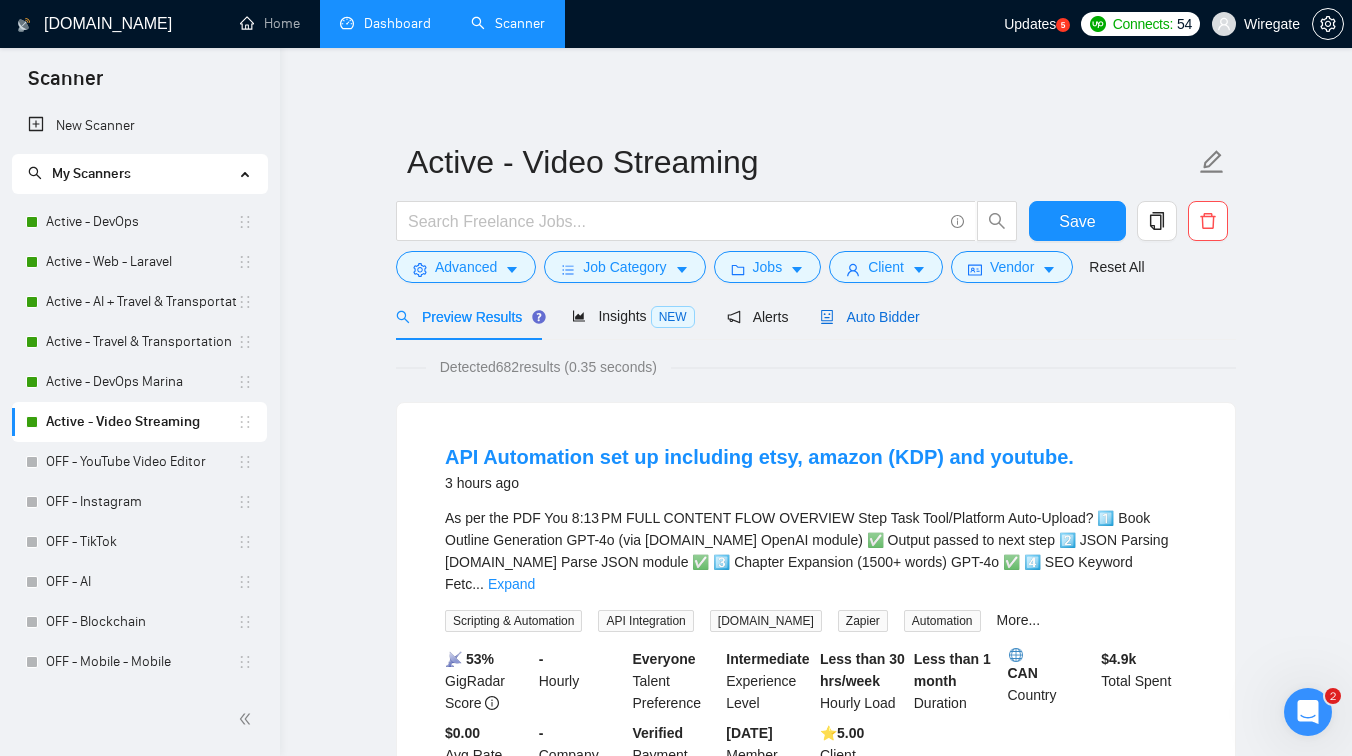 click on "Auto Bidder" at bounding box center [869, 317] 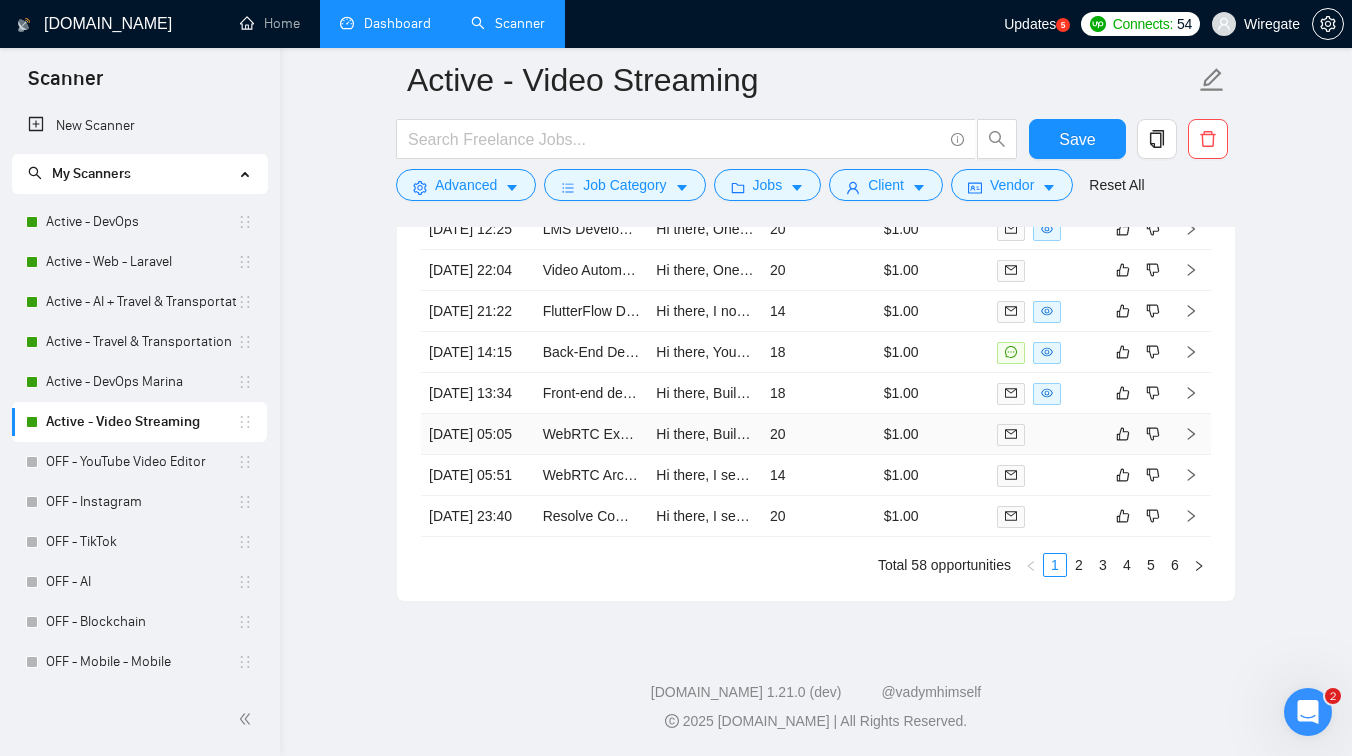 scroll, scrollTop: 4615, scrollLeft: 0, axis: vertical 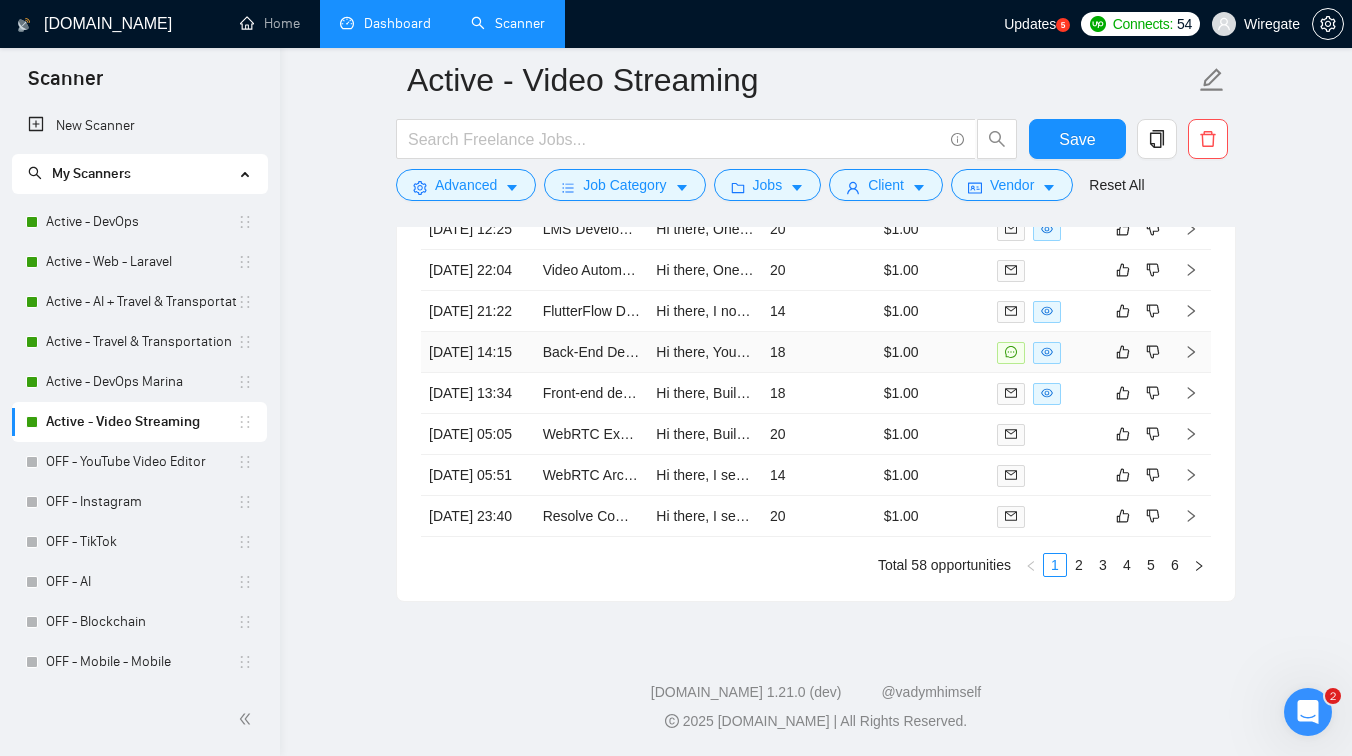 click on "Back-End Development for Photo & Video Generation Platform" at bounding box center (592, 352) 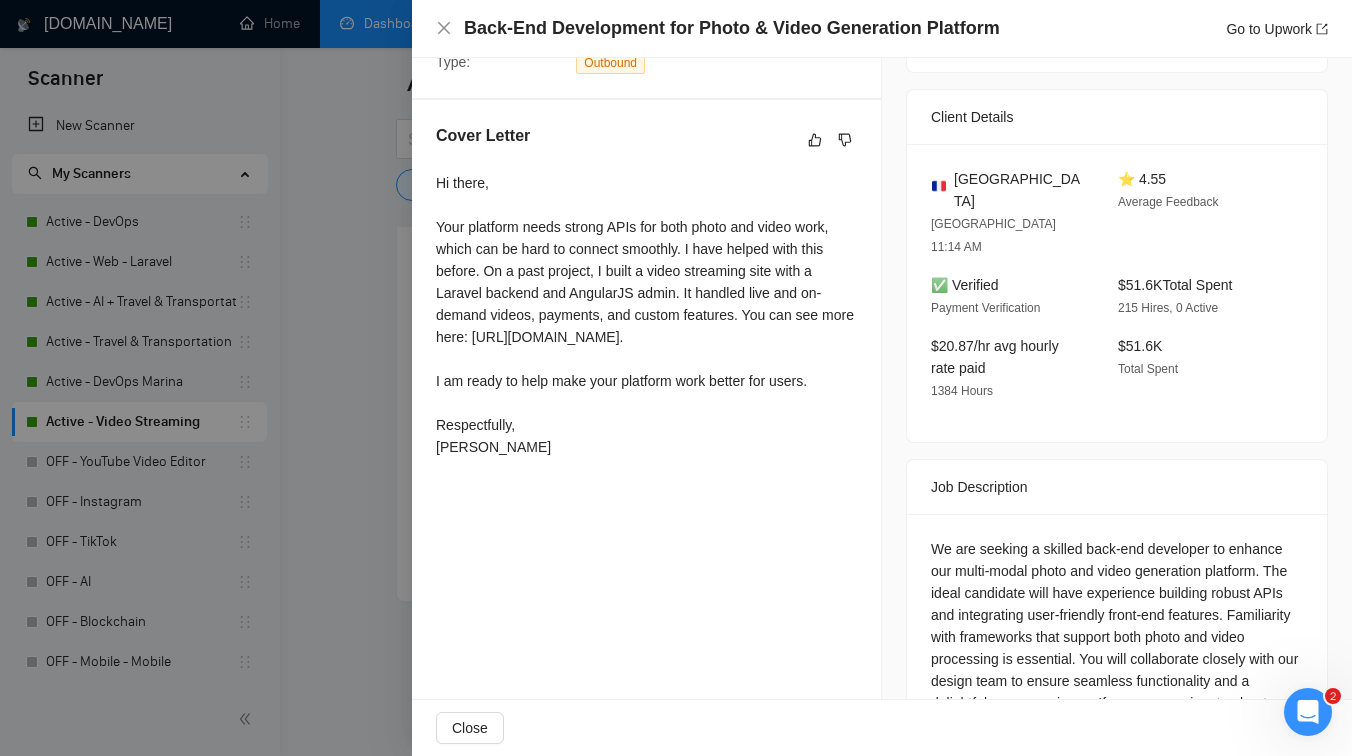 scroll, scrollTop: 488, scrollLeft: 0, axis: vertical 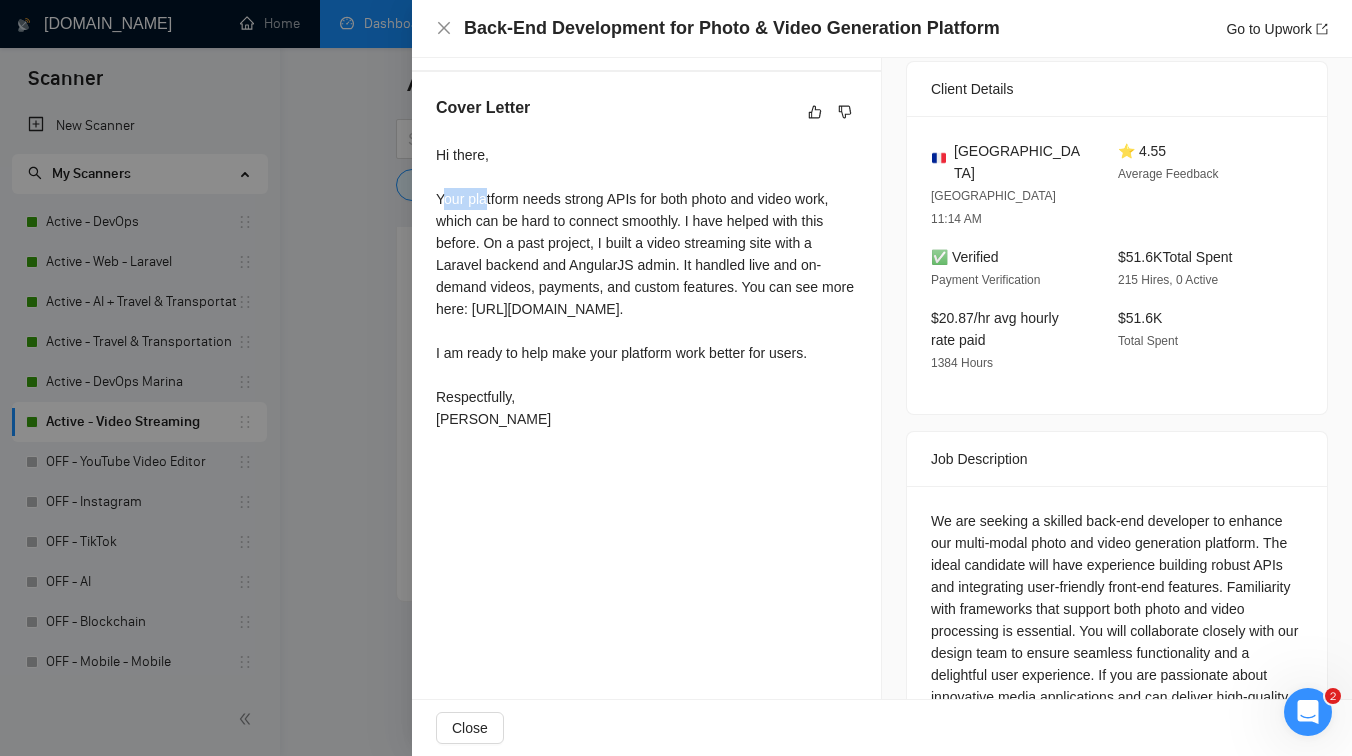 drag, startPoint x: 447, startPoint y: 226, endPoint x: 490, endPoint y: 223, distance: 43.104523 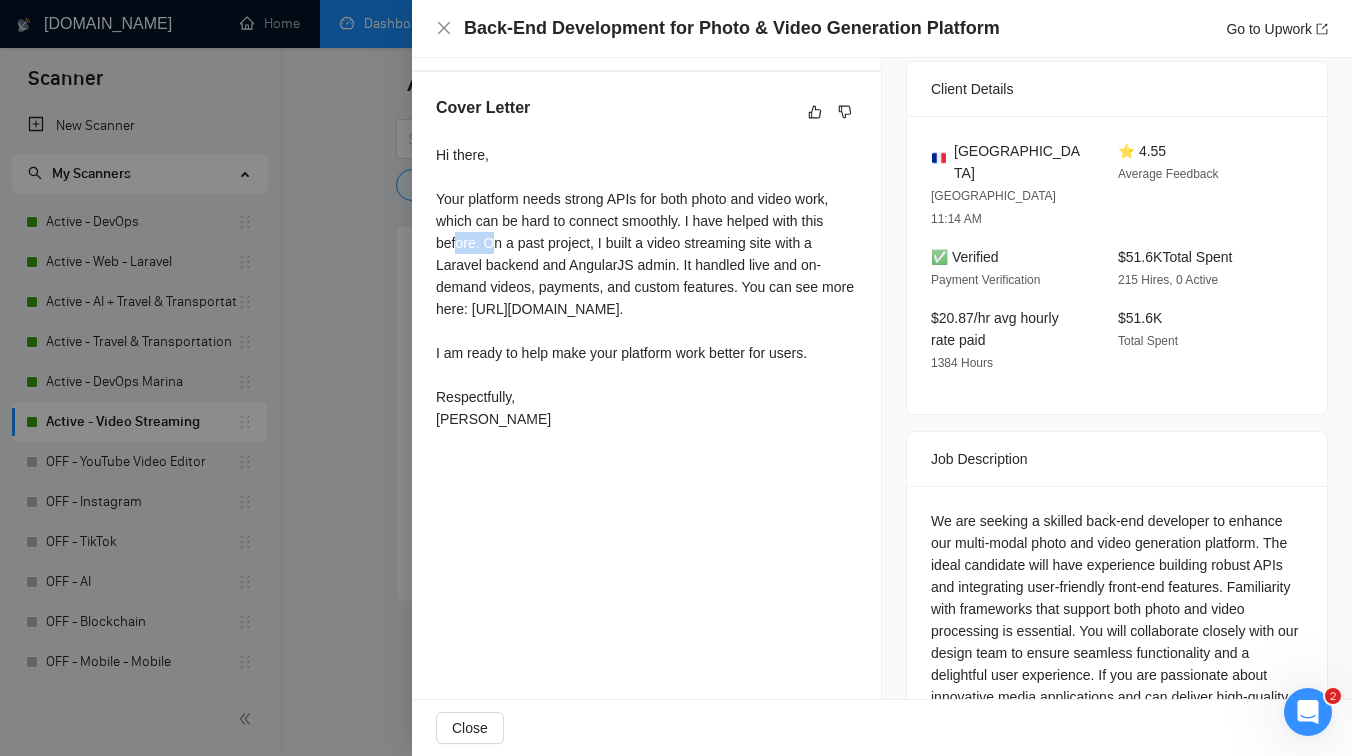 drag, startPoint x: 460, startPoint y: 261, endPoint x: 498, endPoint y: 266, distance: 38.327538 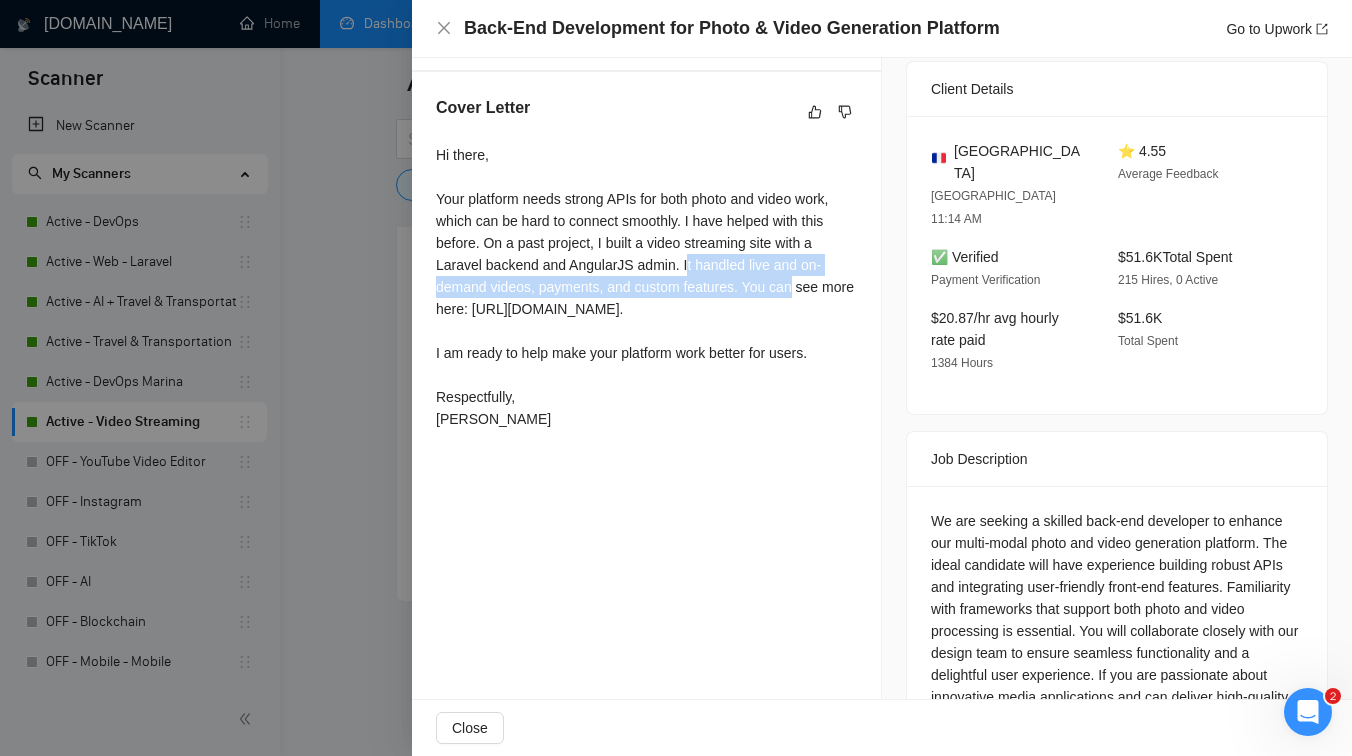 drag, startPoint x: 694, startPoint y: 294, endPoint x: 801, endPoint y: 302, distance: 107.298645 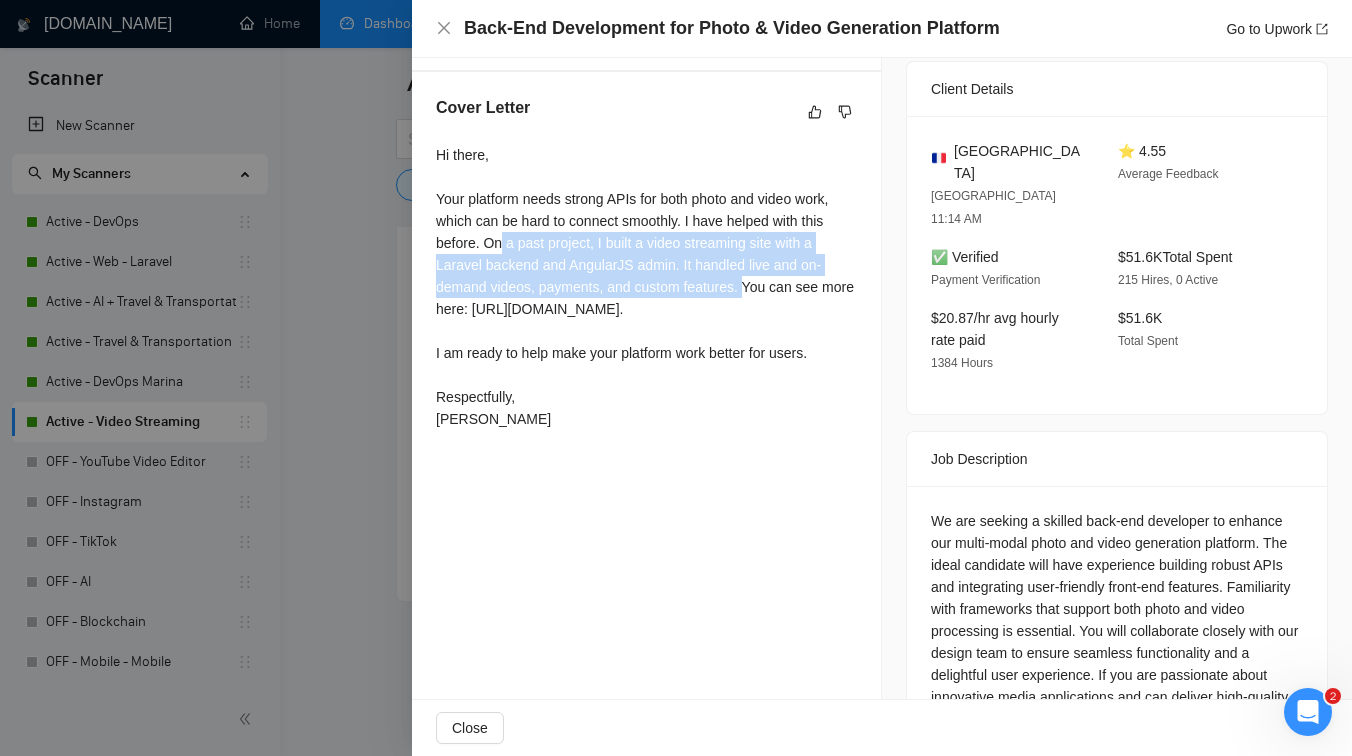 drag, startPoint x: 501, startPoint y: 267, endPoint x: 751, endPoint y: 310, distance: 253.67105 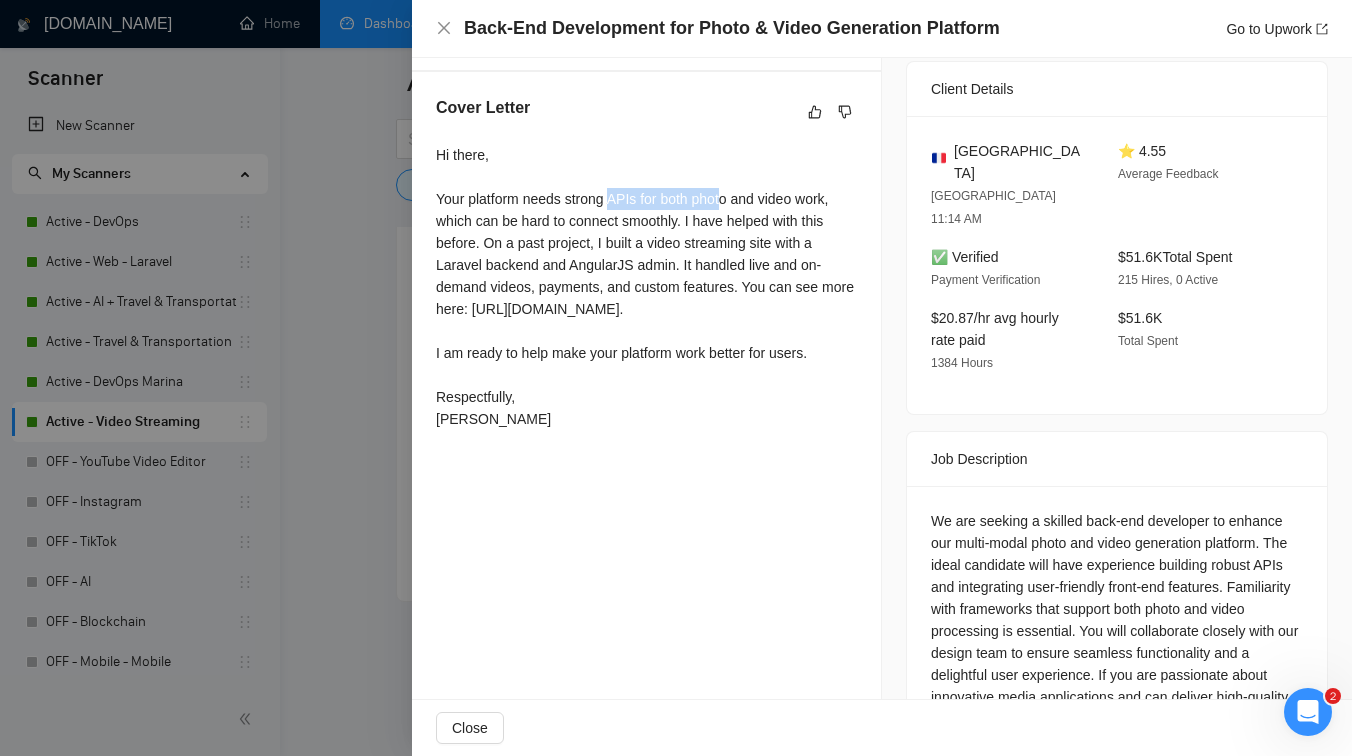drag, startPoint x: 619, startPoint y: 218, endPoint x: 736, endPoint y: 227, distance: 117.34564 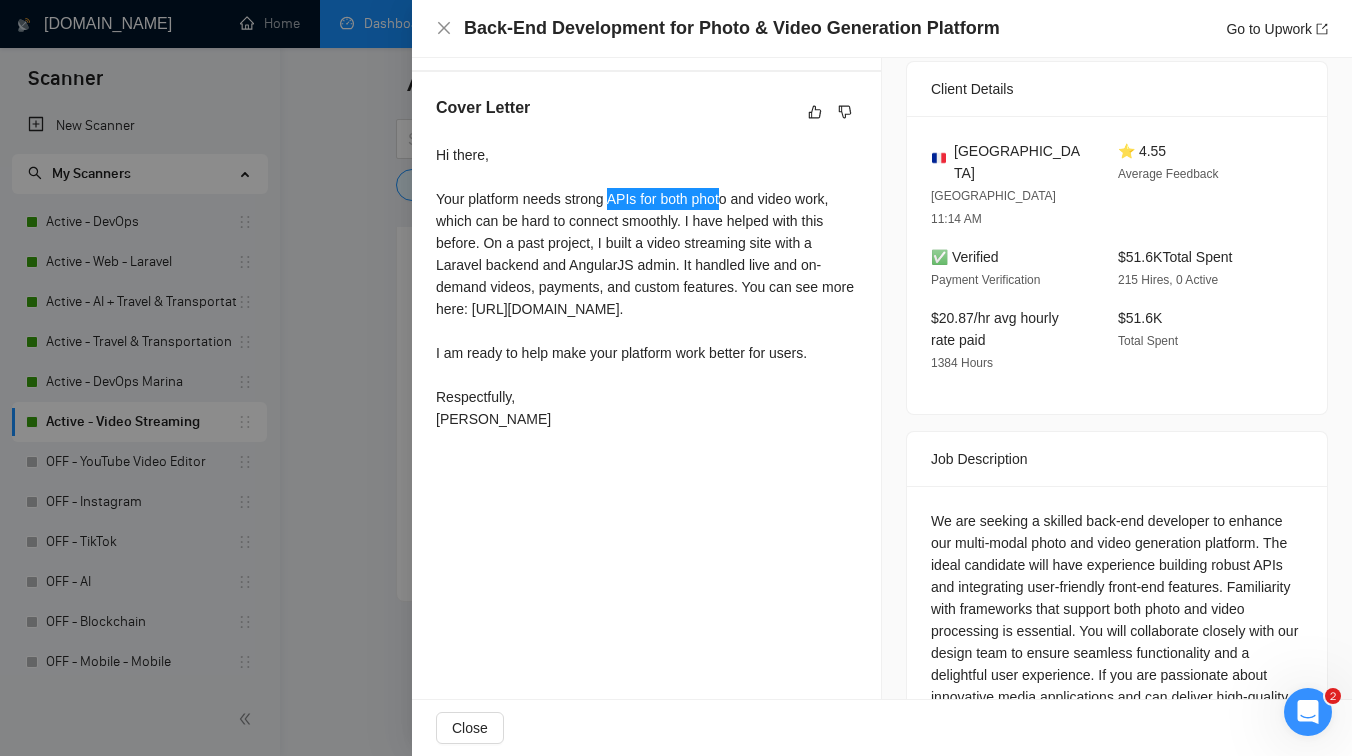 scroll, scrollTop: 528, scrollLeft: 0, axis: vertical 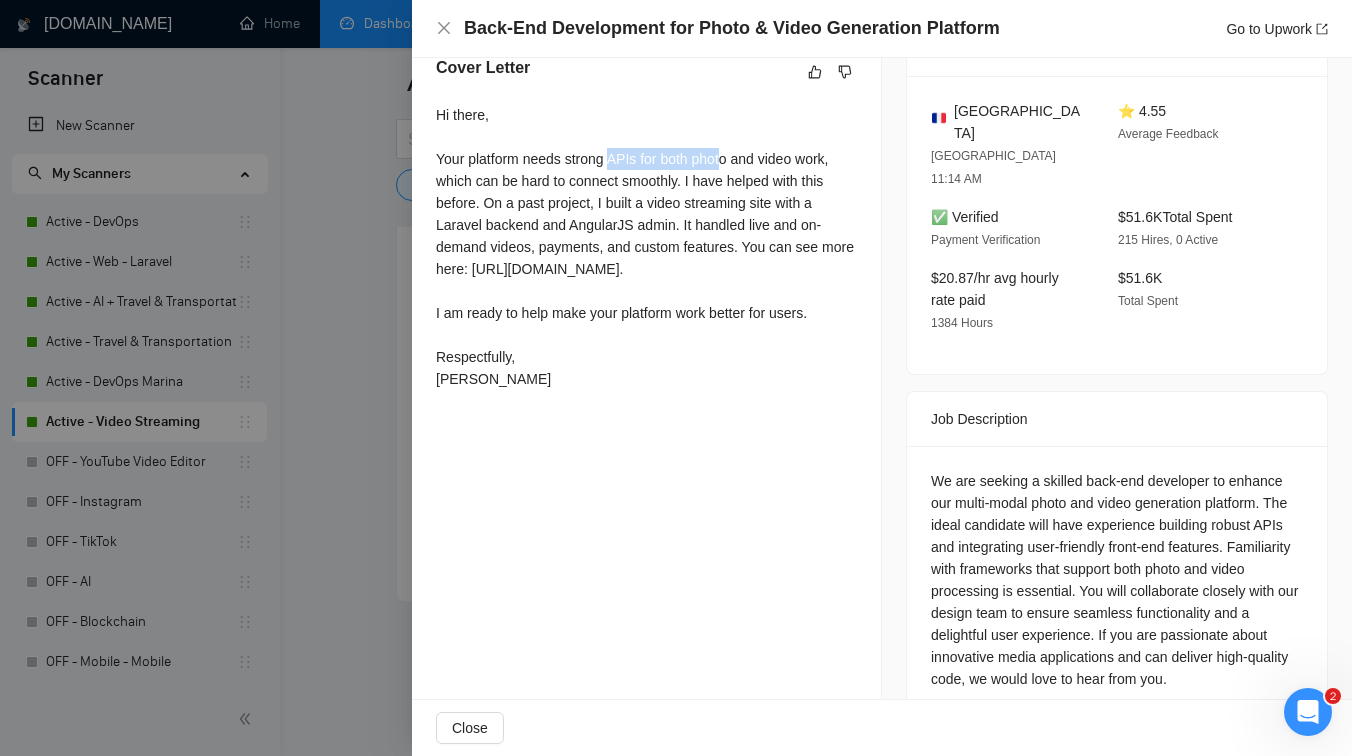 click on "Hi there,
Your platform needs strong APIs for both photo and video work, which can be hard to connect smoothly. I have helped with this before. On a past project, I built a video streaming site with a Laravel backend and AngularJS admin. It handled live and on-demand videos, payments, and custom features. You can see more here: [URL][DOMAIN_NAME].
I am ready to help make your platform work better for users.
Respectfully,
[PERSON_NAME]" at bounding box center [646, 247] 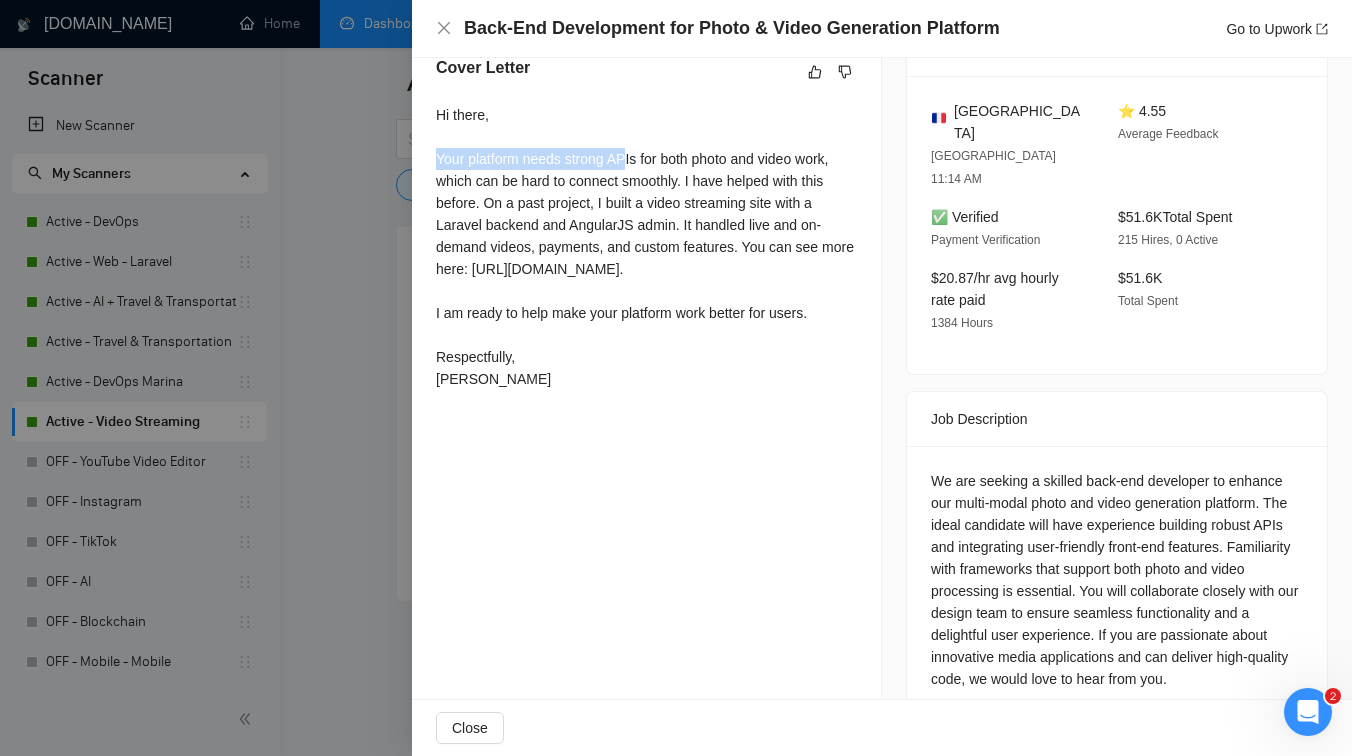 drag, startPoint x: 433, startPoint y: 181, endPoint x: 630, endPoint y: 188, distance: 197.12433 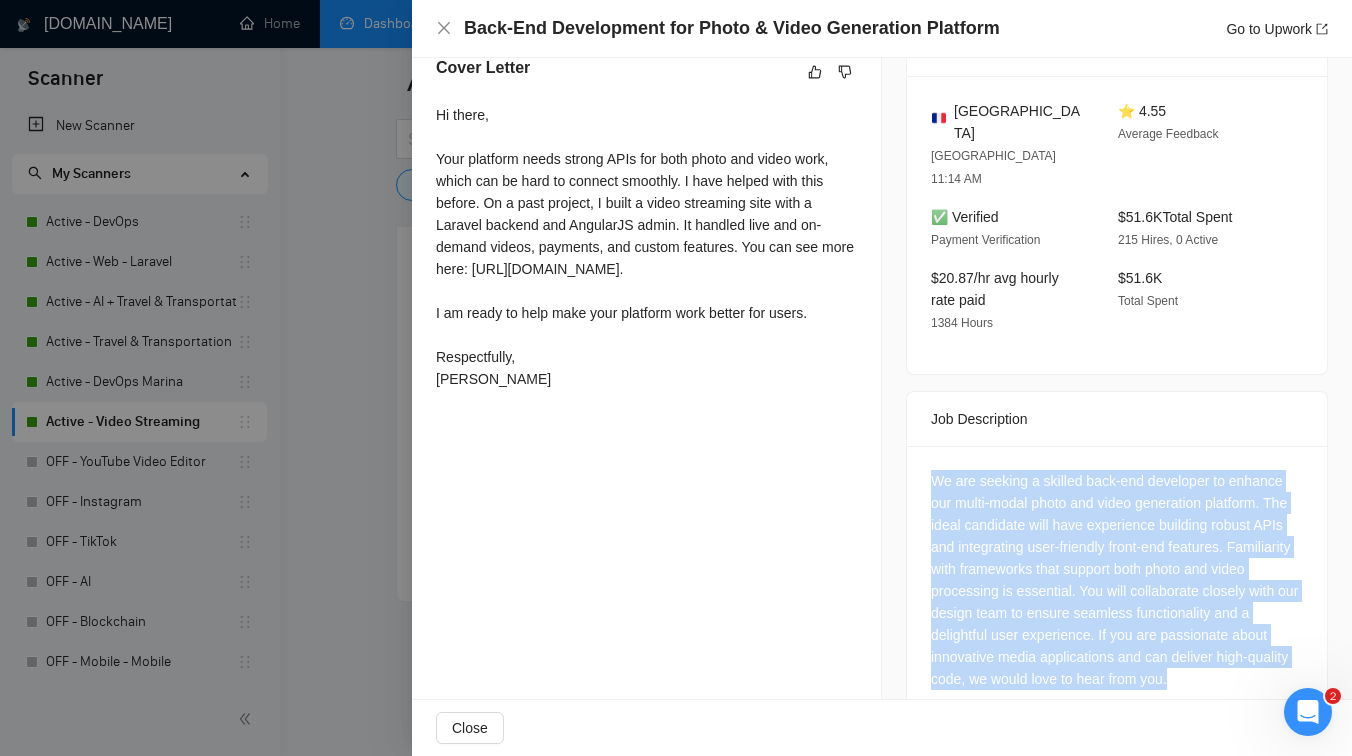 drag, startPoint x: 929, startPoint y: 430, endPoint x: 1239, endPoint y: 660, distance: 386.0052 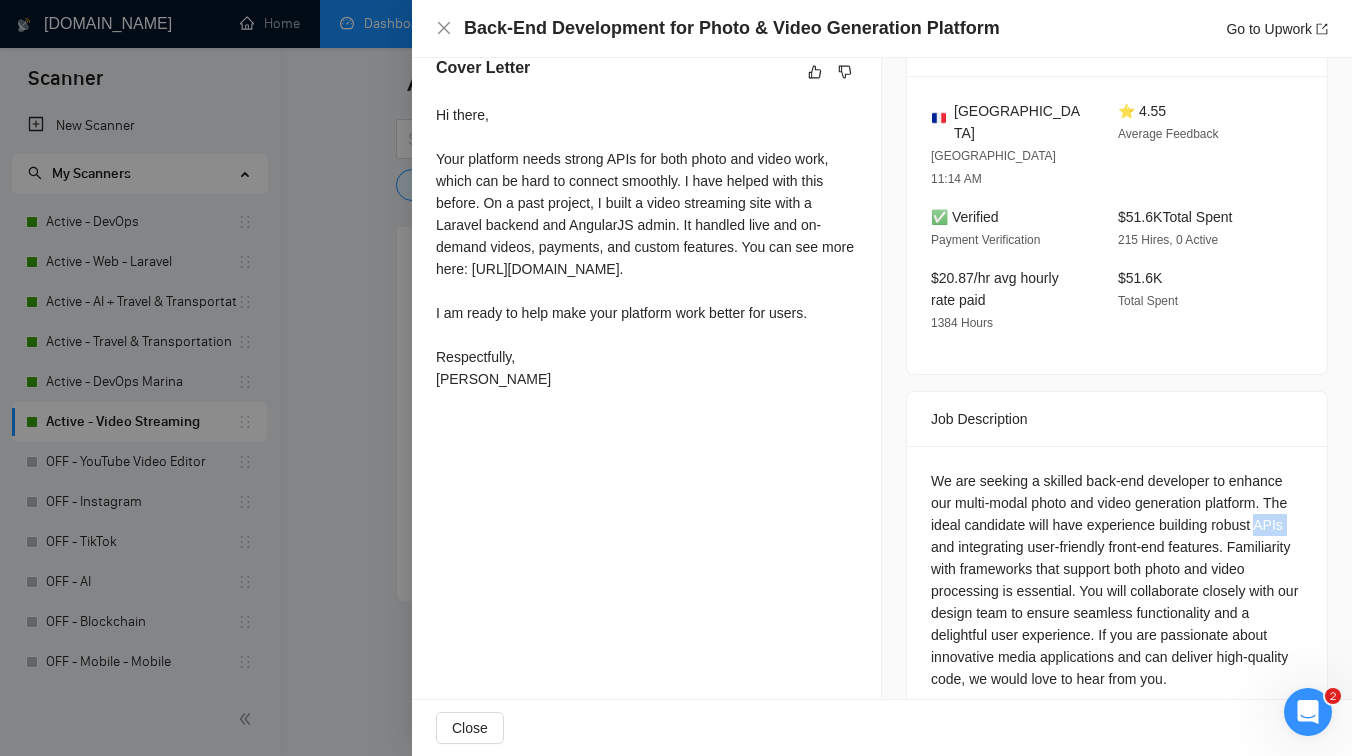 drag, startPoint x: 931, startPoint y: 499, endPoint x: 961, endPoint y: 499, distance: 30 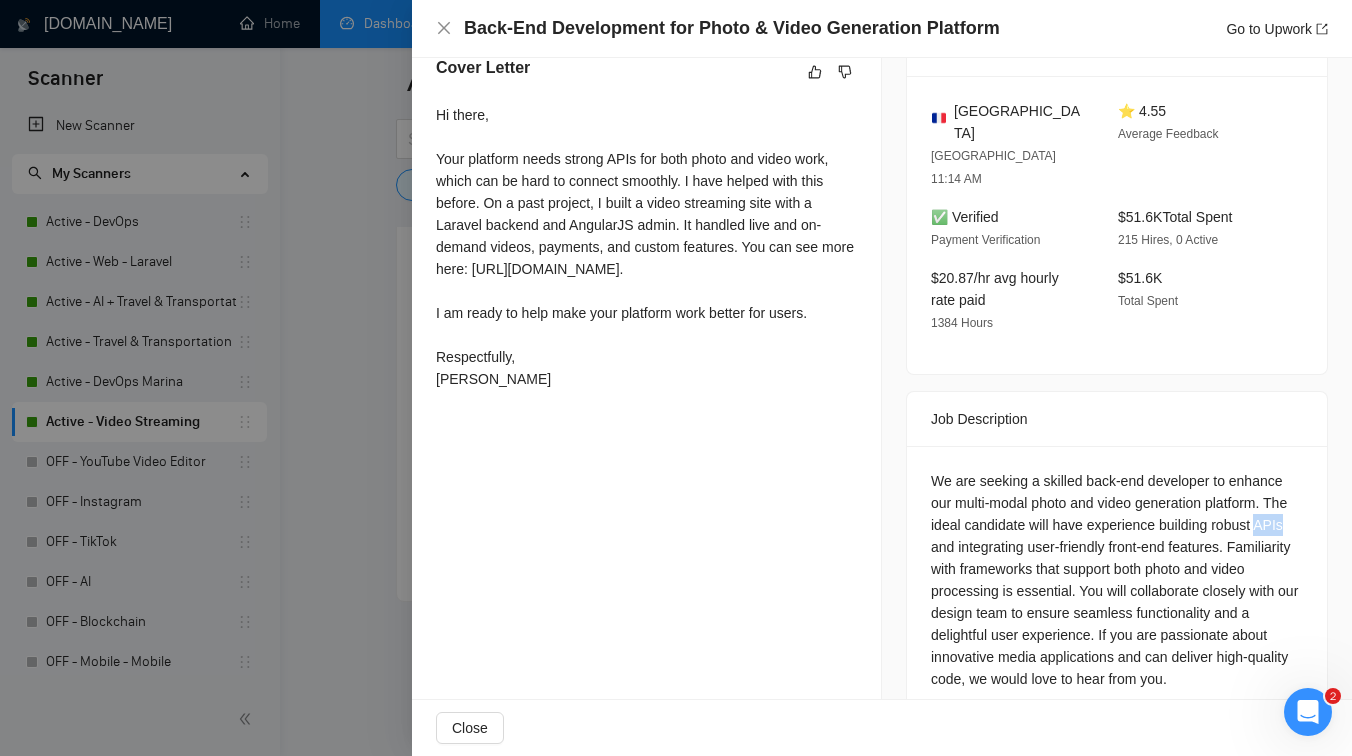 click at bounding box center (676, 378) 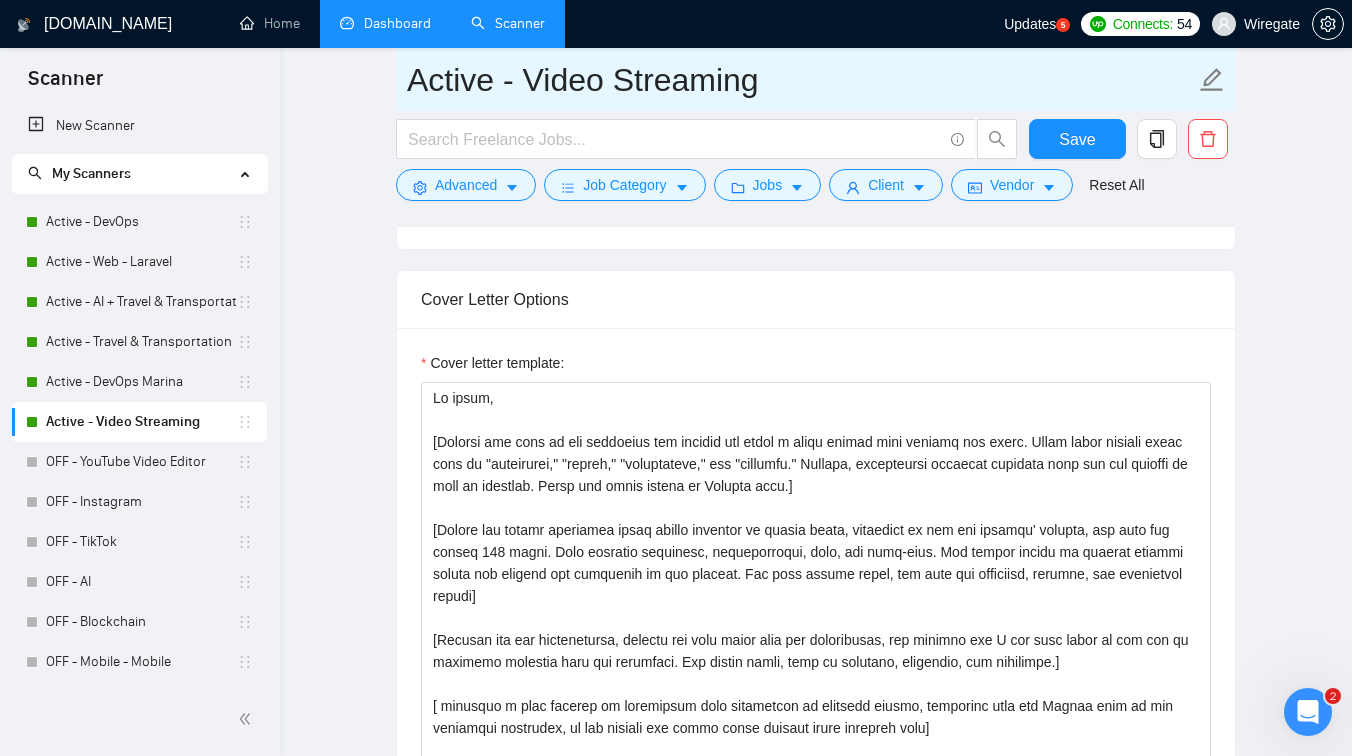 scroll, scrollTop: 1337, scrollLeft: 0, axis: vertical 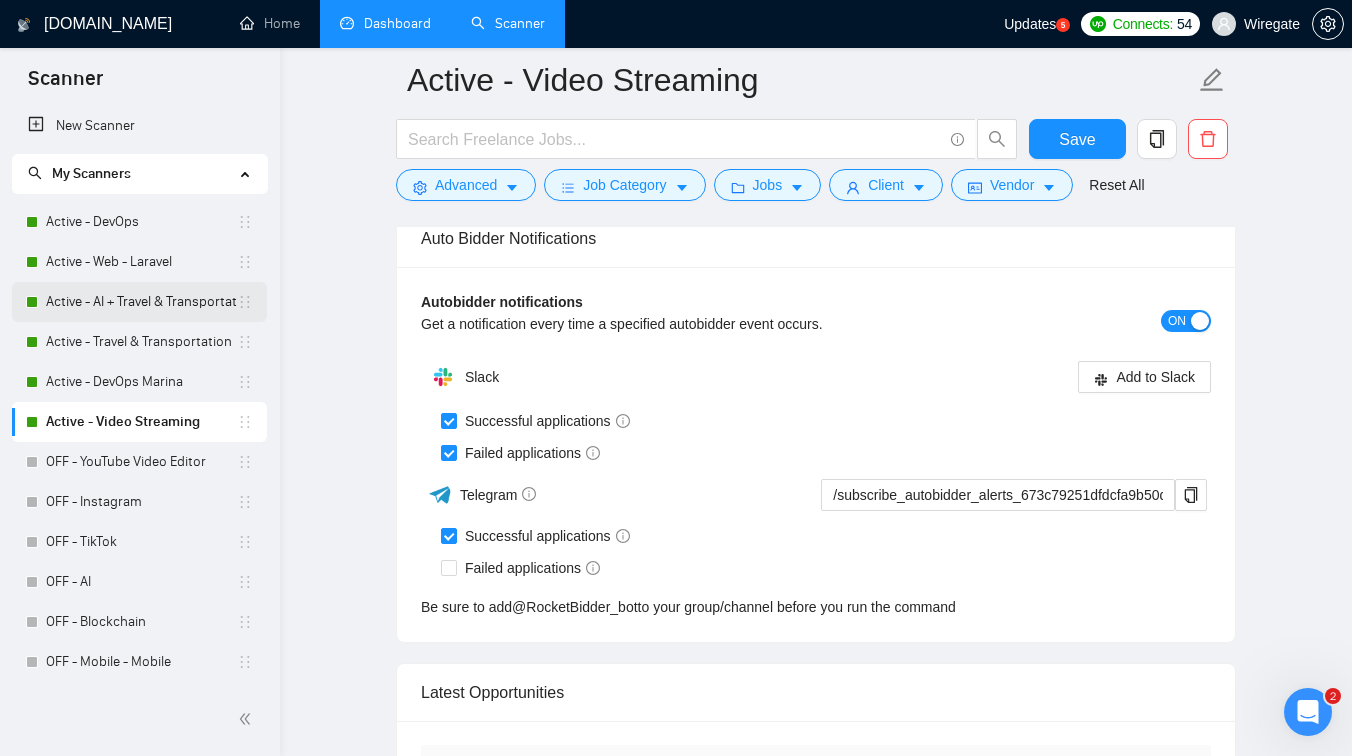 click on "Active - AI + Travel & Transportation" at bounding box center [141, 302] 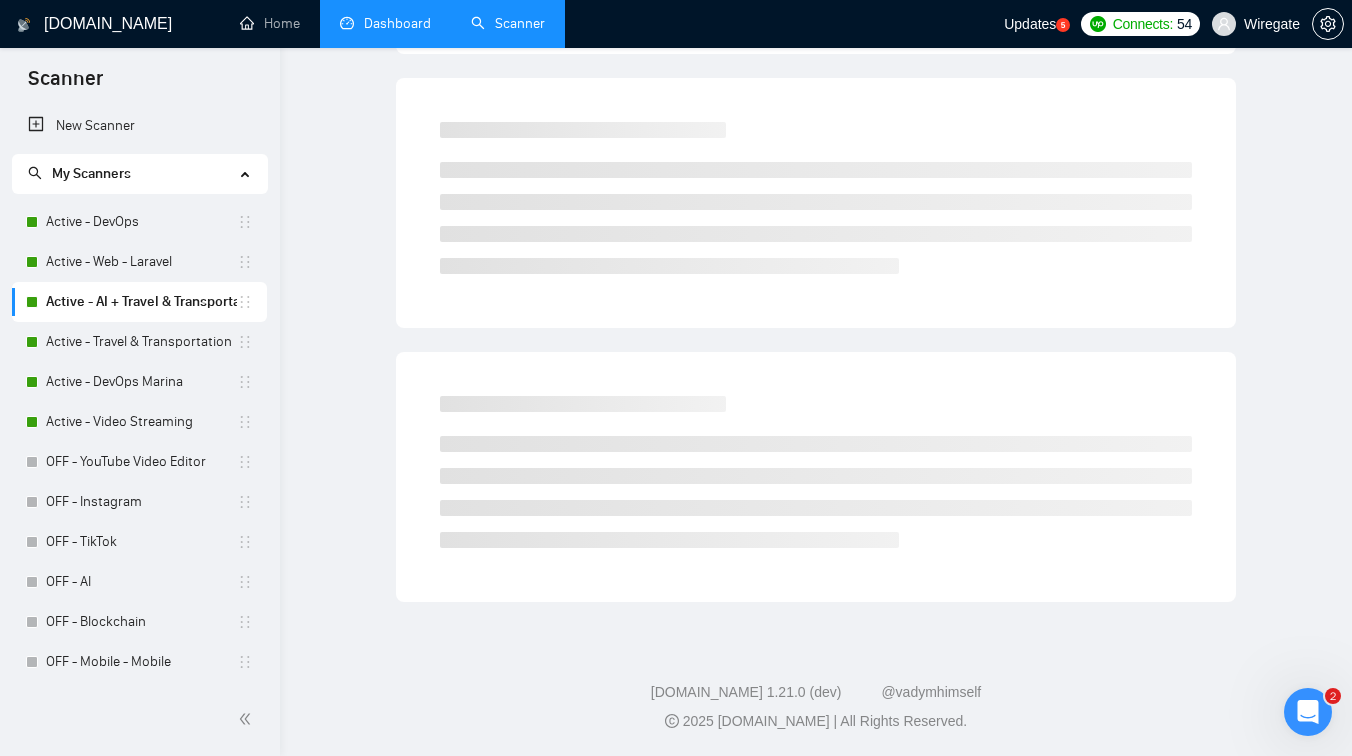 scroll, scrollTop: 0, scrollLeft: 0, axis: both 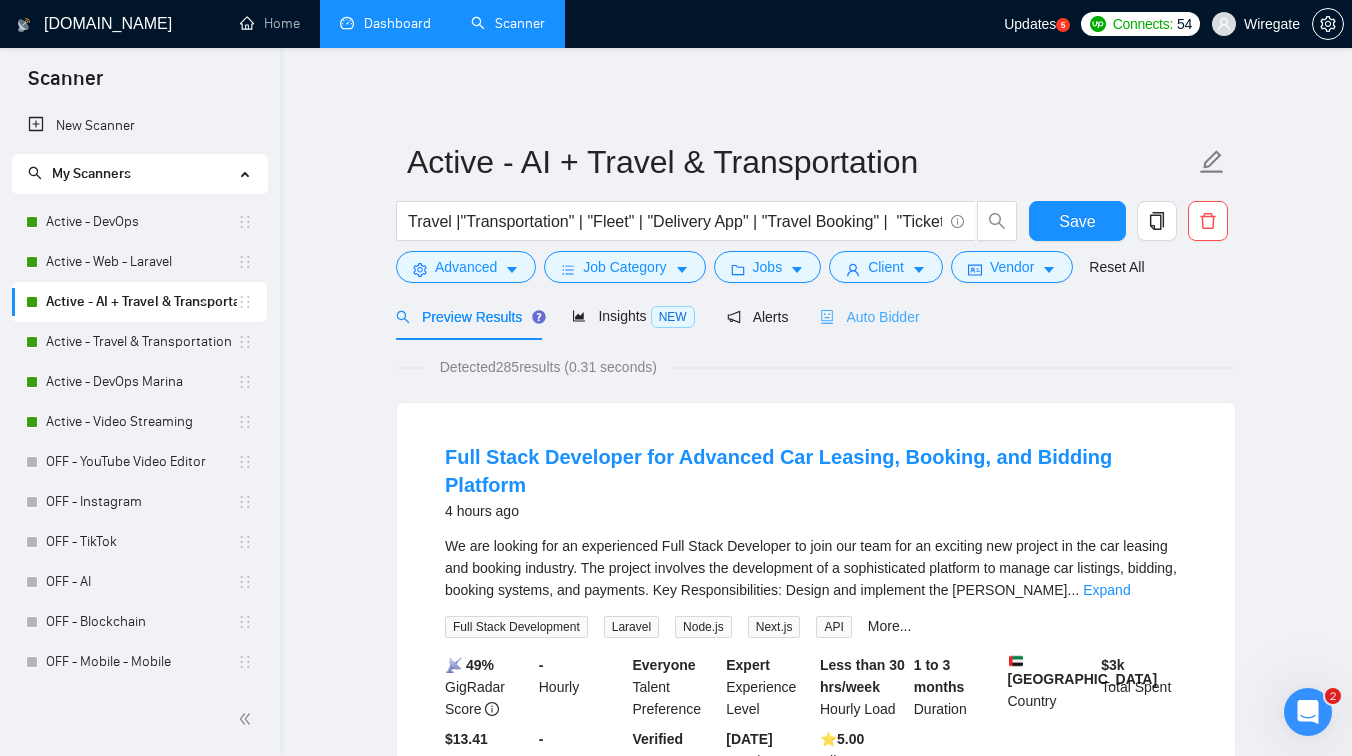 click on "Auto Bidder" at bounding box center [869, 316] 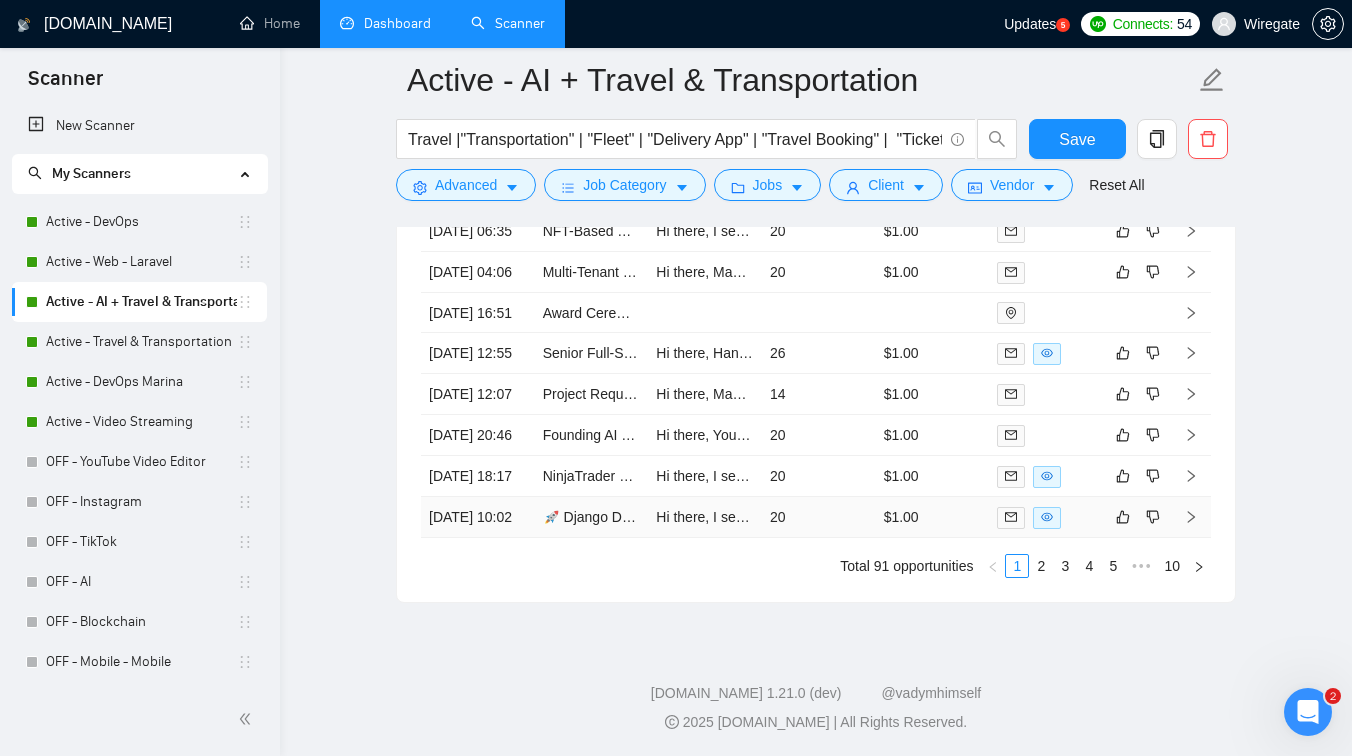 scroll, scrollTop: 4377, scrollLeft: 0, axis: vertical 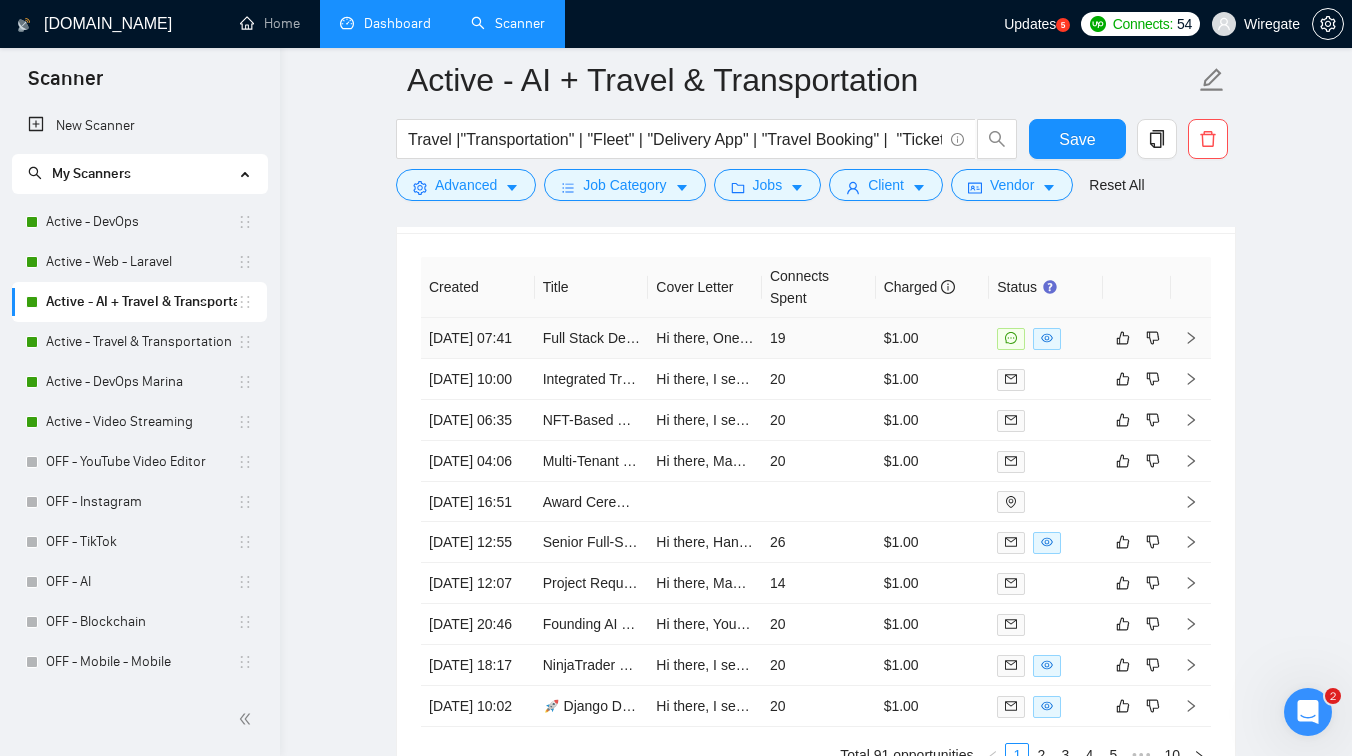 click on "Hi there,
One challenge in your project is building real-time bidding for car listings. I have worked on Solhop's Web App for Booking Airport Transfers, where we added a booking management page and a mobile-friendly date picker. You can see it here: [URL][DOMAIN_NAME]. I also automated content for 4,000 travel pages using AI, which you can view here: [URL][DOMAIN_NAME]. My skills in [GEOGRAPHIC_DATA] and Next.js match your needs. I can deliver fast and within your budget.
Respectfully,
Marinaundefined" at bounding box center [705, 338] 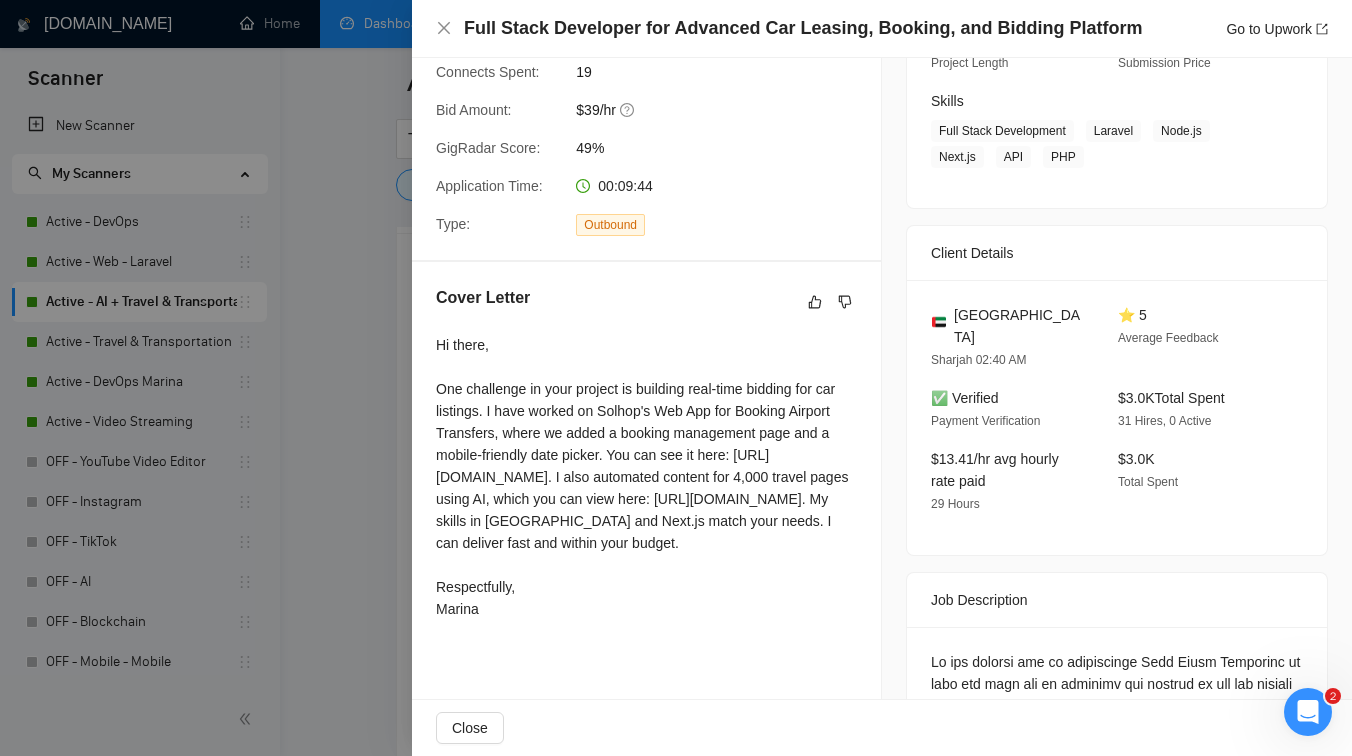scroll, scrollTop: 313, scrollLeft: 0, axis: vertical 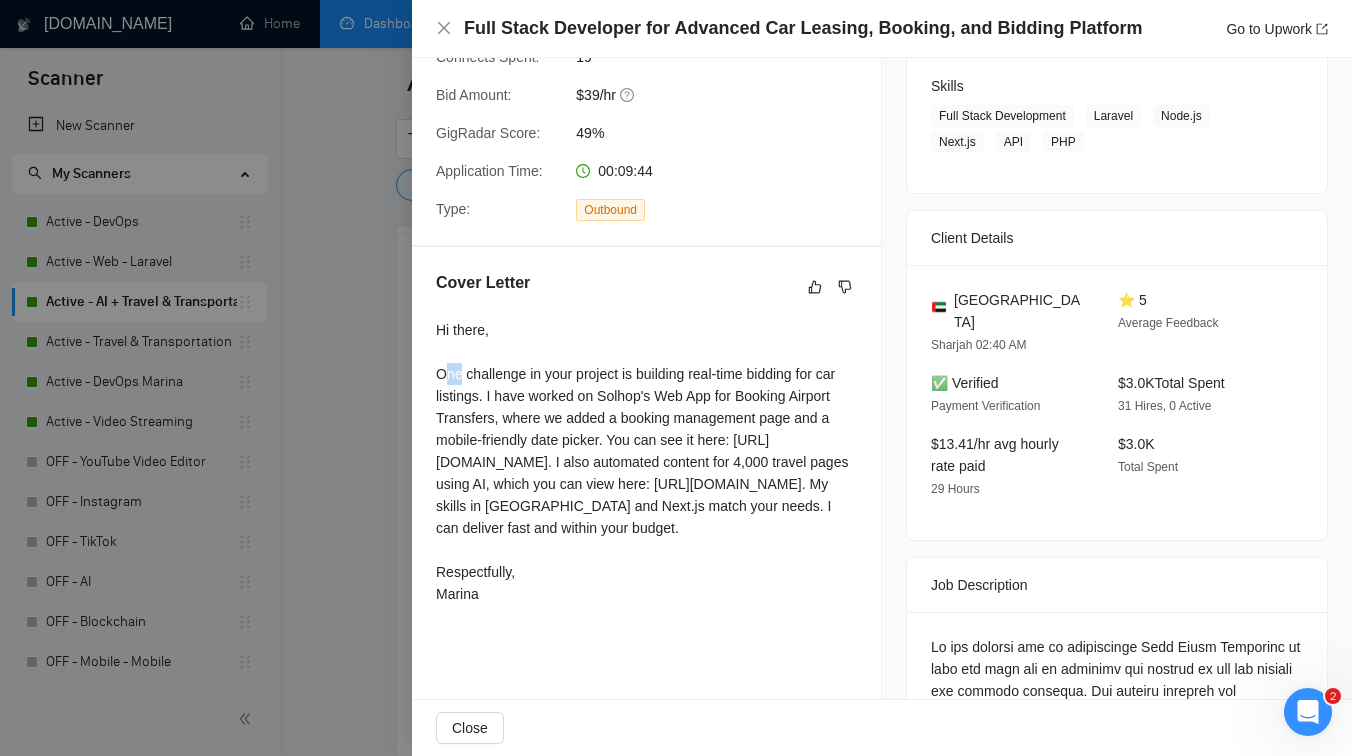 drag, startPoint x: 444, startPoint y: 404, endPoint x: 459, endPoint y: 403, distance: 15.033297 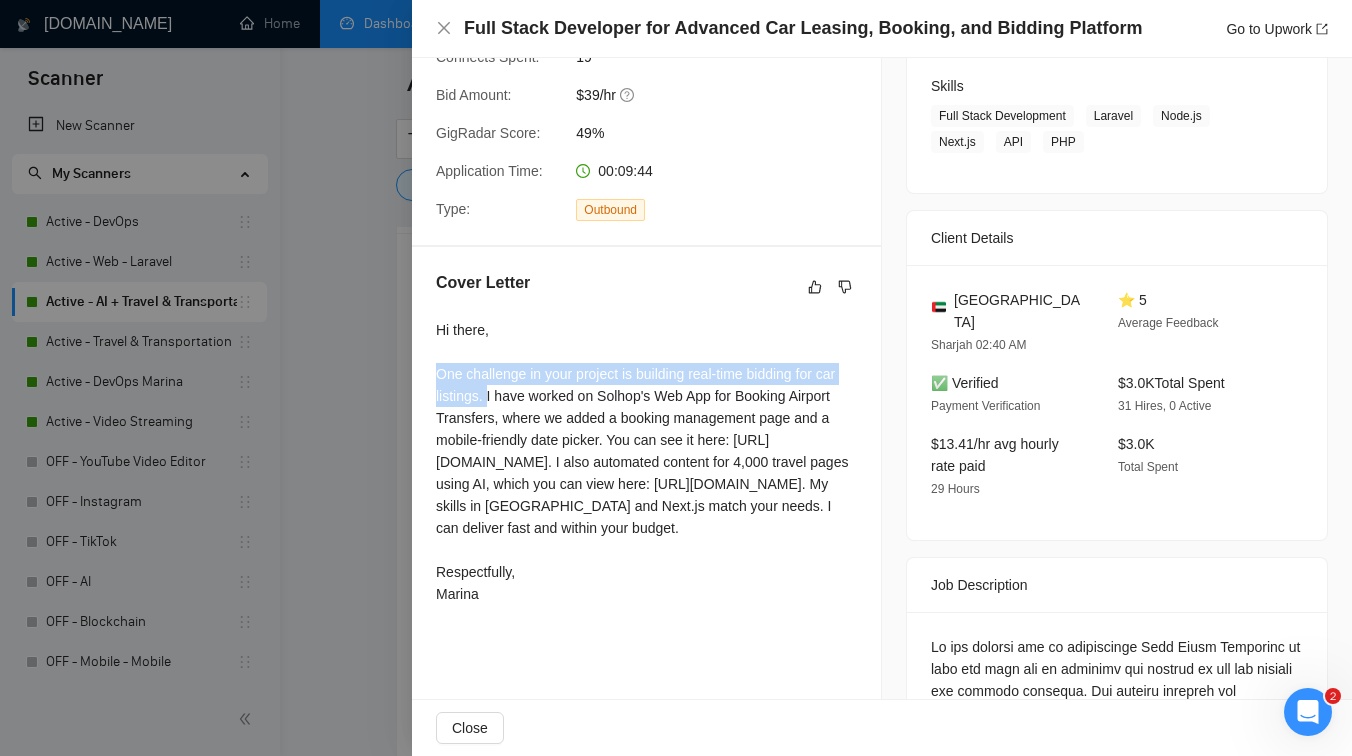 drag, startPoint x: 436, startPoint y: 397, endPoint x: 485, endPoint y: 421, distance: 54.56189 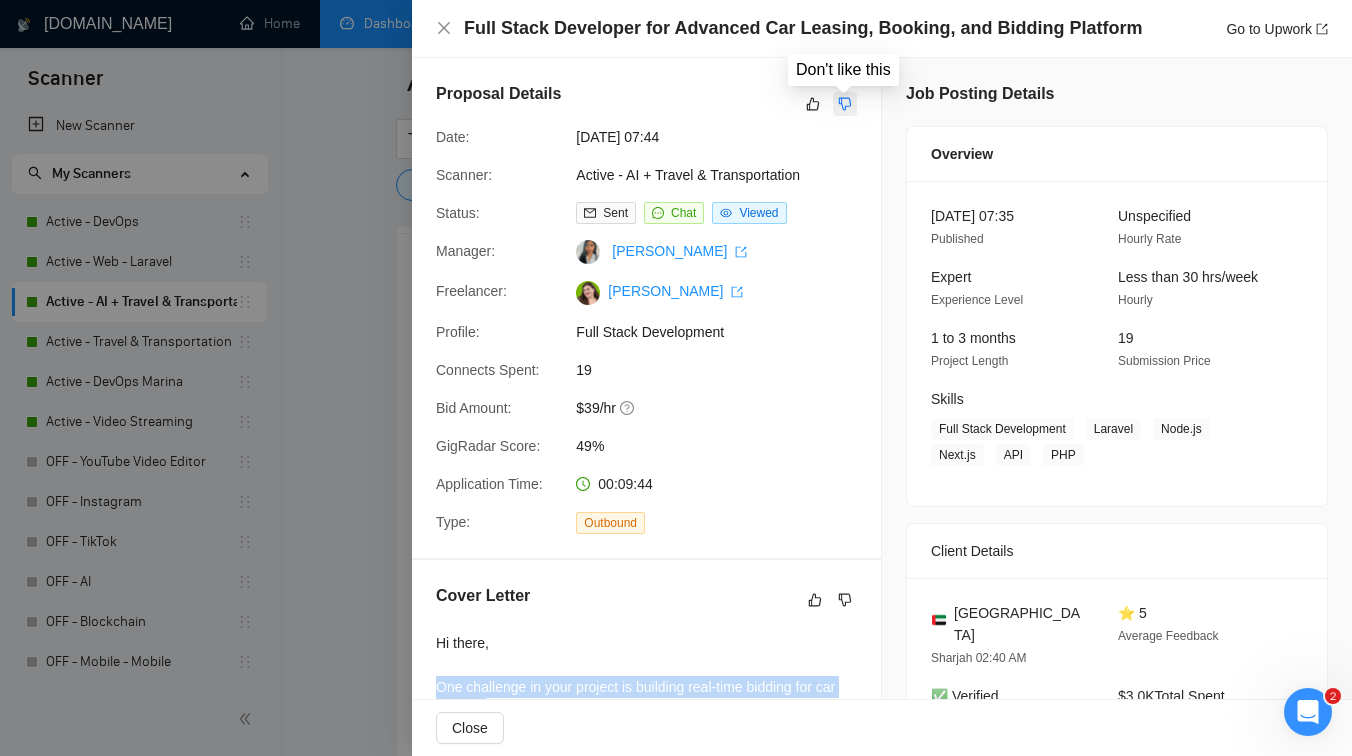 click 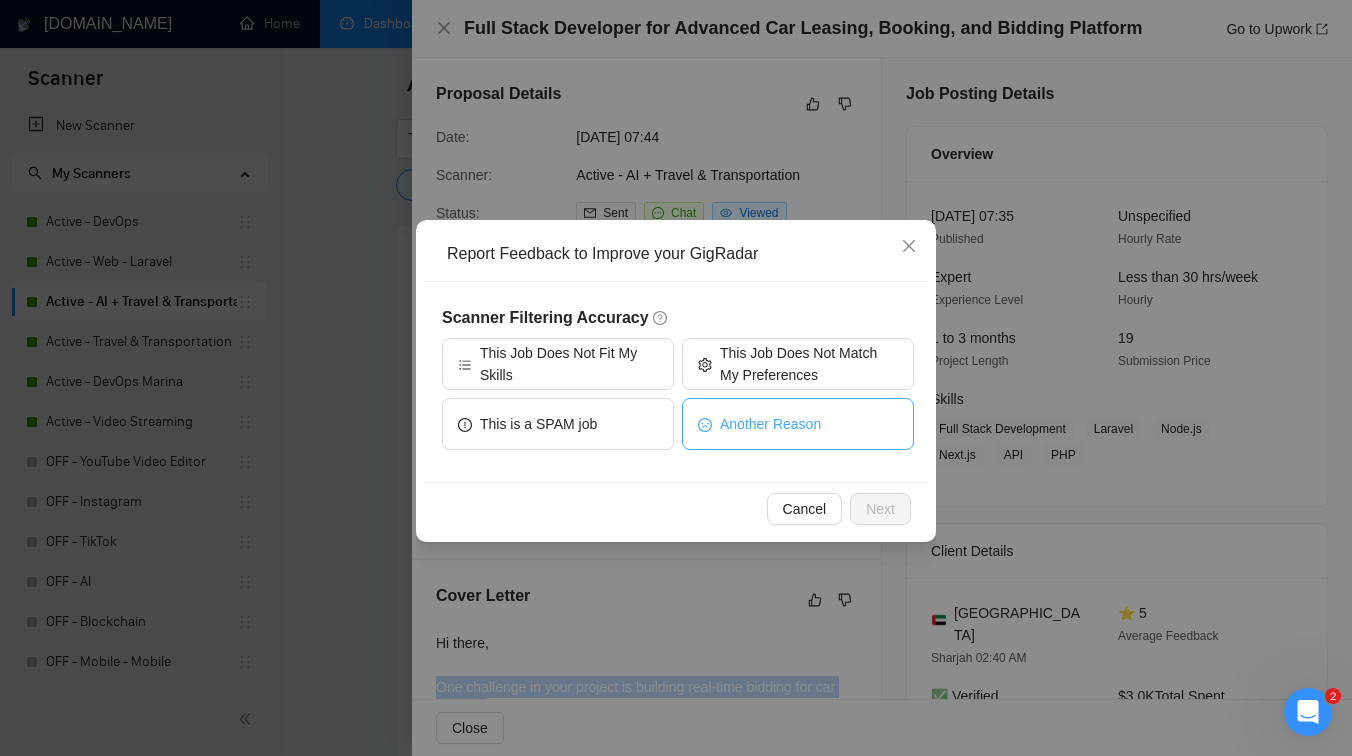 click on "Another Reason" at bounding box center [798, 424] 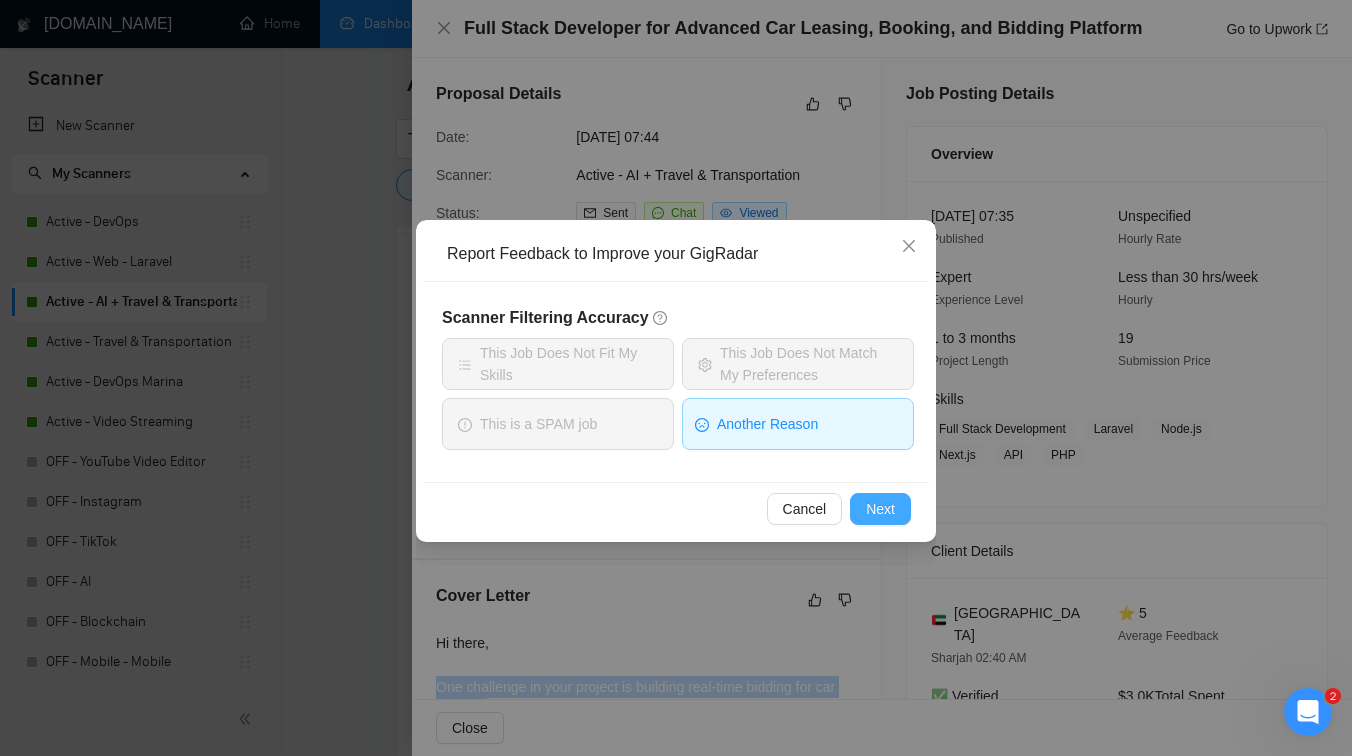 click on "Next" at bounding box center [880, 509] 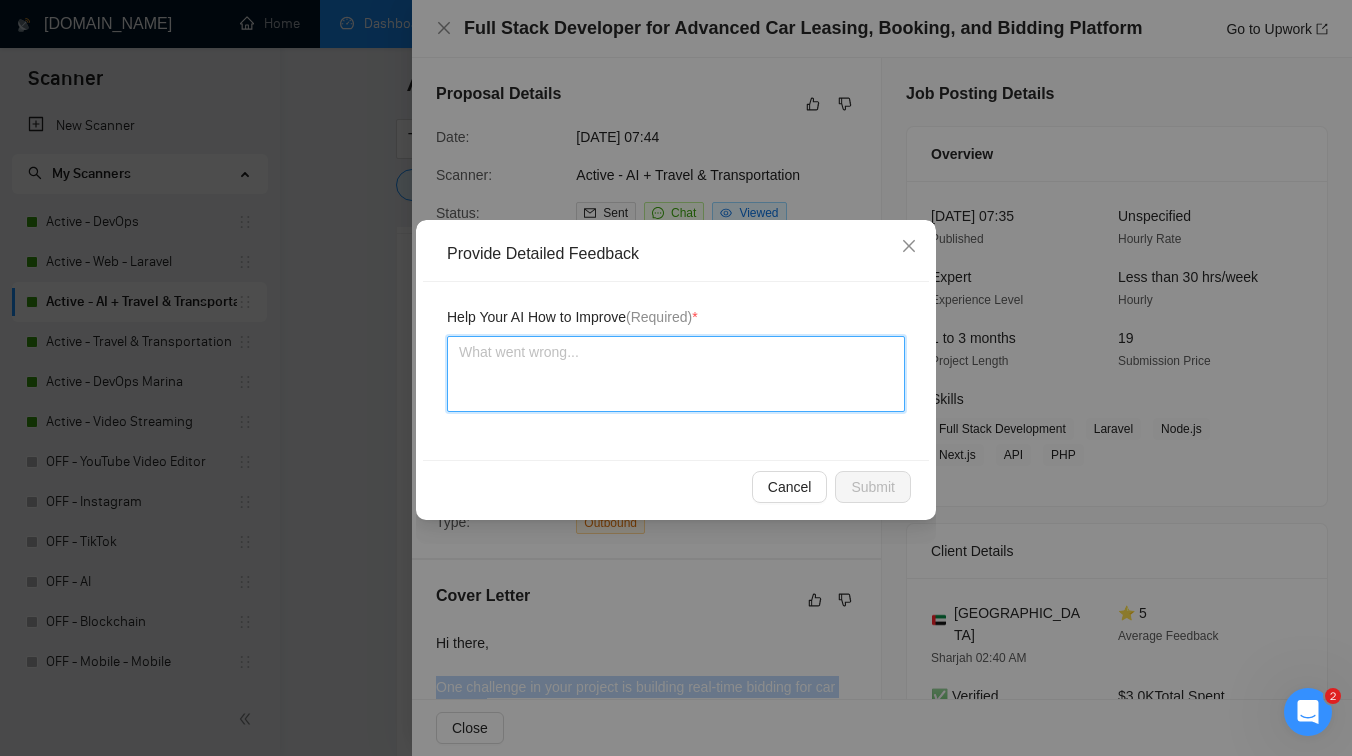 click at bounding box center (676, 374) 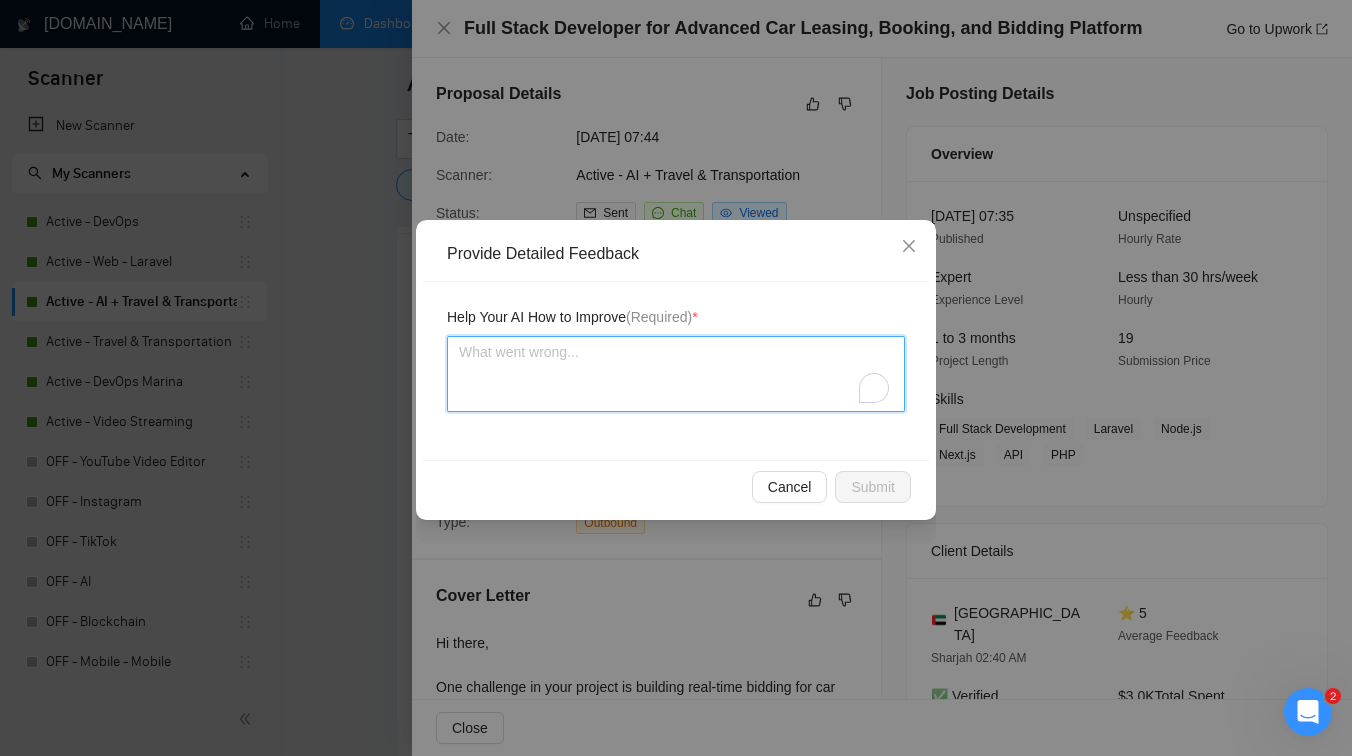 type 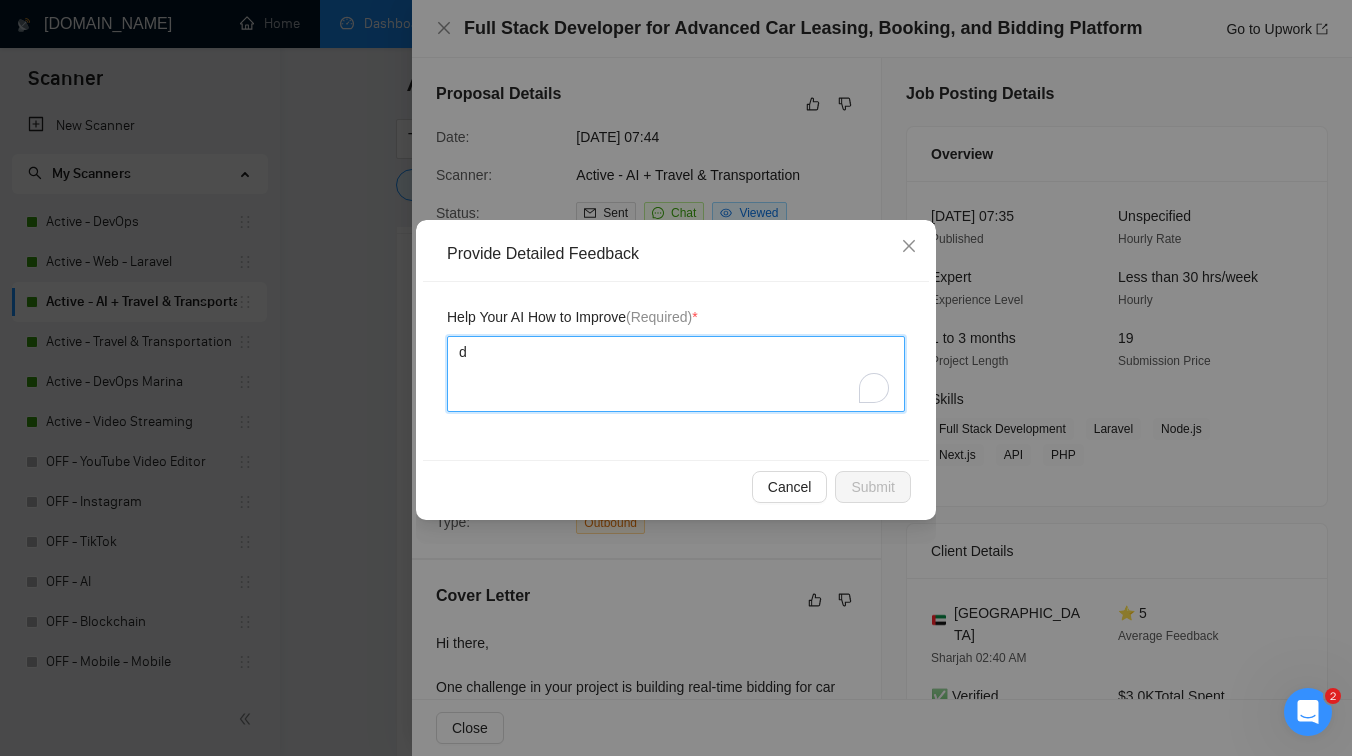 type 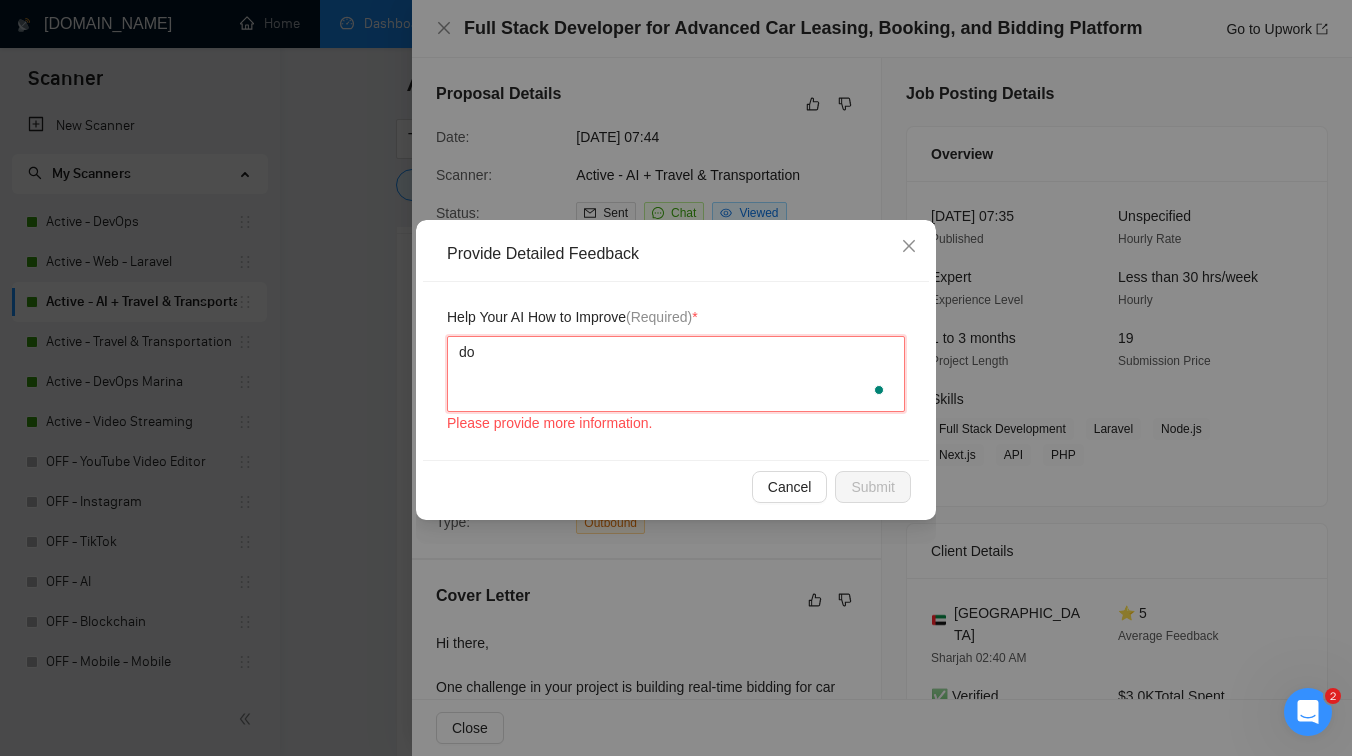 type 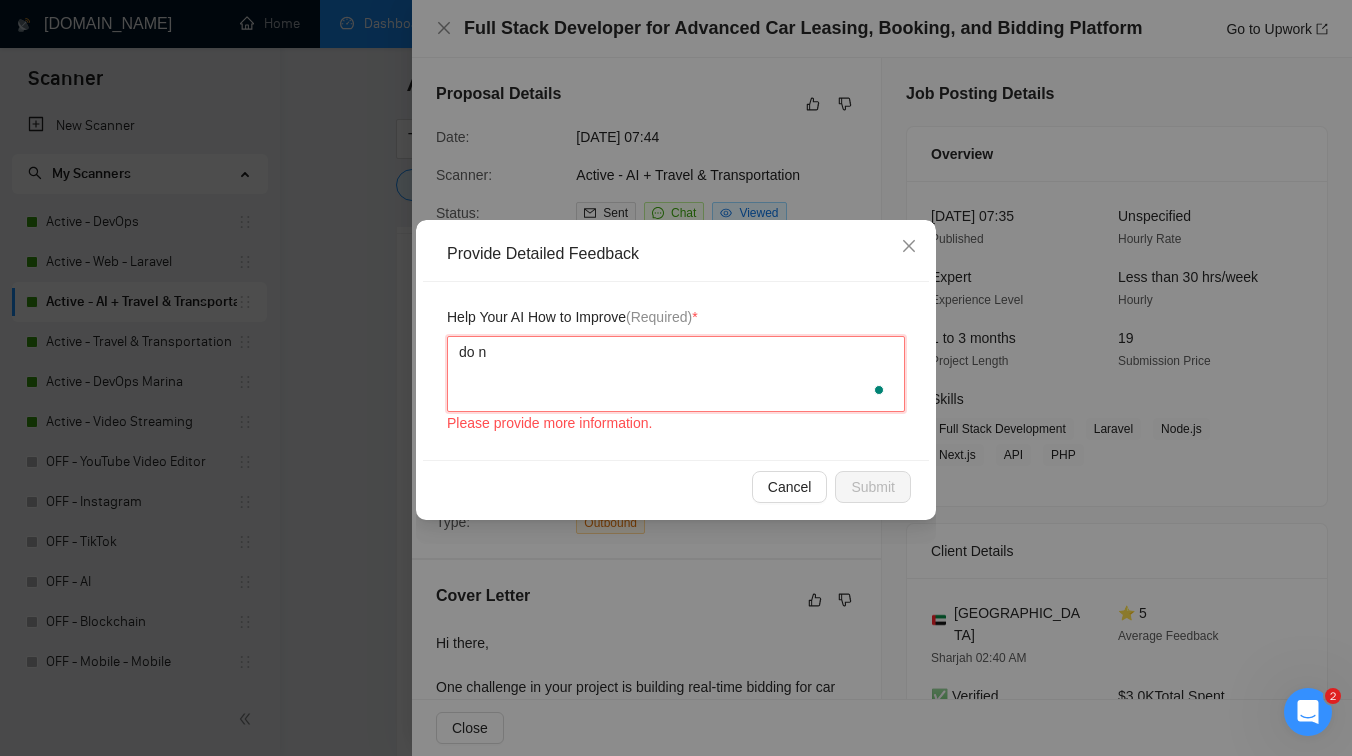 type 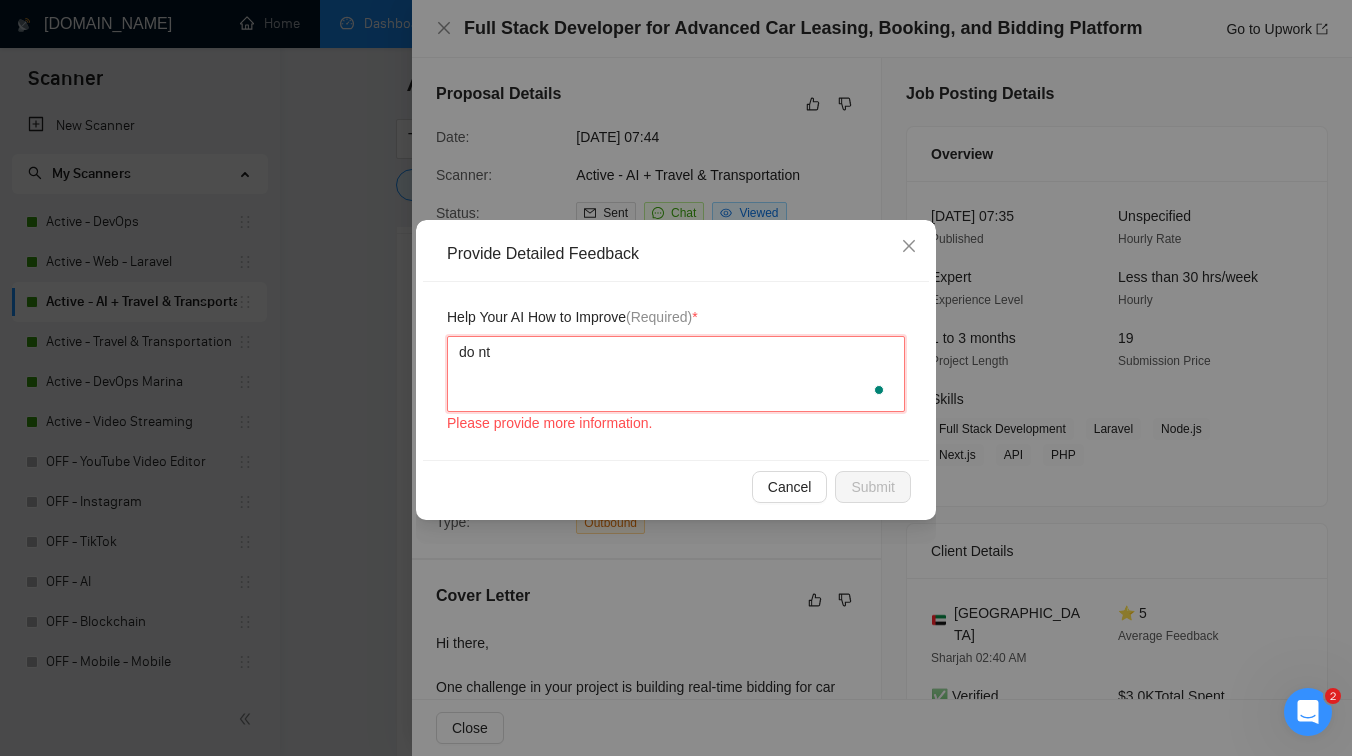 type 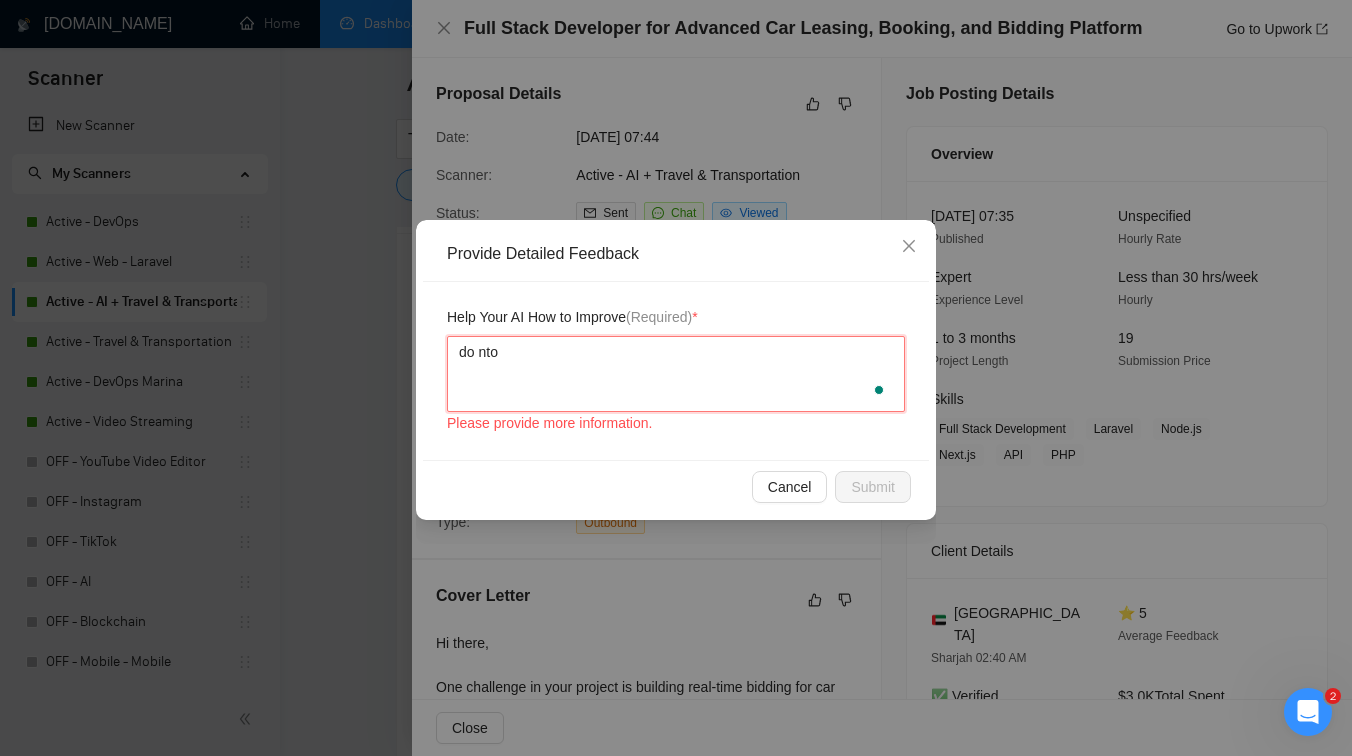 type 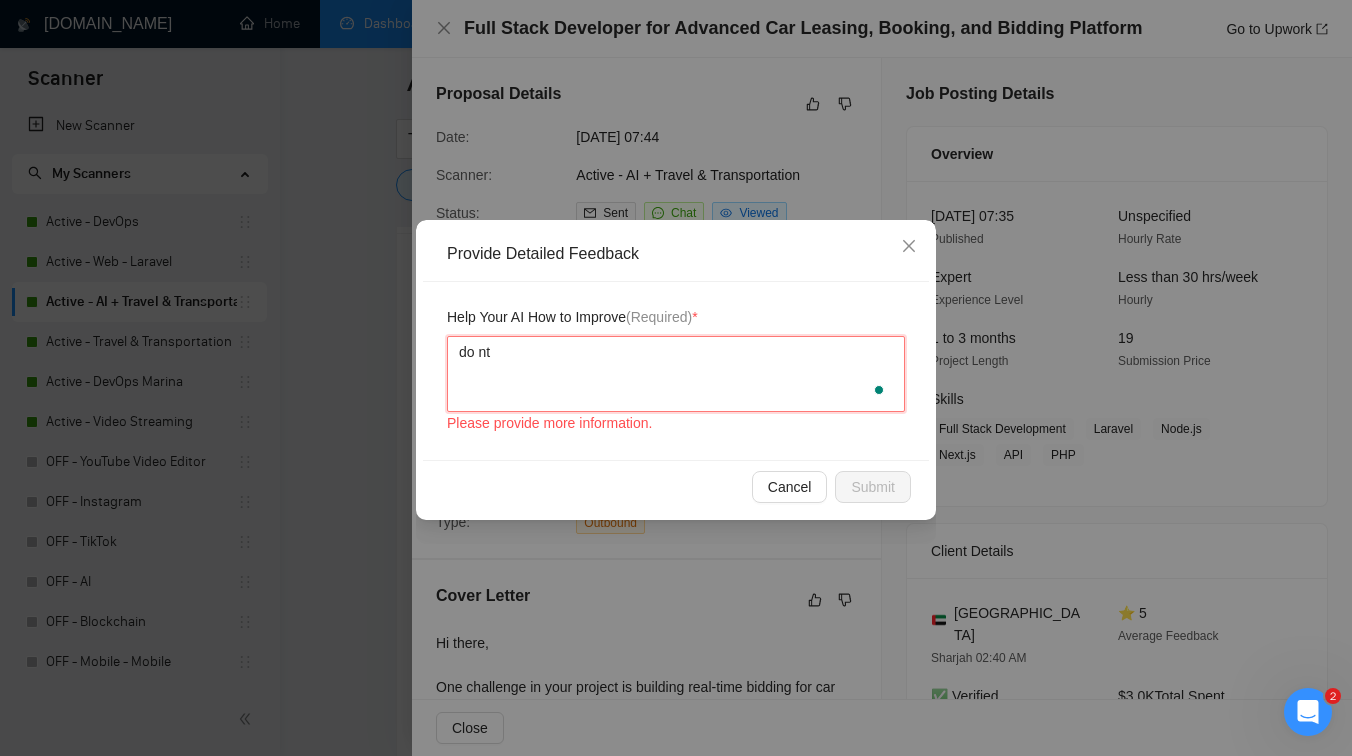 type 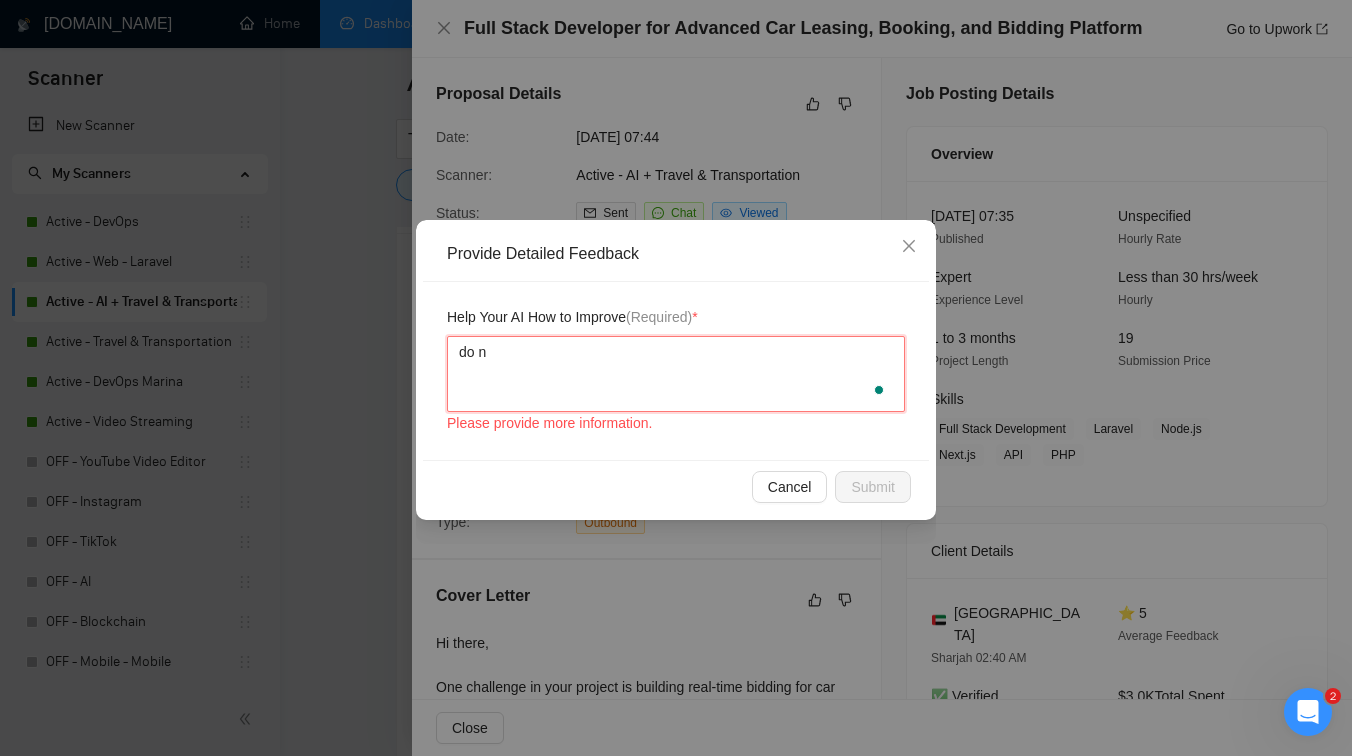 type 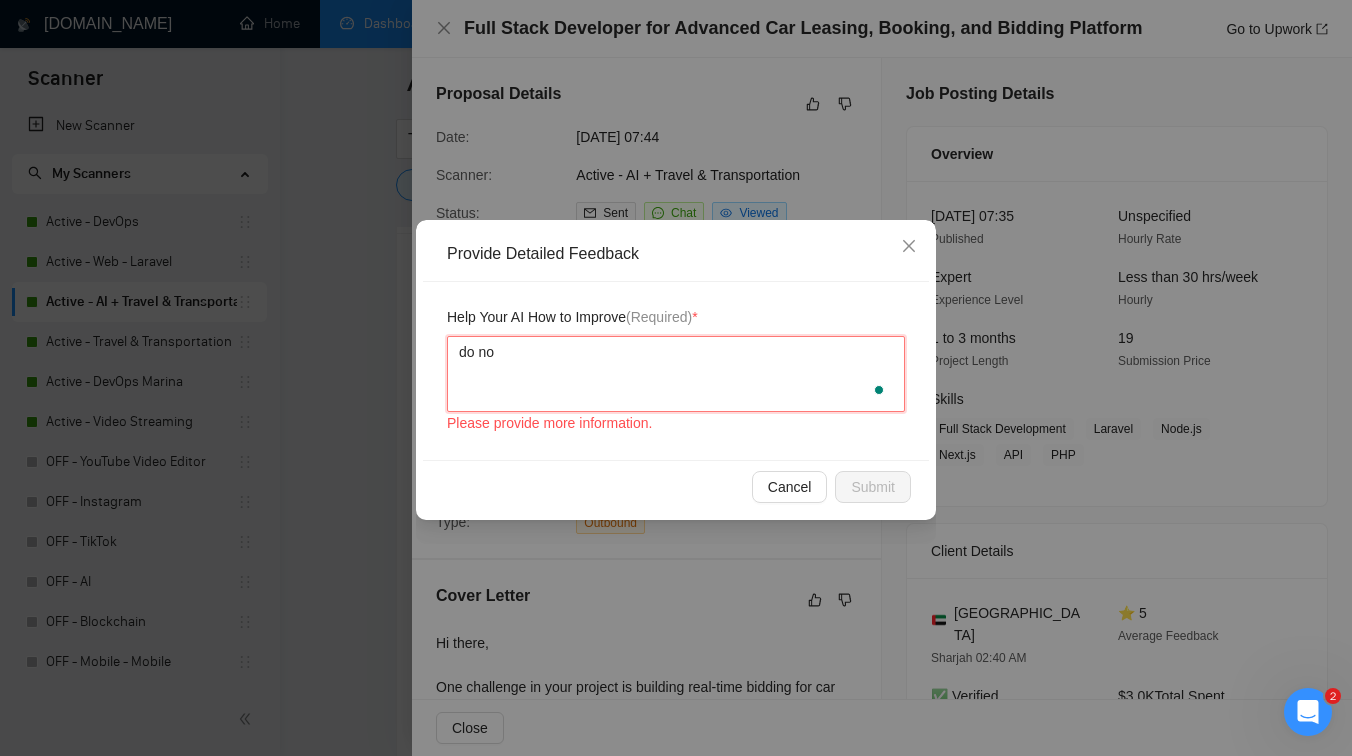 type 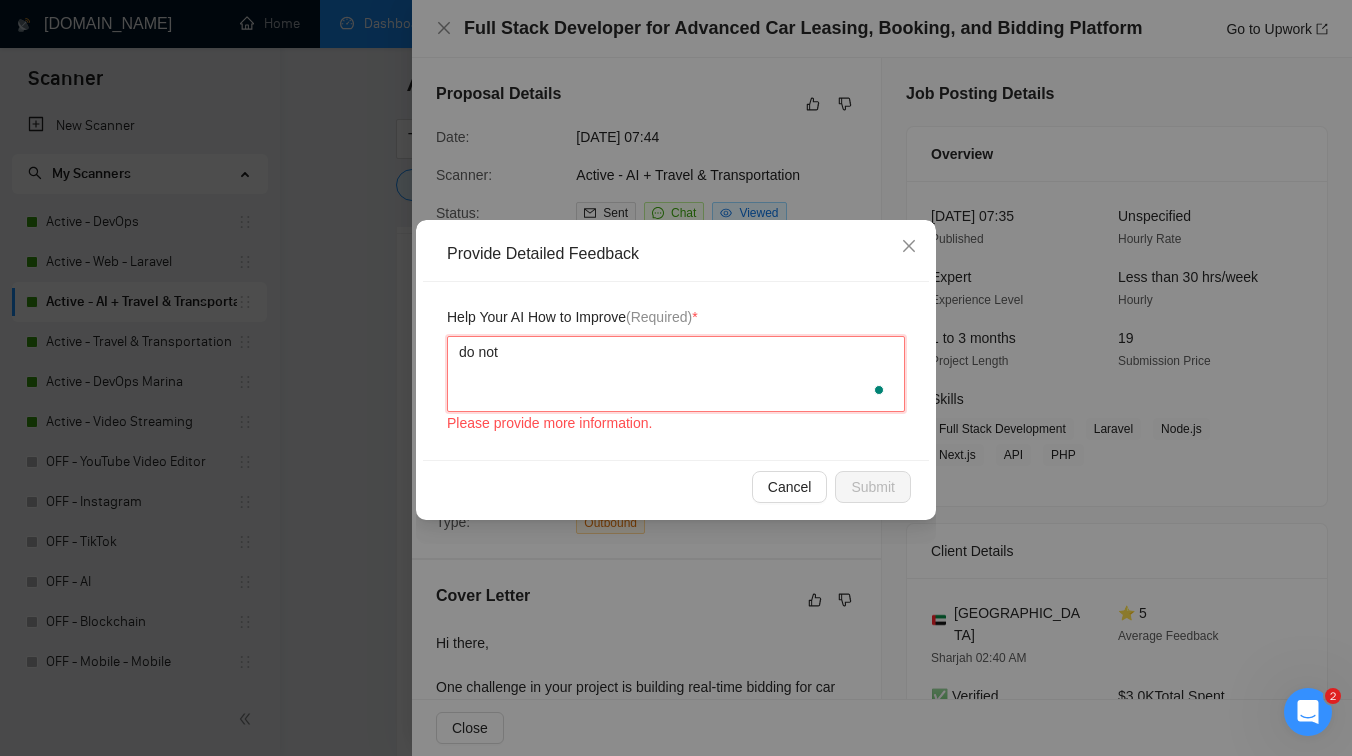 type 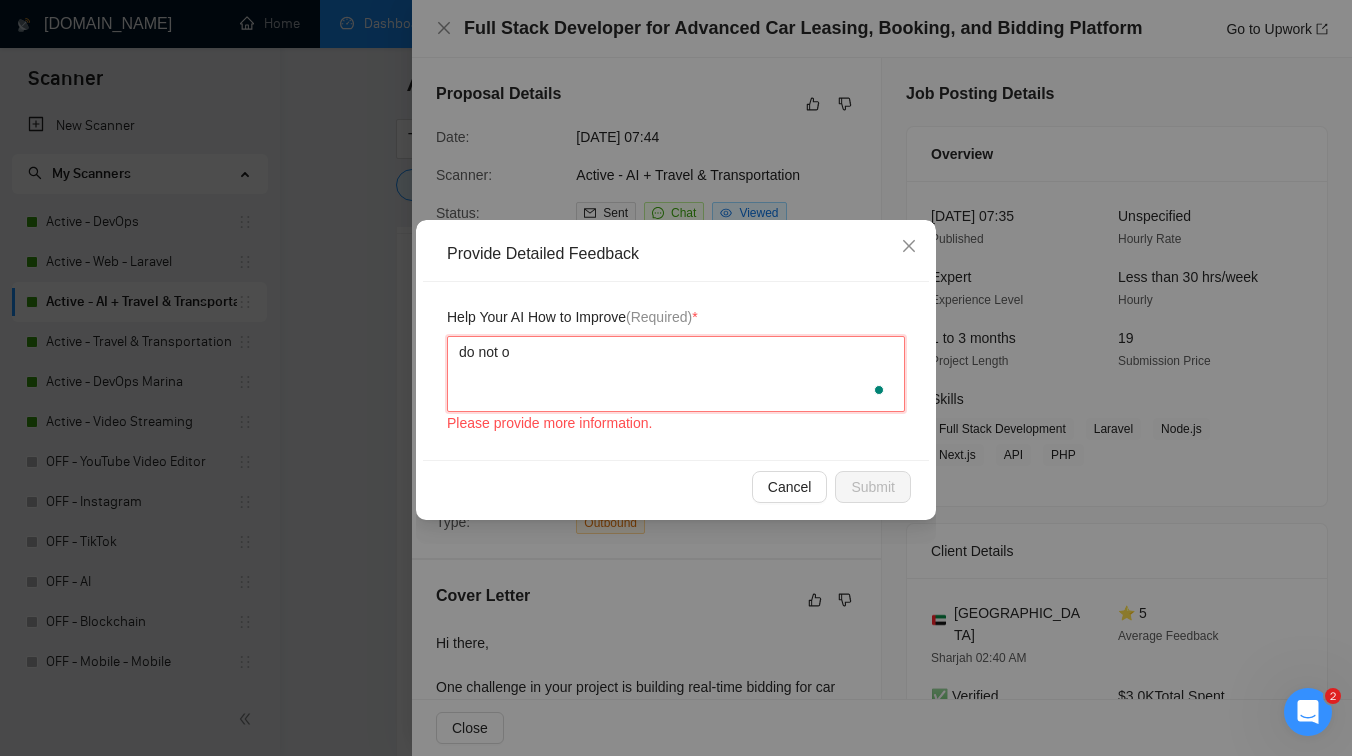 type 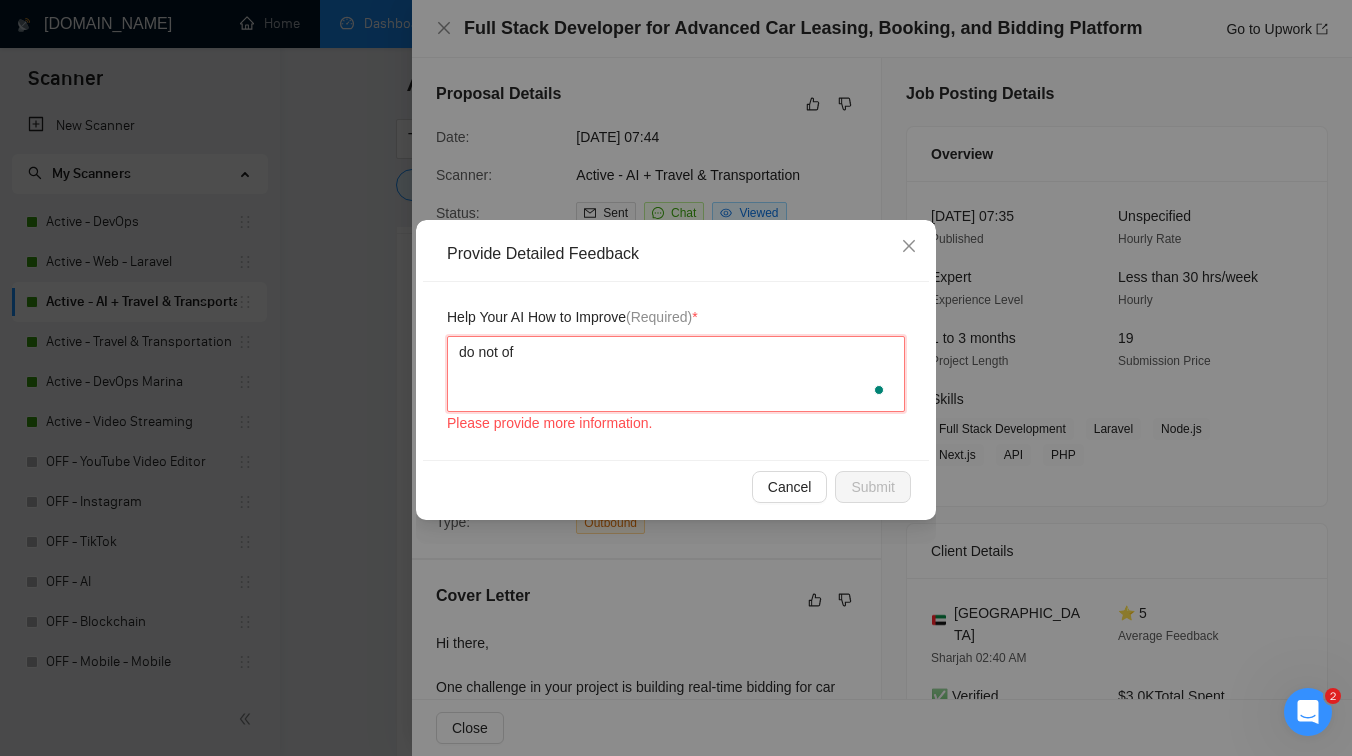 type 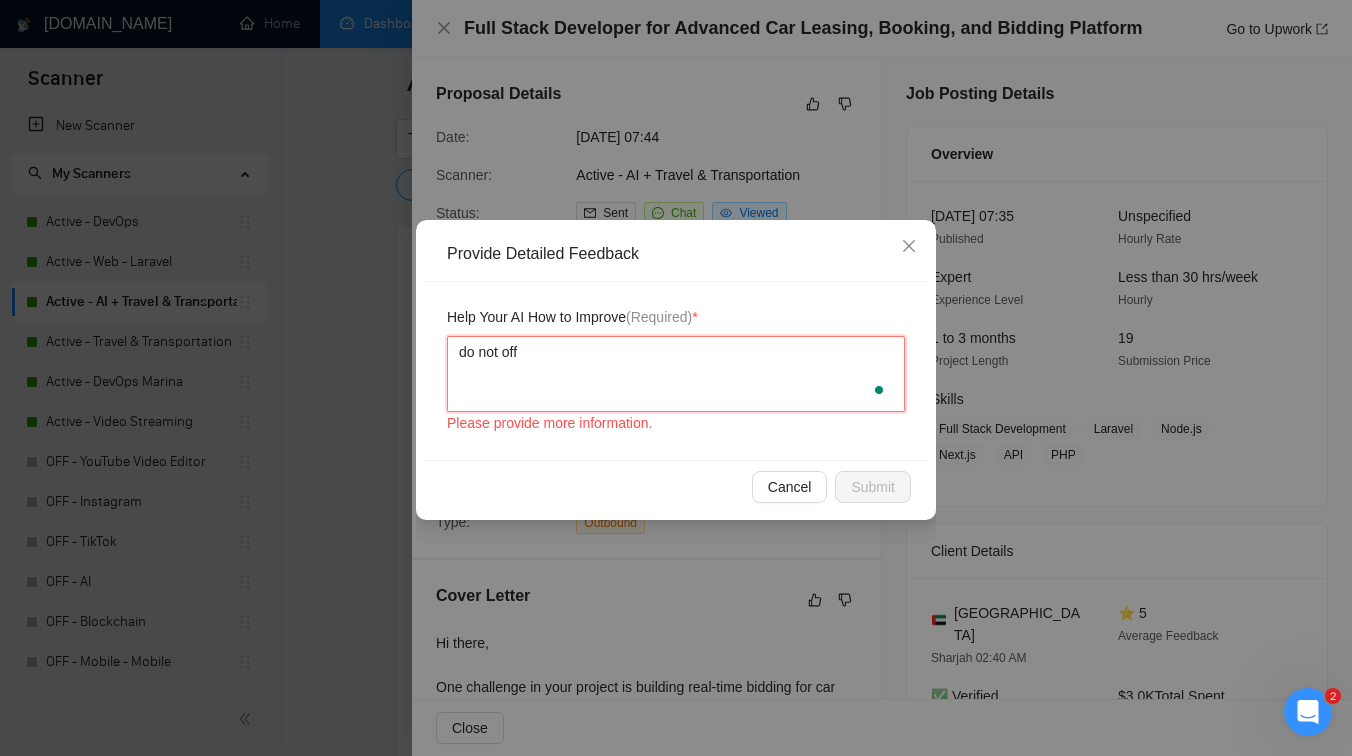 type 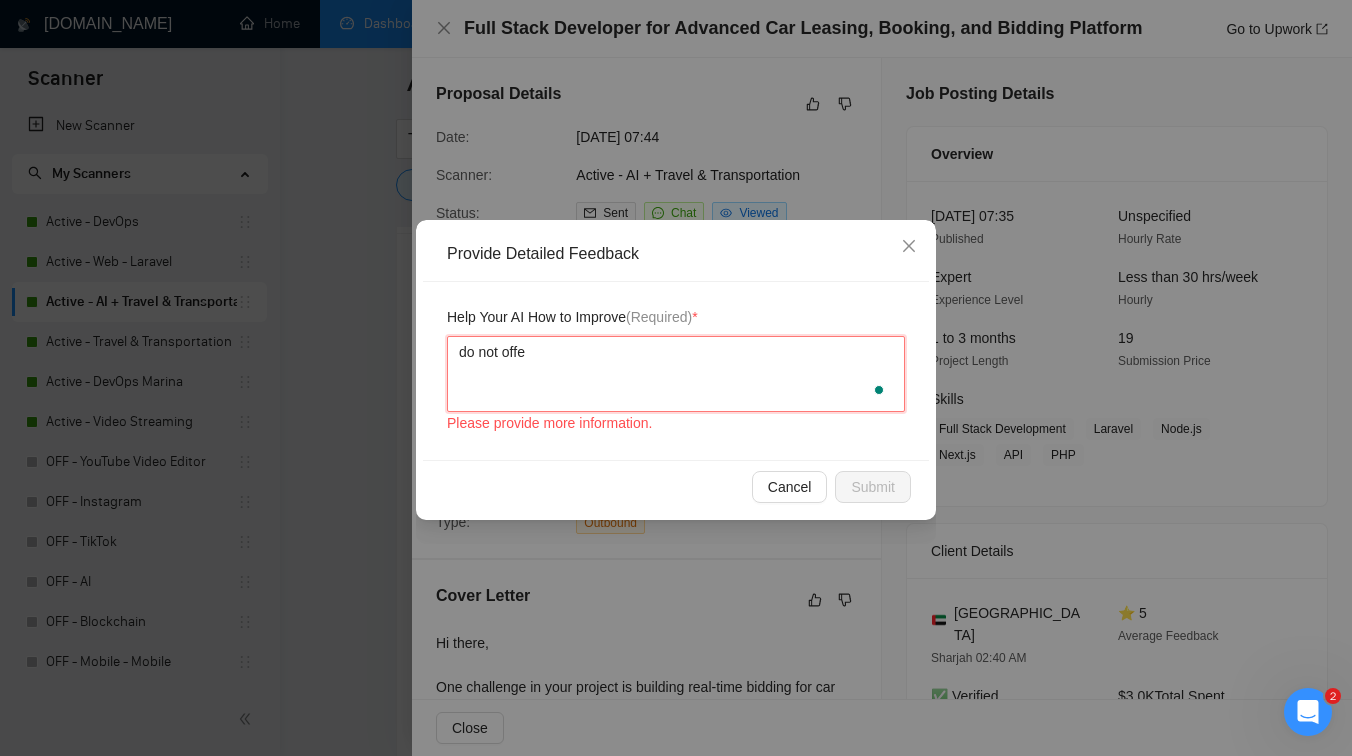 type 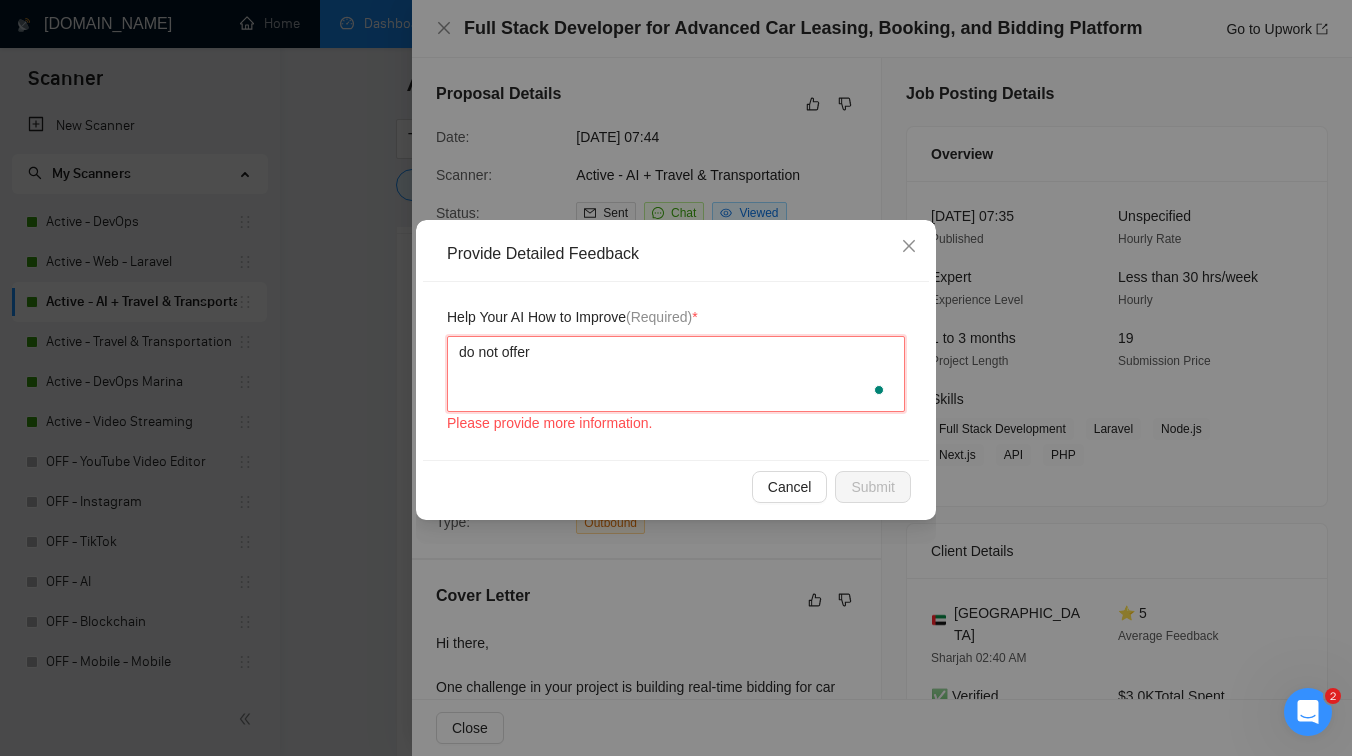 type 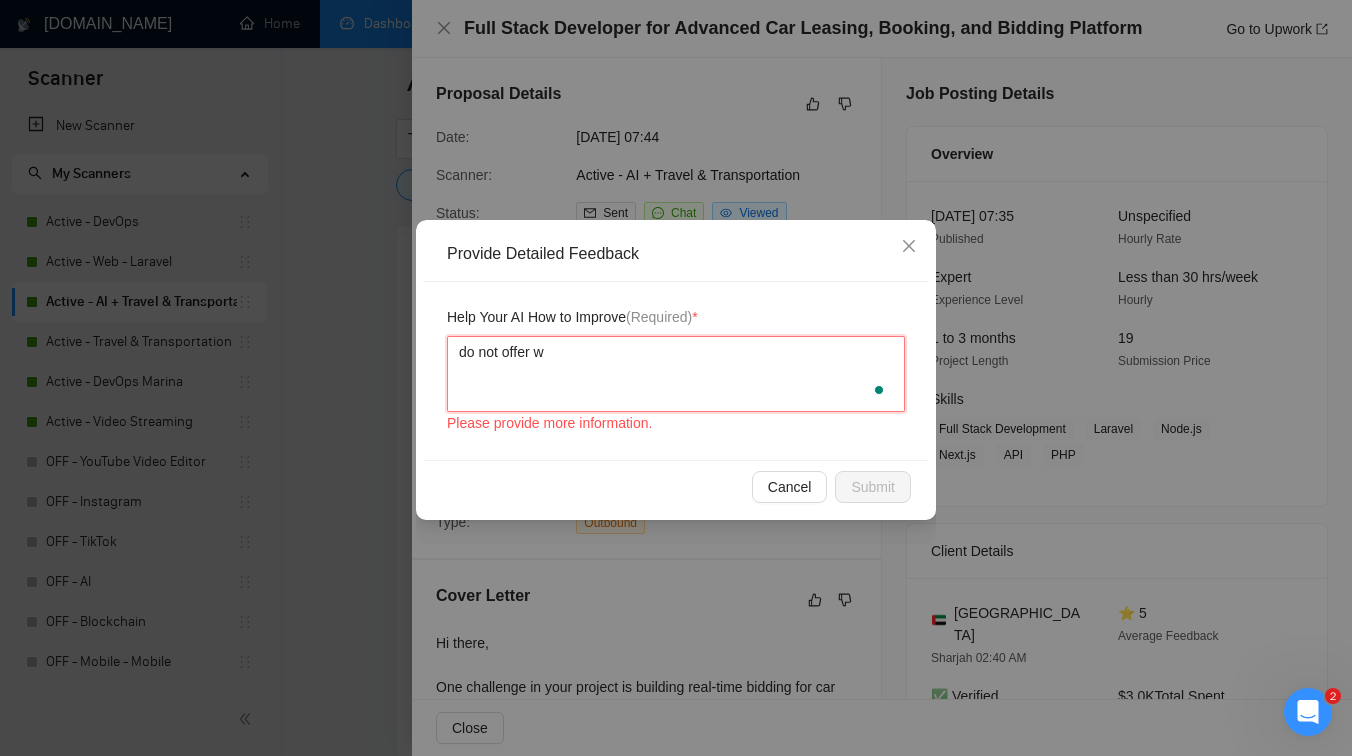 type 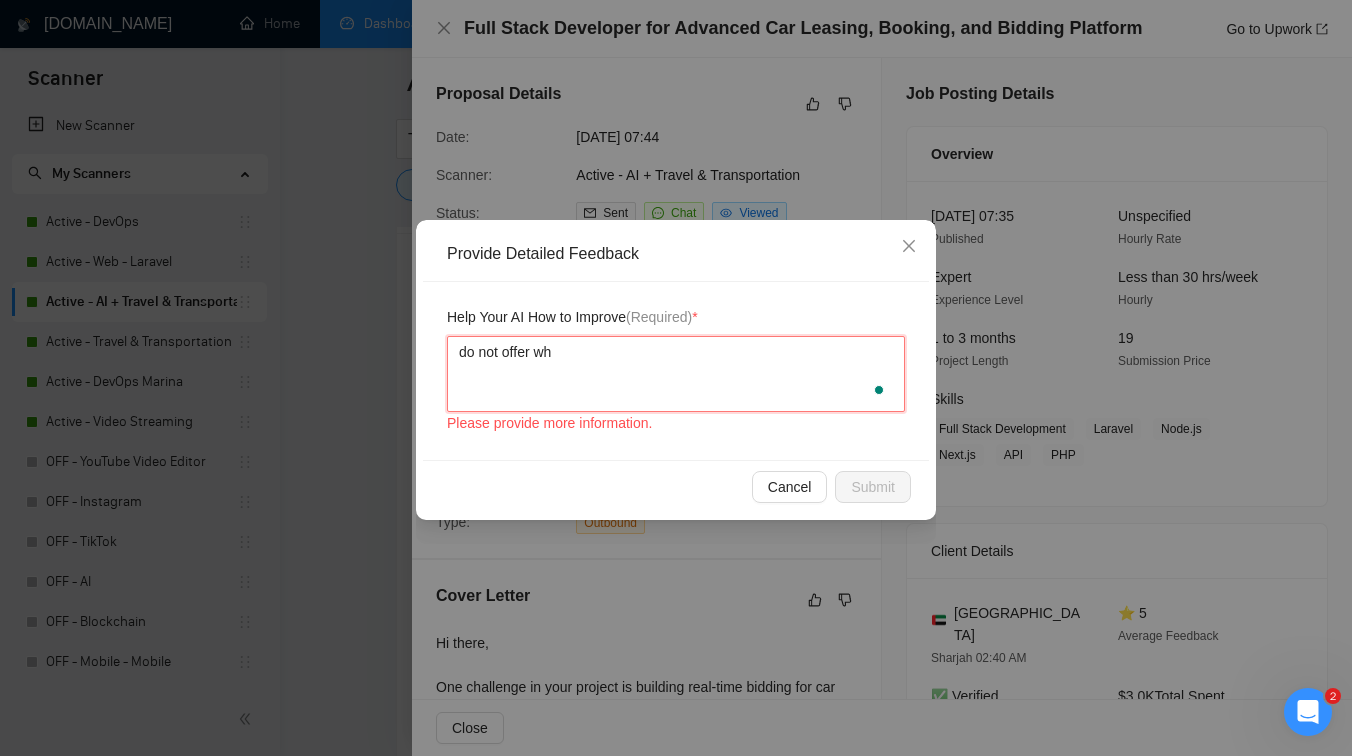 type 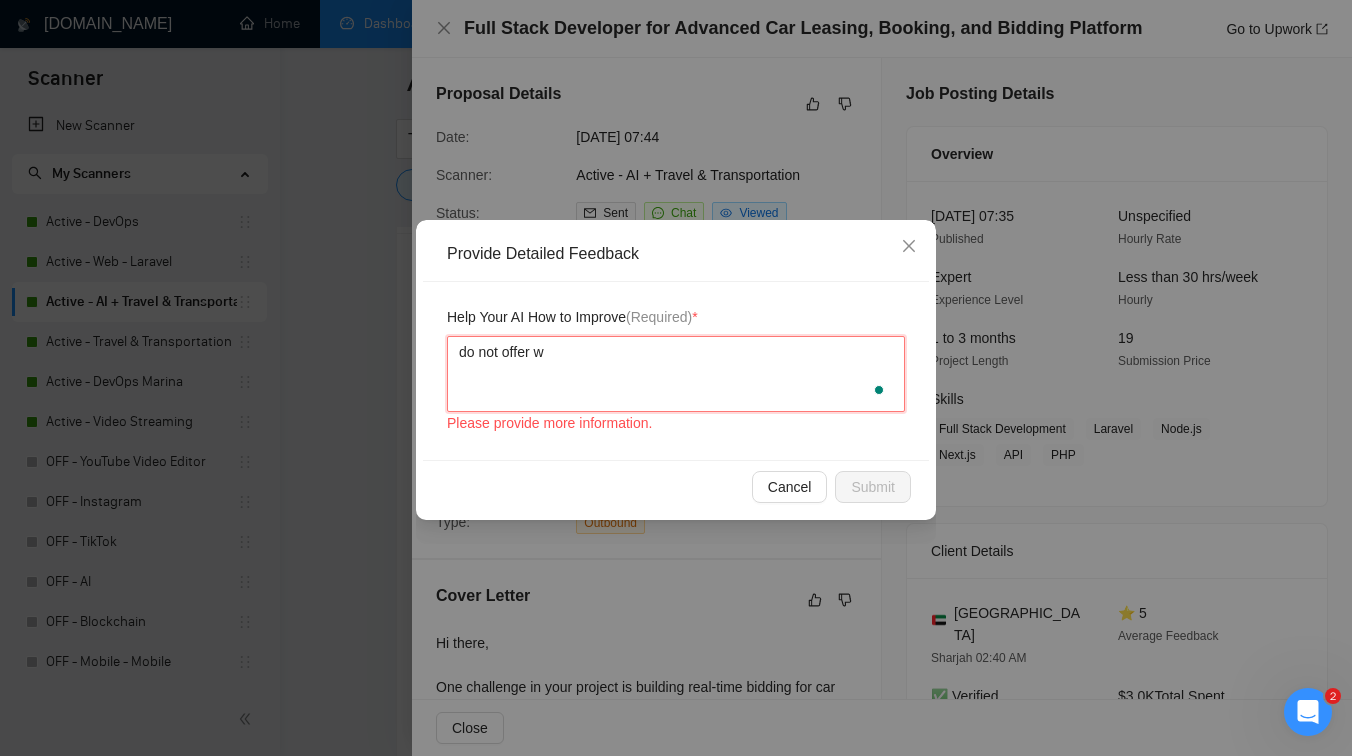 type 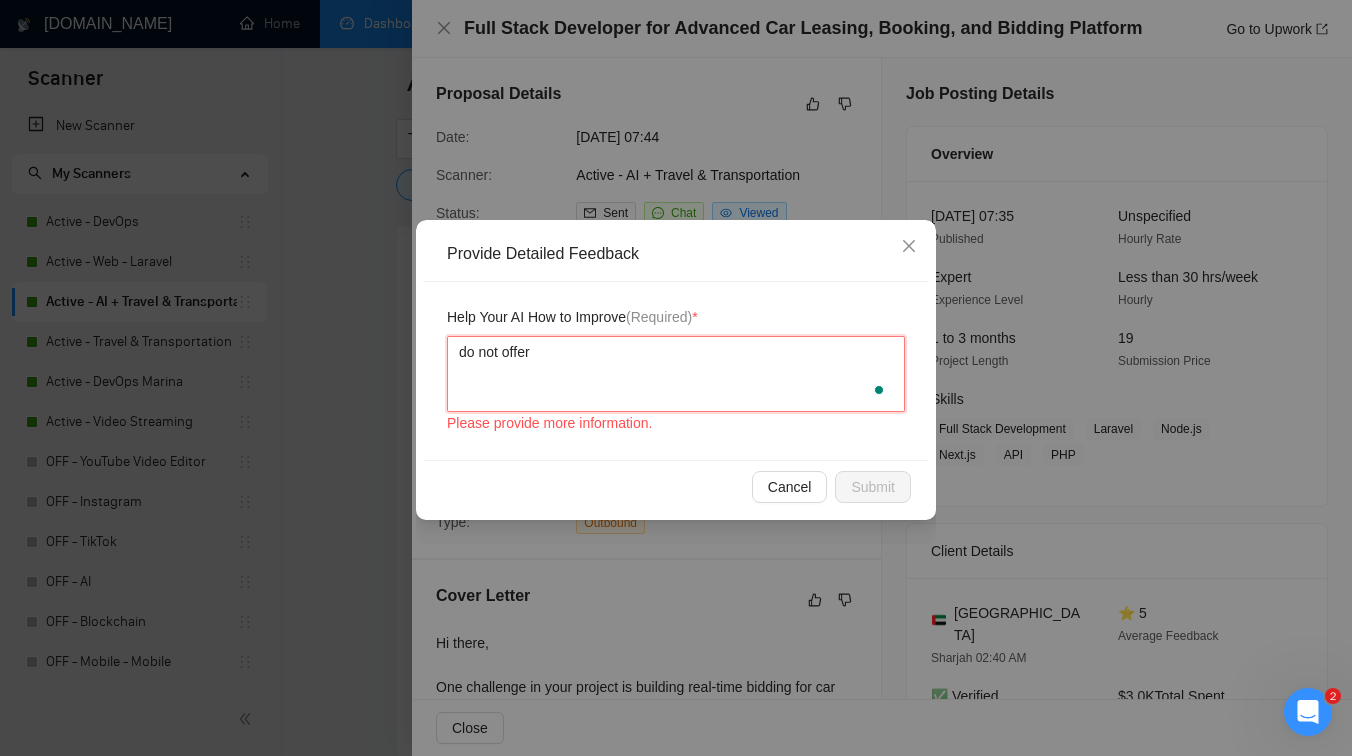 type 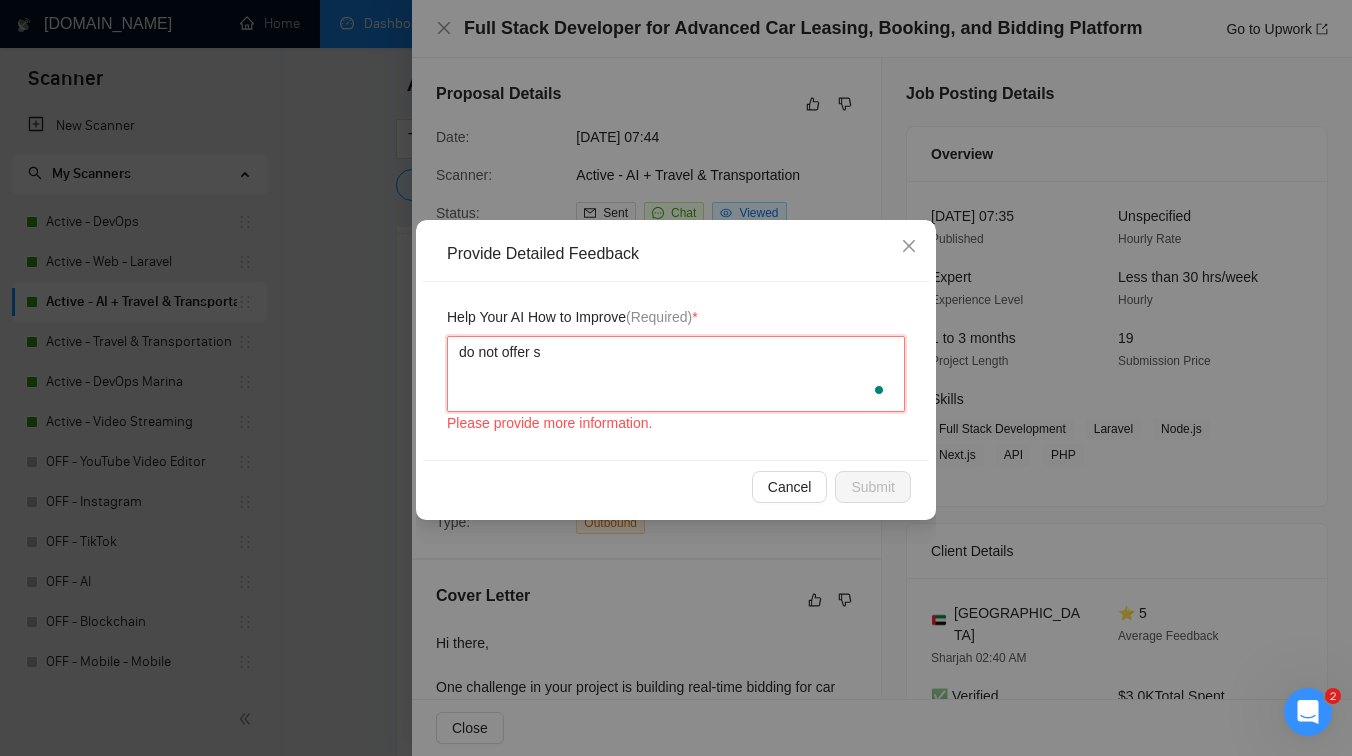 type 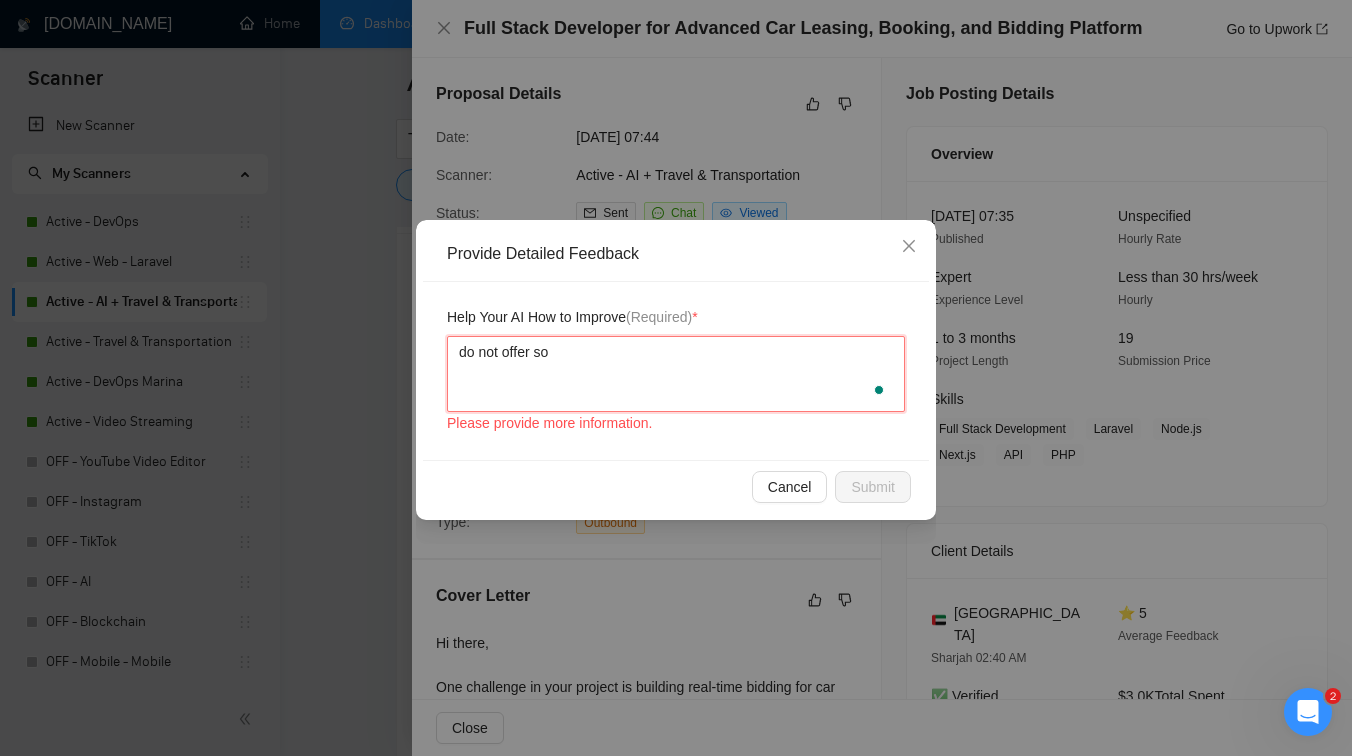 type 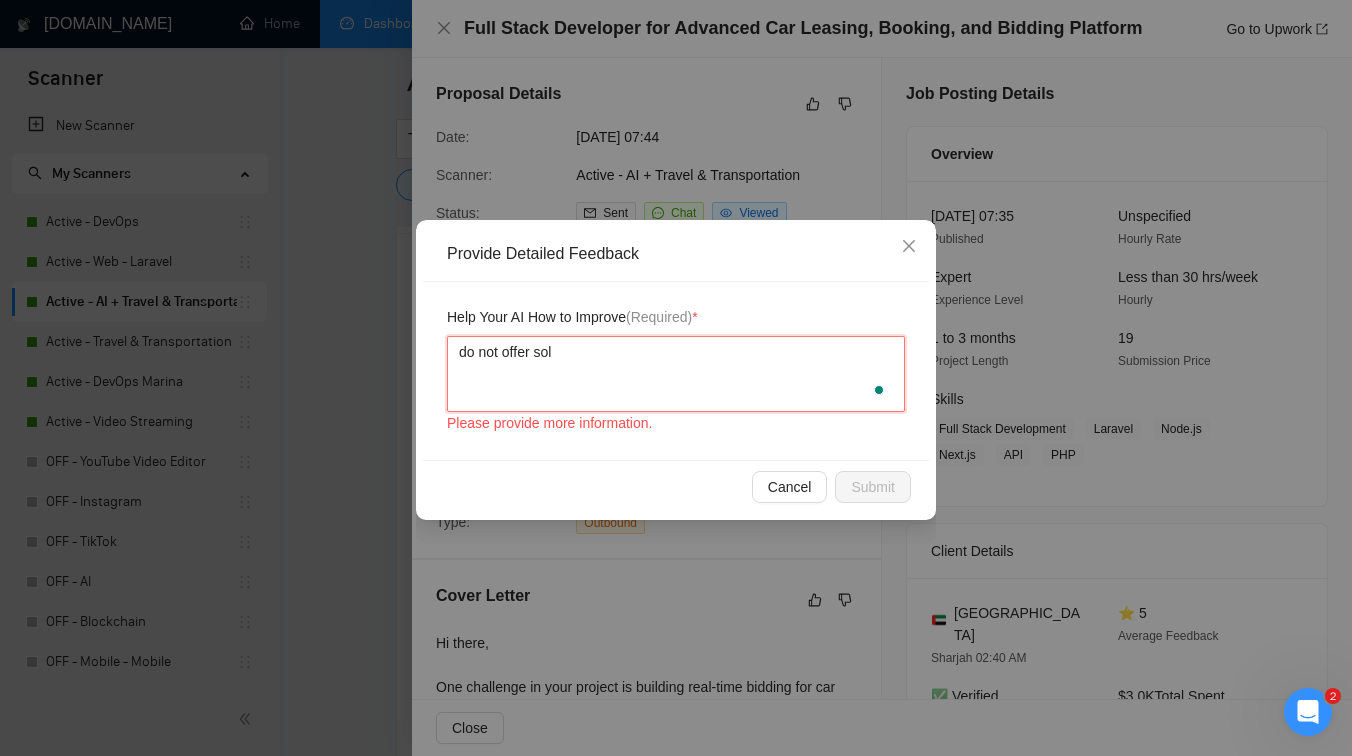 type 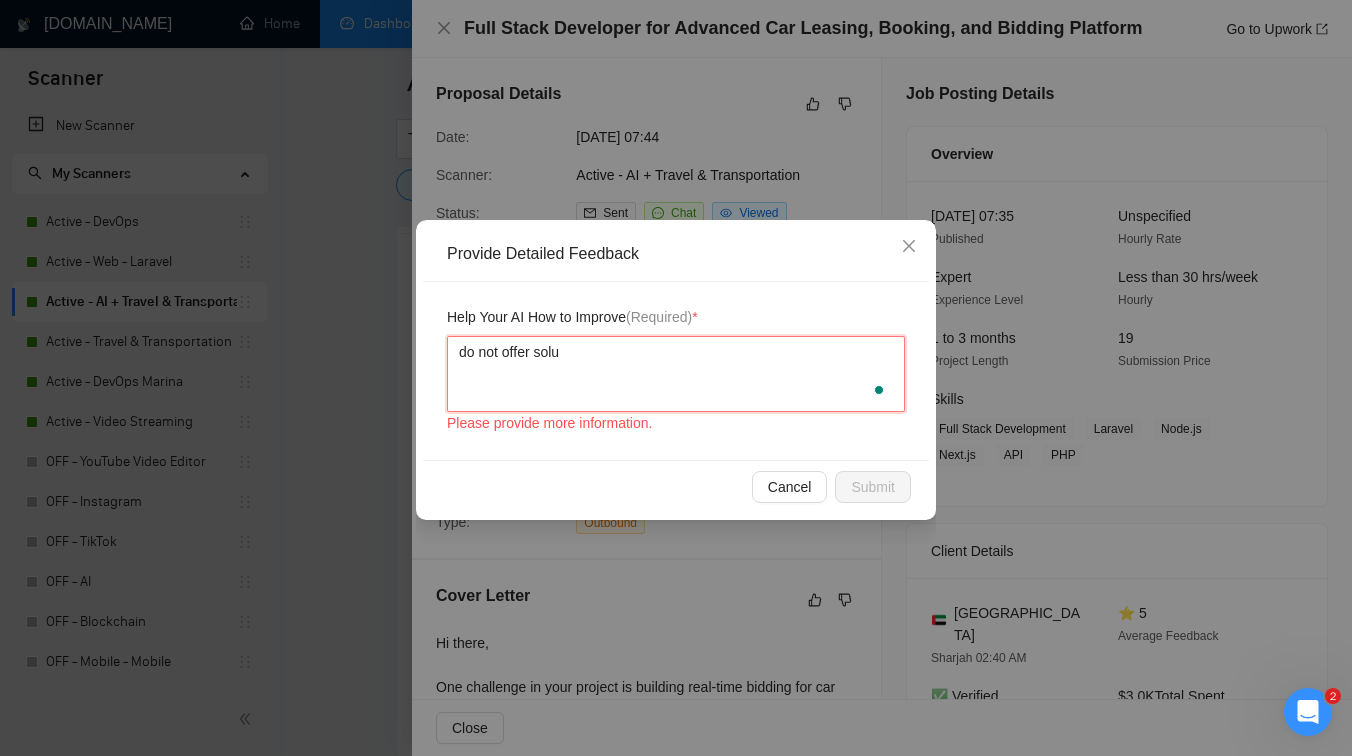 type on "do not offer solut" 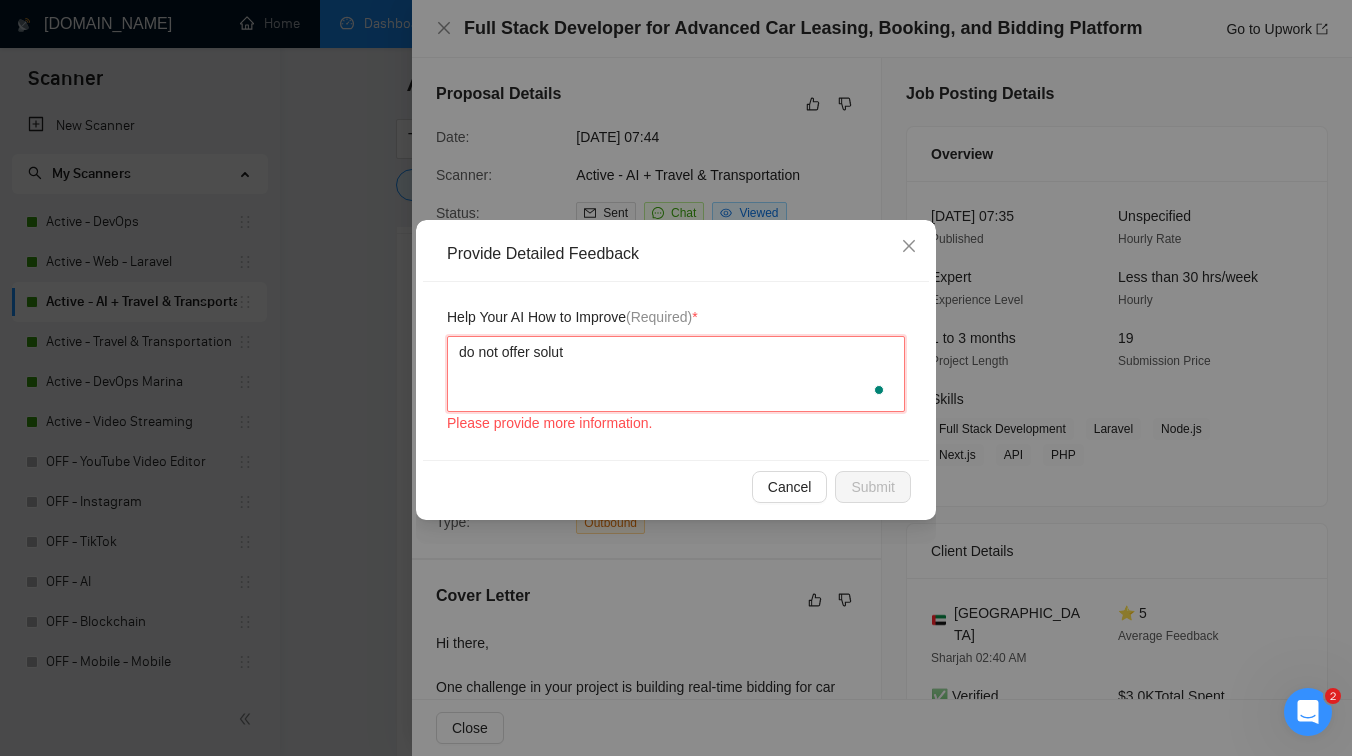 type 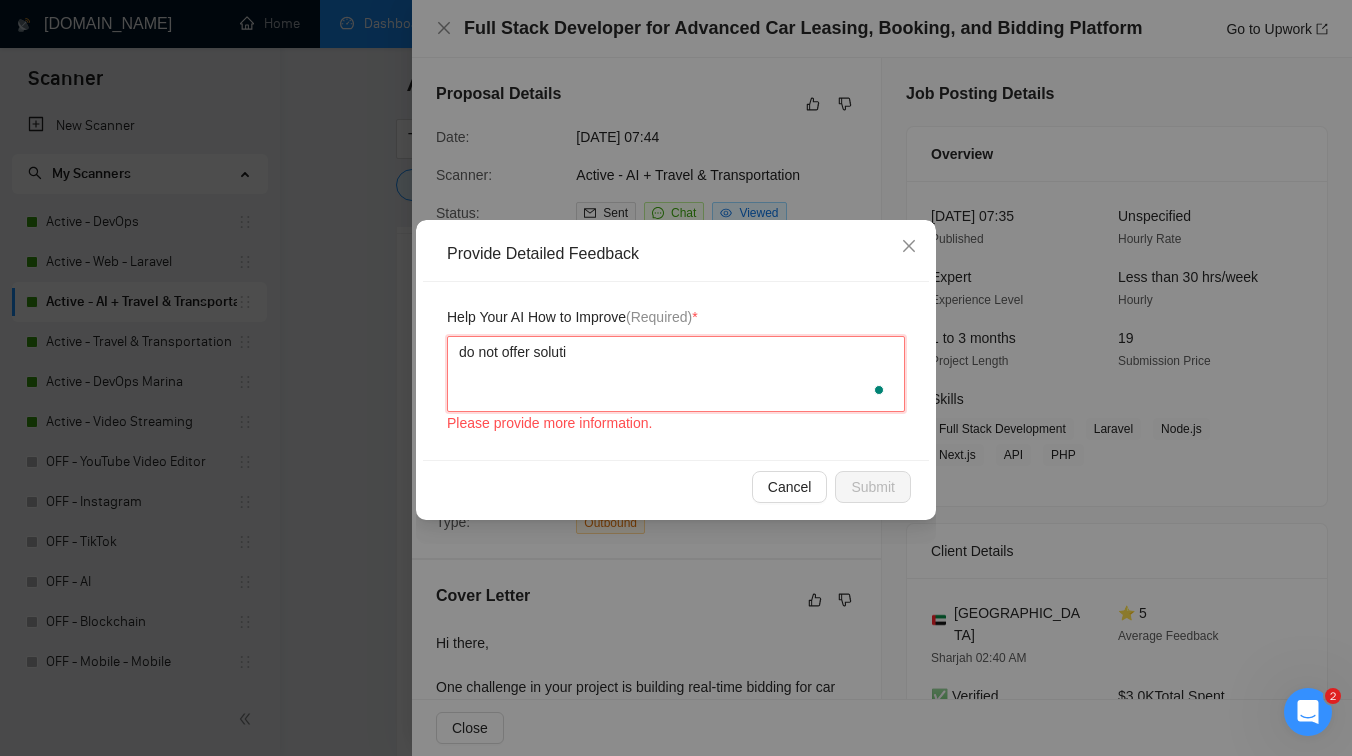 type 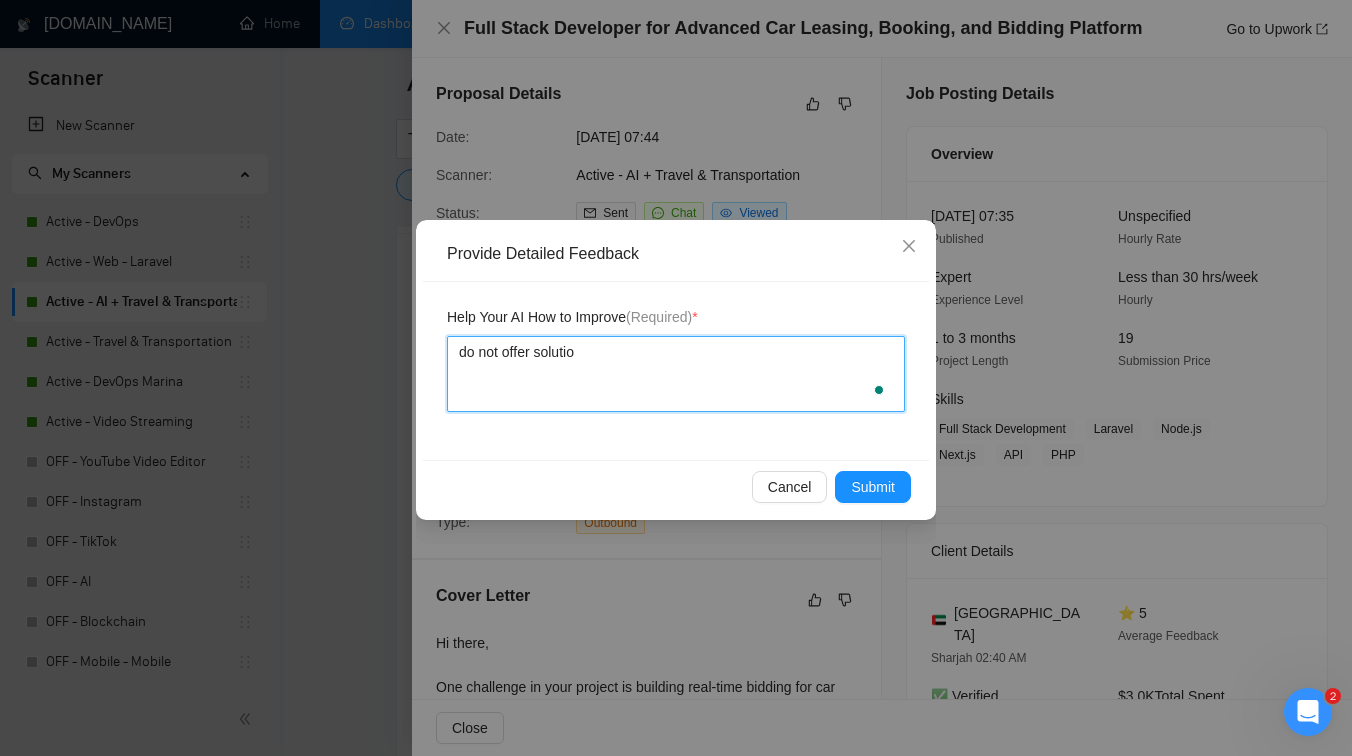type 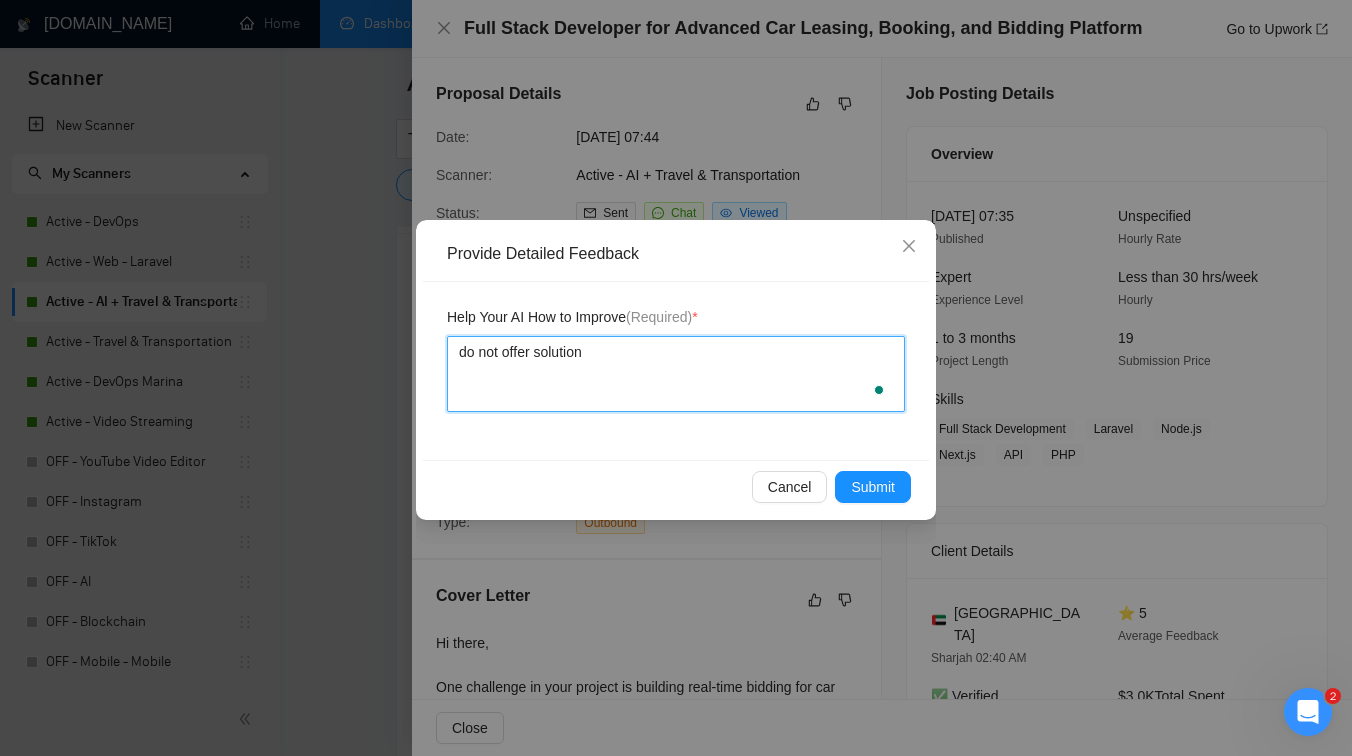 type 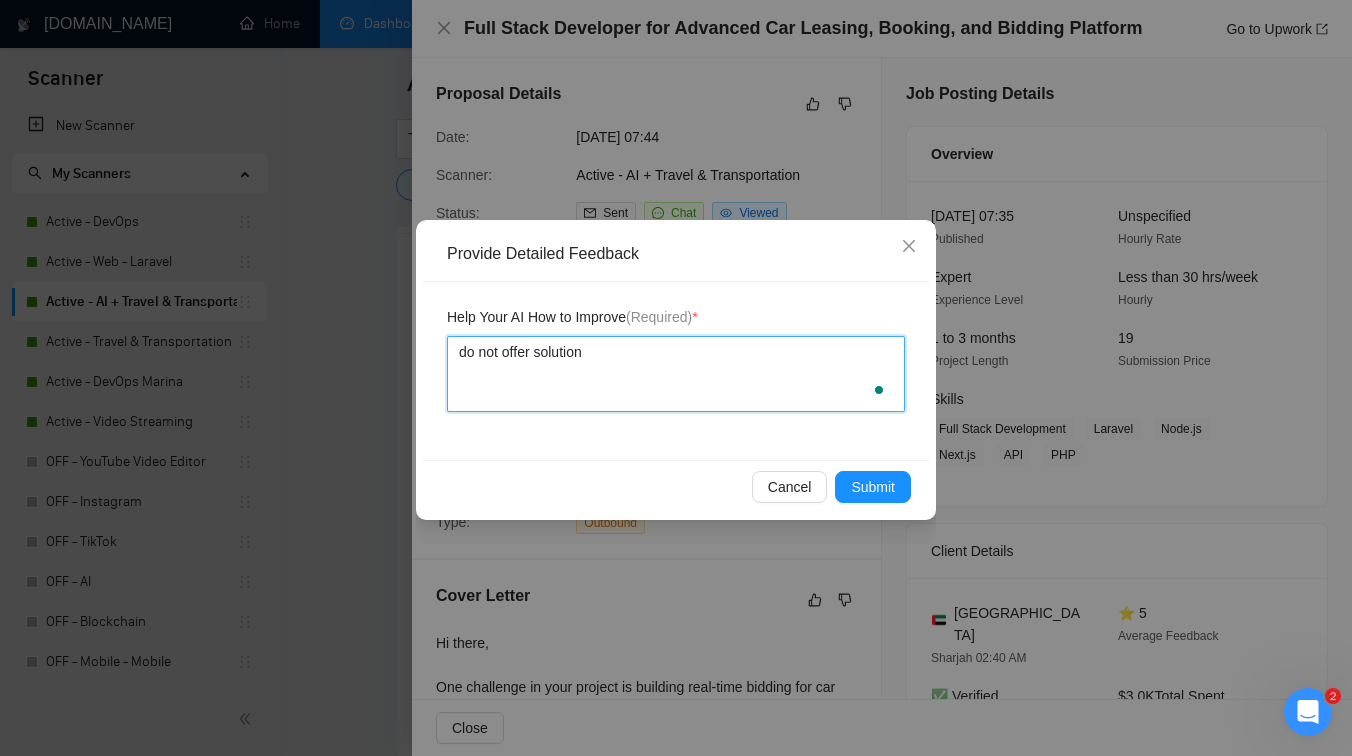 type 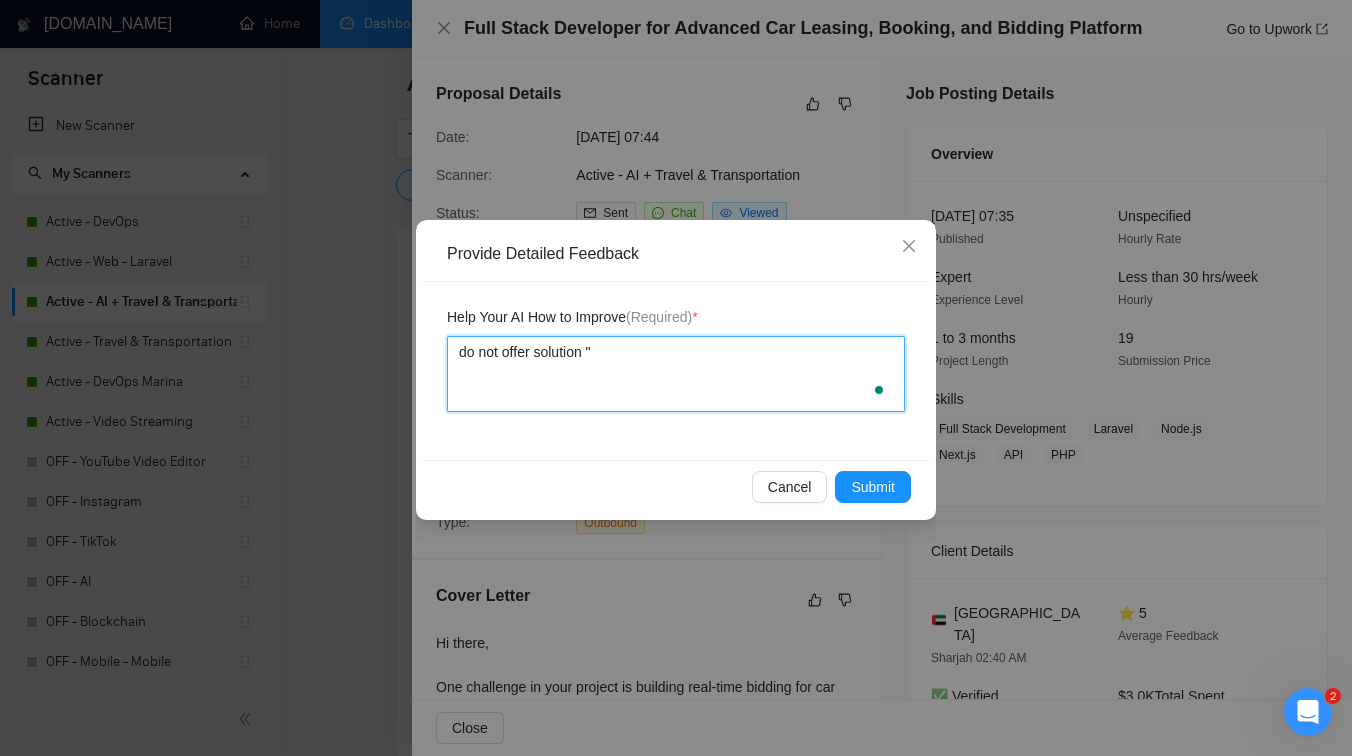 type on "do not offer solution "" 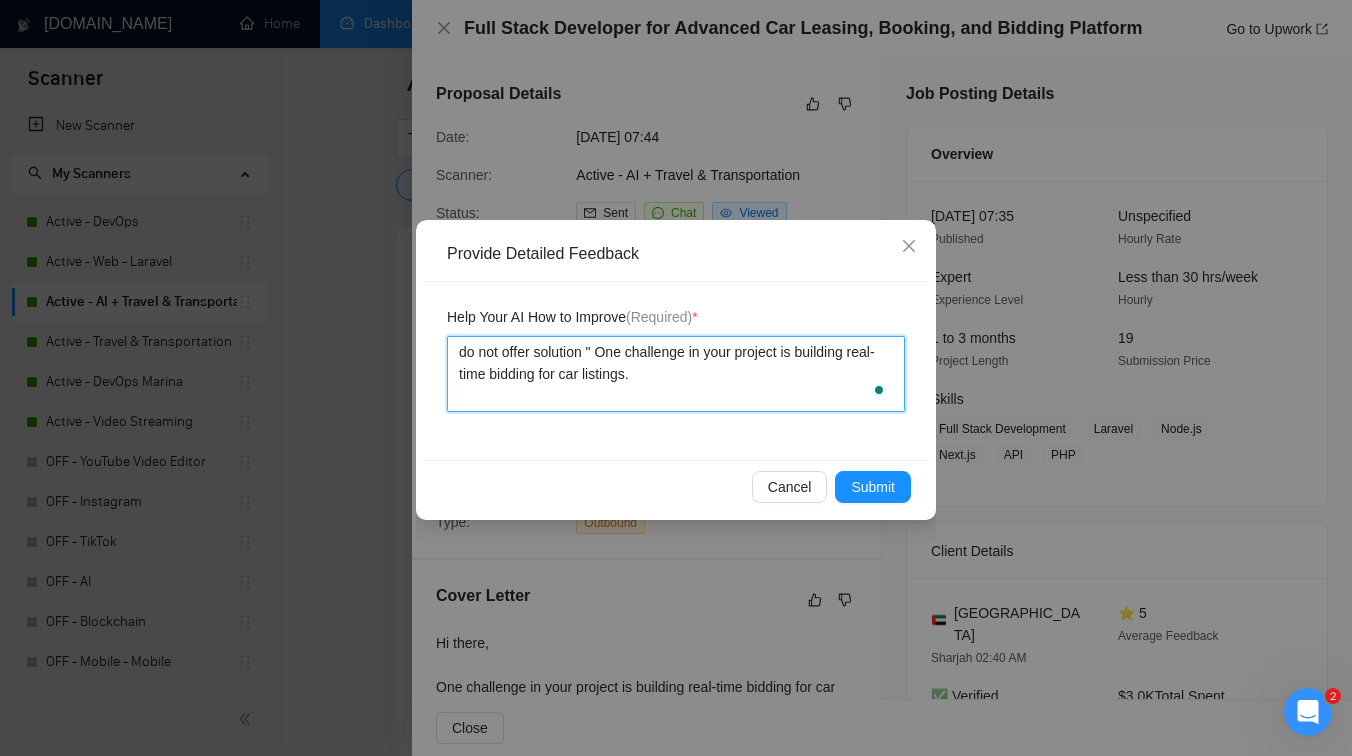 type 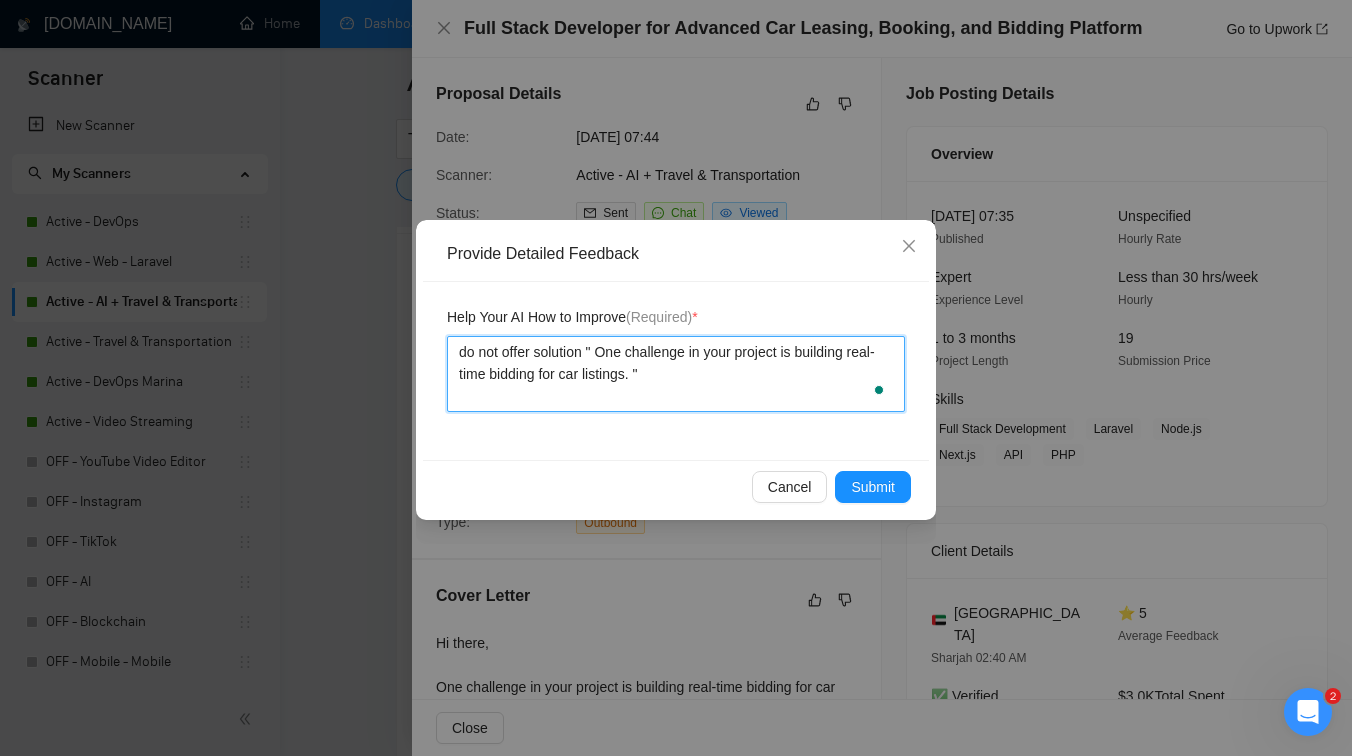 type 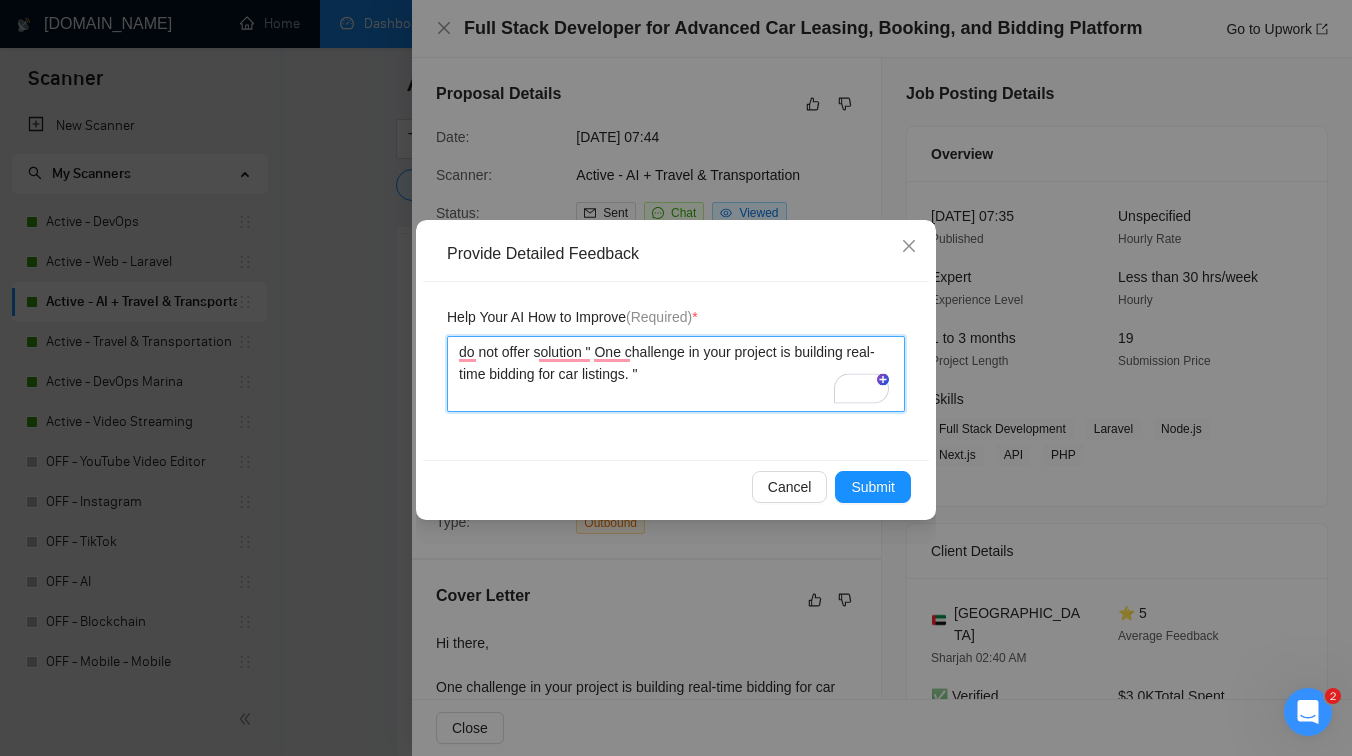 click on "do not offer solution " One challenge in your project is building real-time bidding for car listings. "" at bounding box center (676, 374) 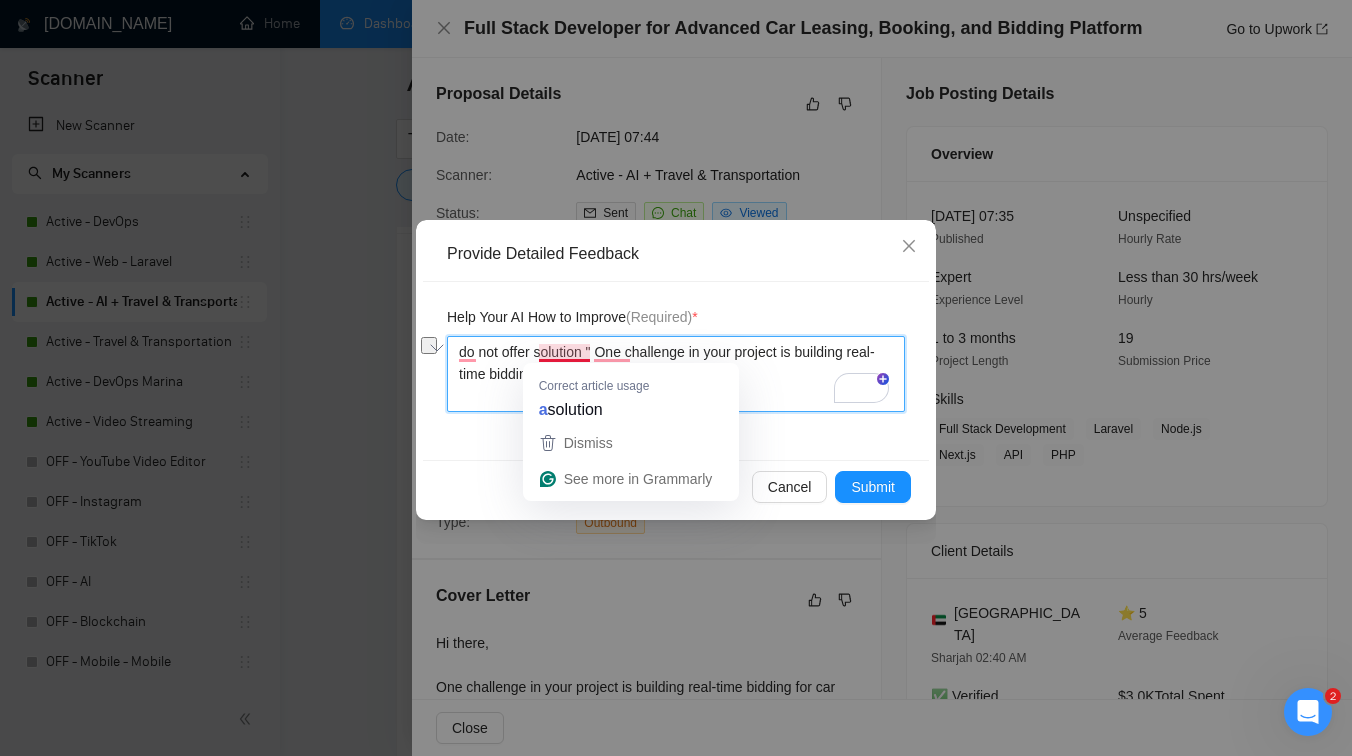 drag, startPoint x: 600, startPoint y: 349, endPoint x: 533, endPoint y: 358, distance: 67.601776 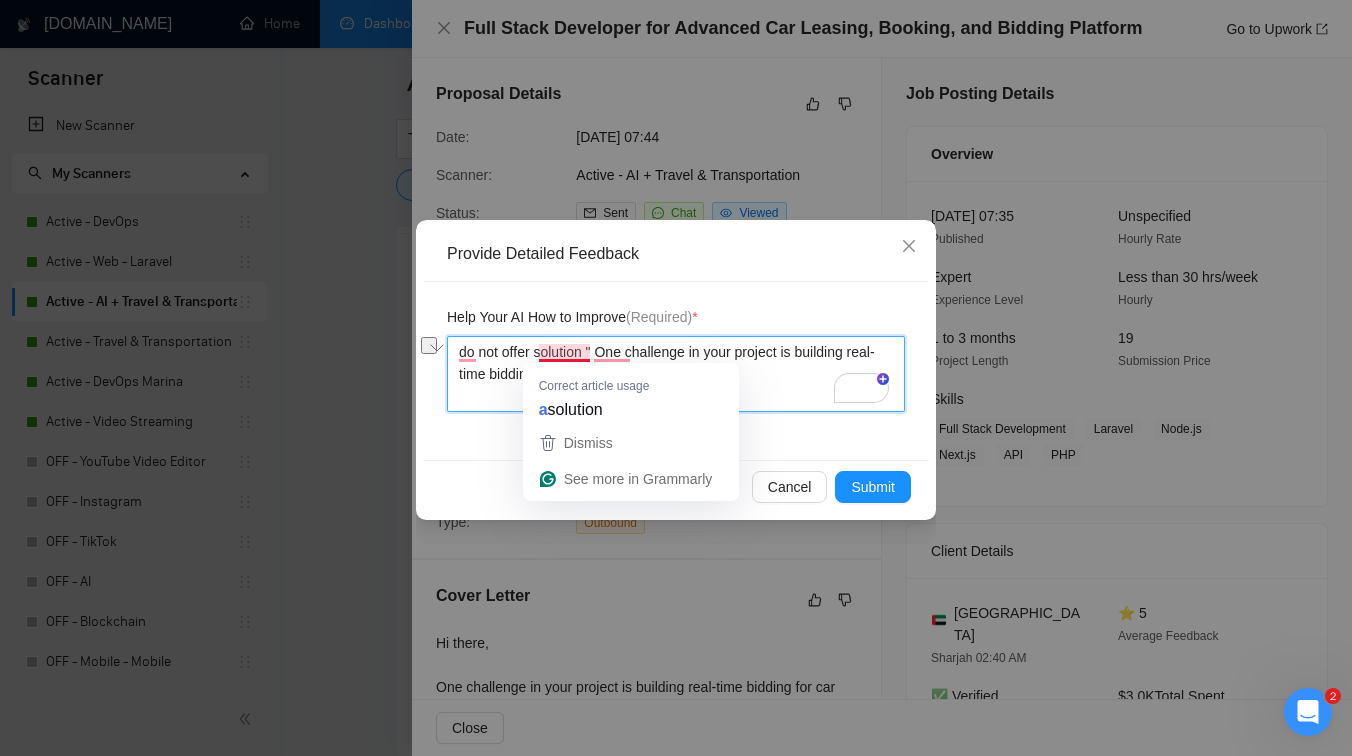 click on "do not offer solution " One challenge in your project is building real-time bidding for car listings. "" at bounding box center [676, 374] 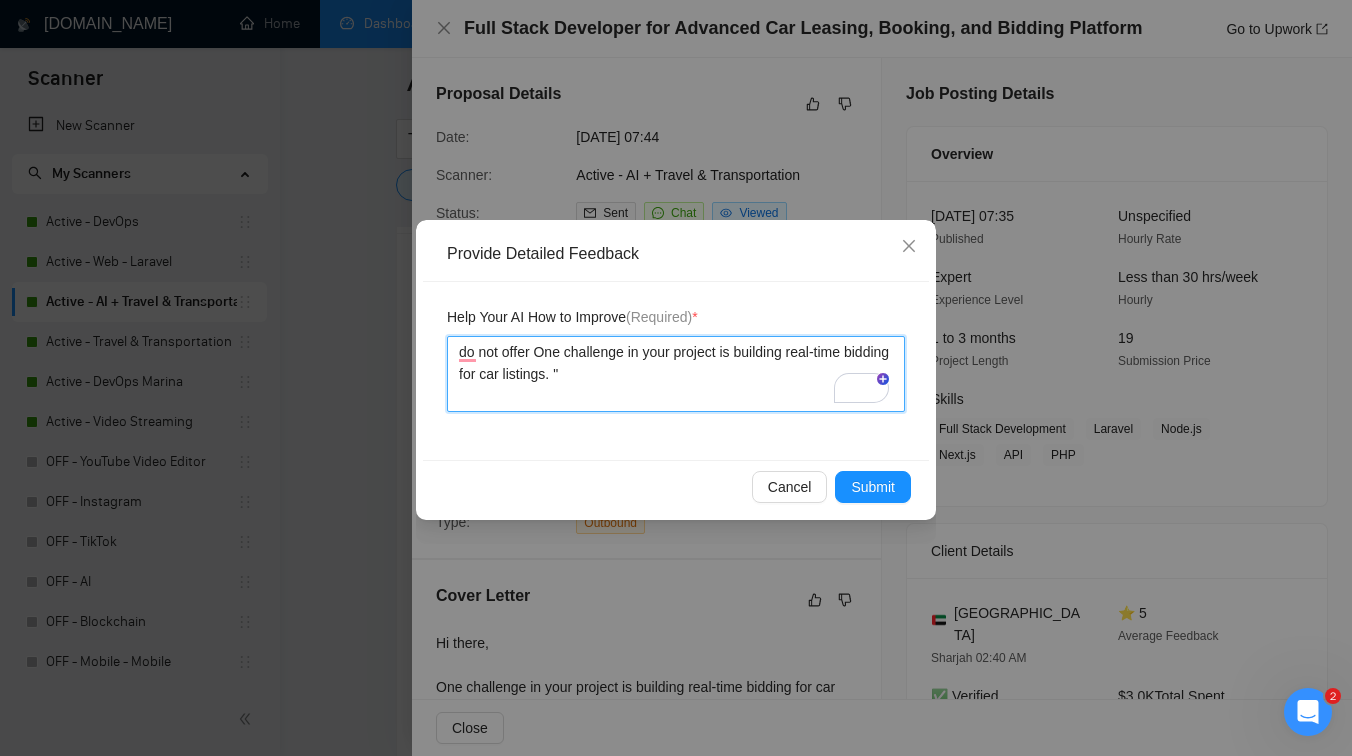 type 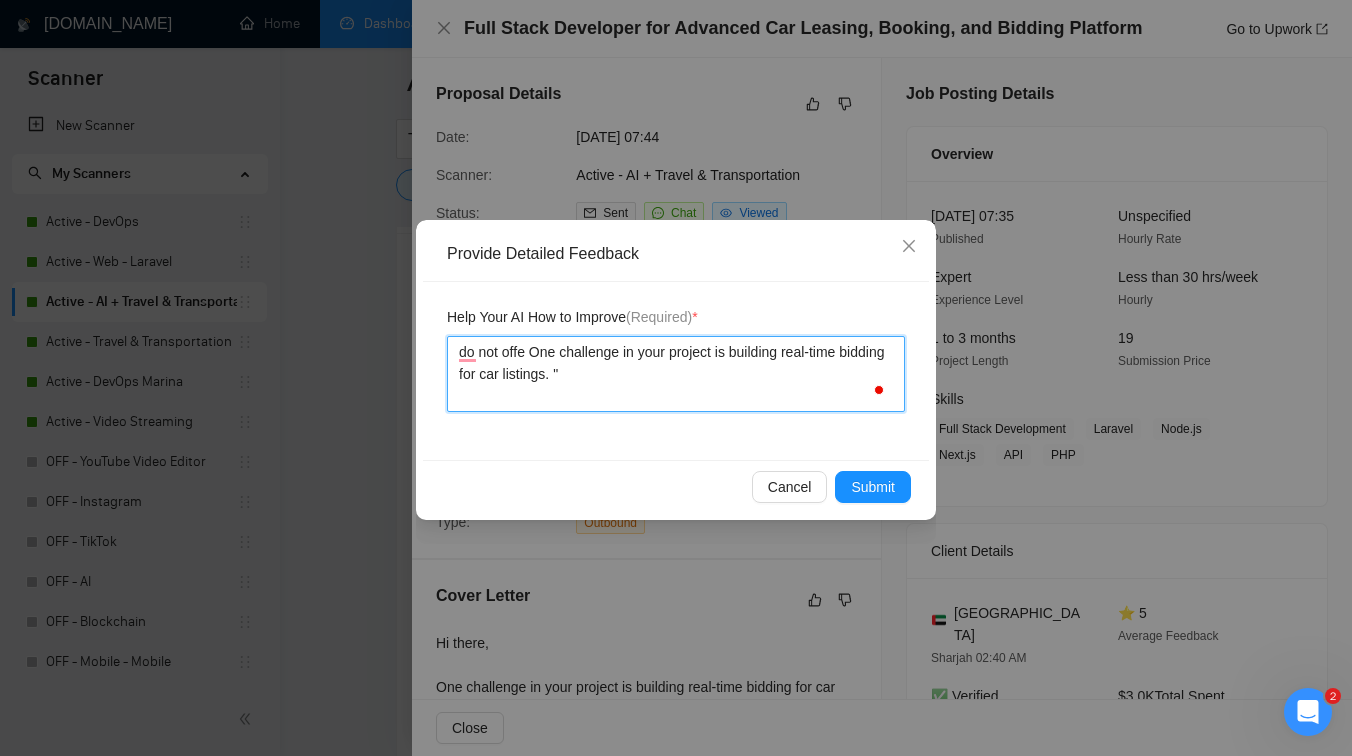 type 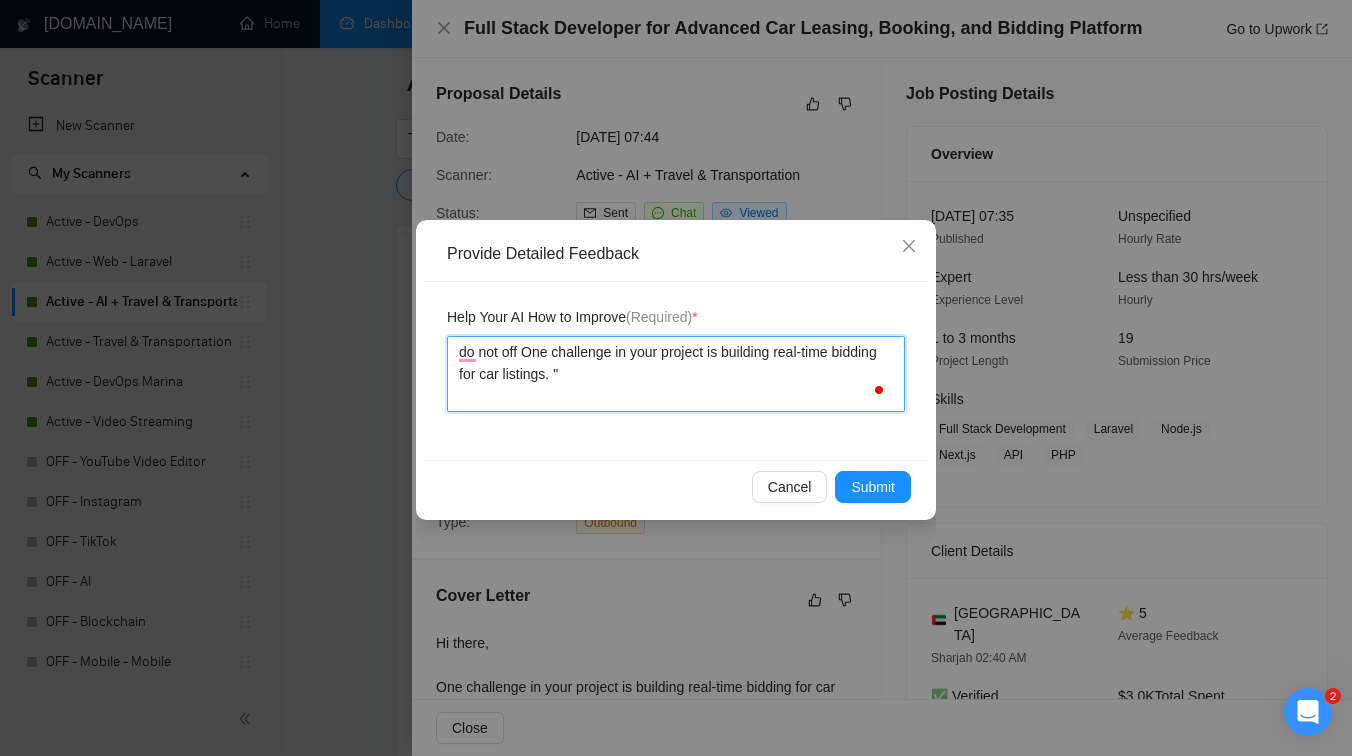 type 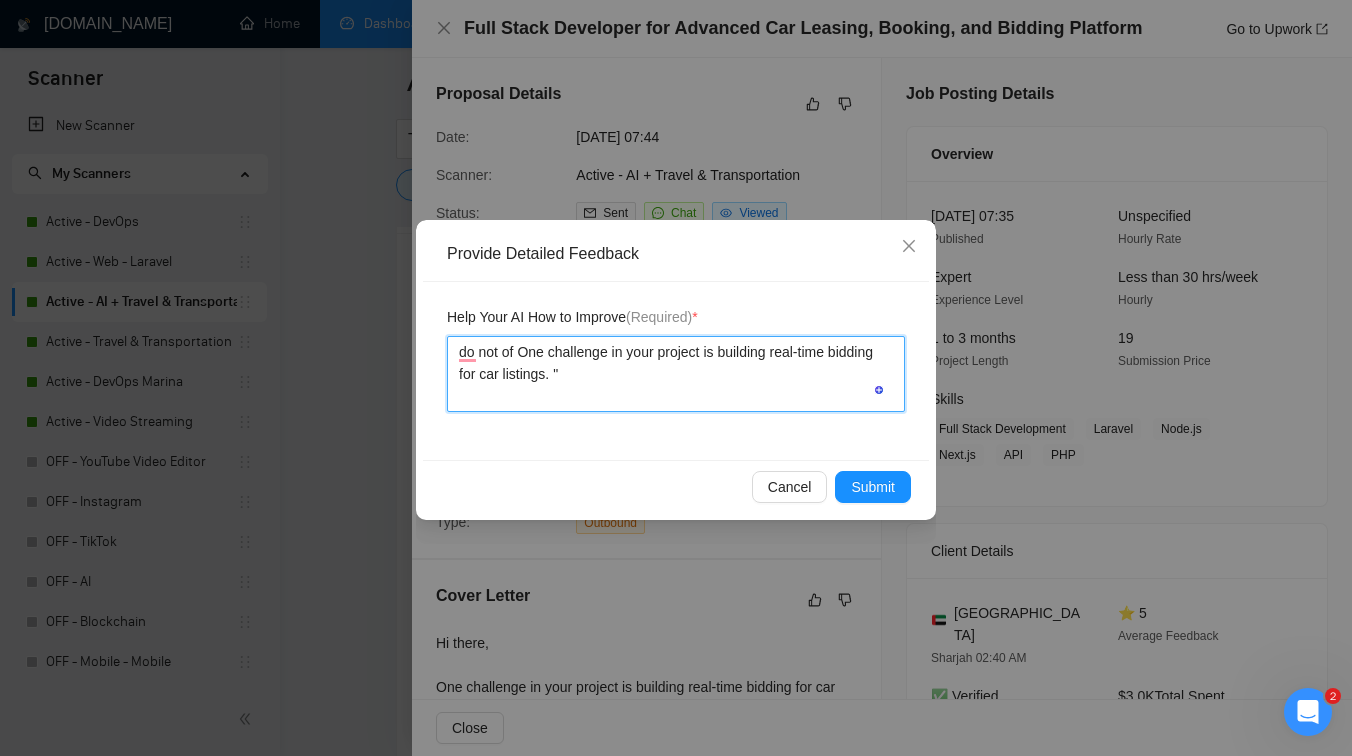 type 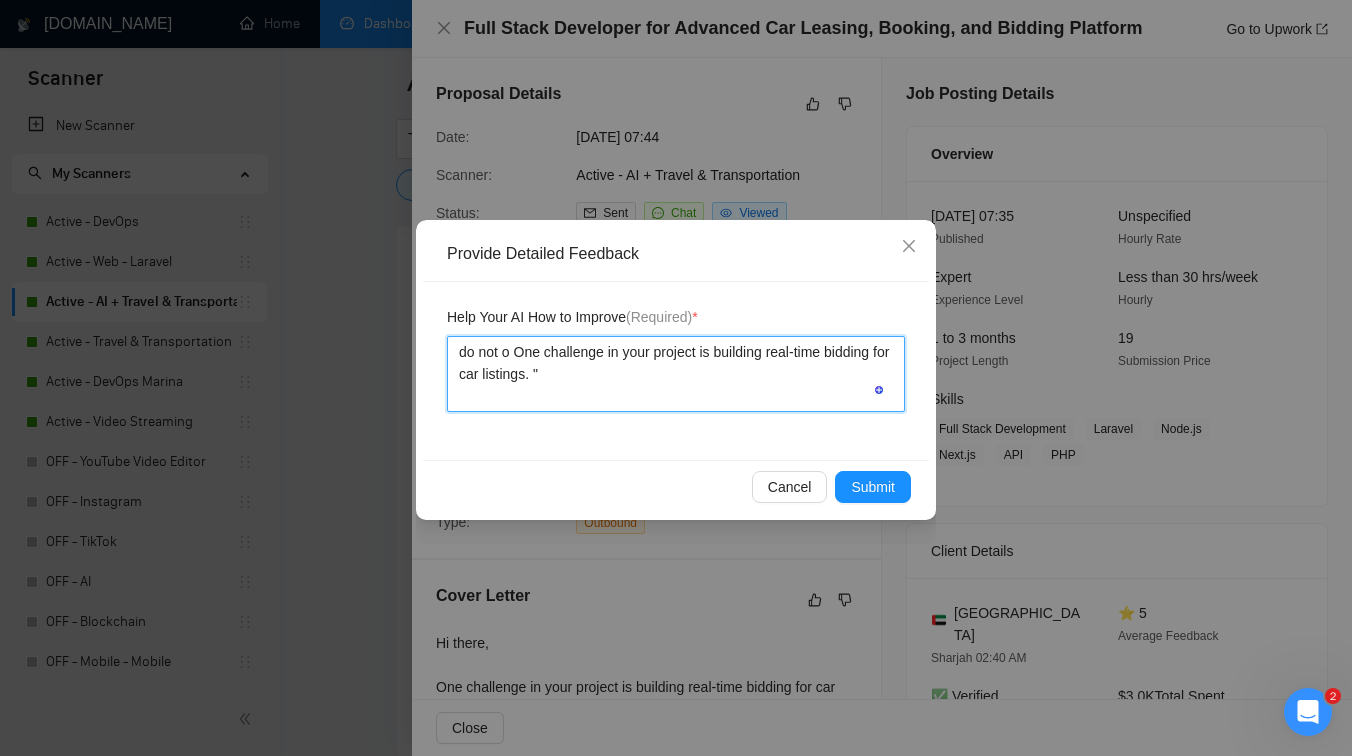 type 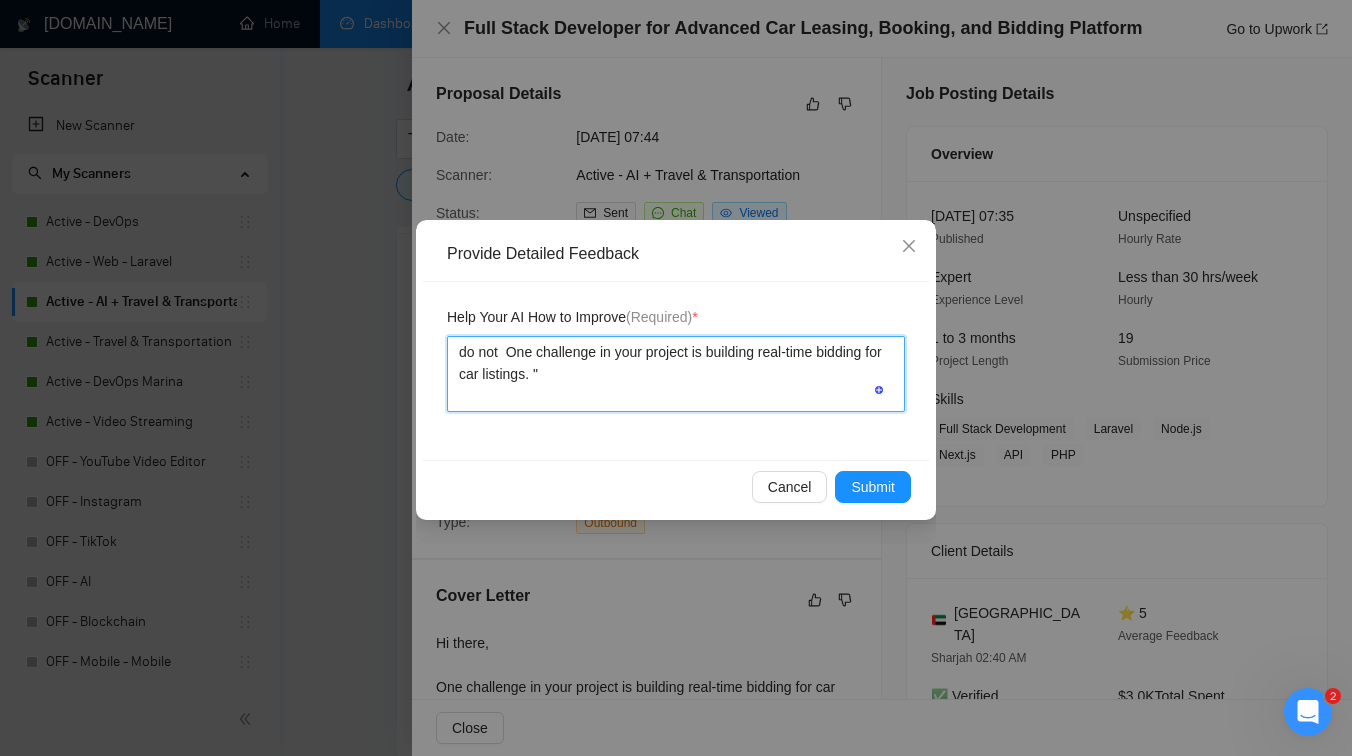 type 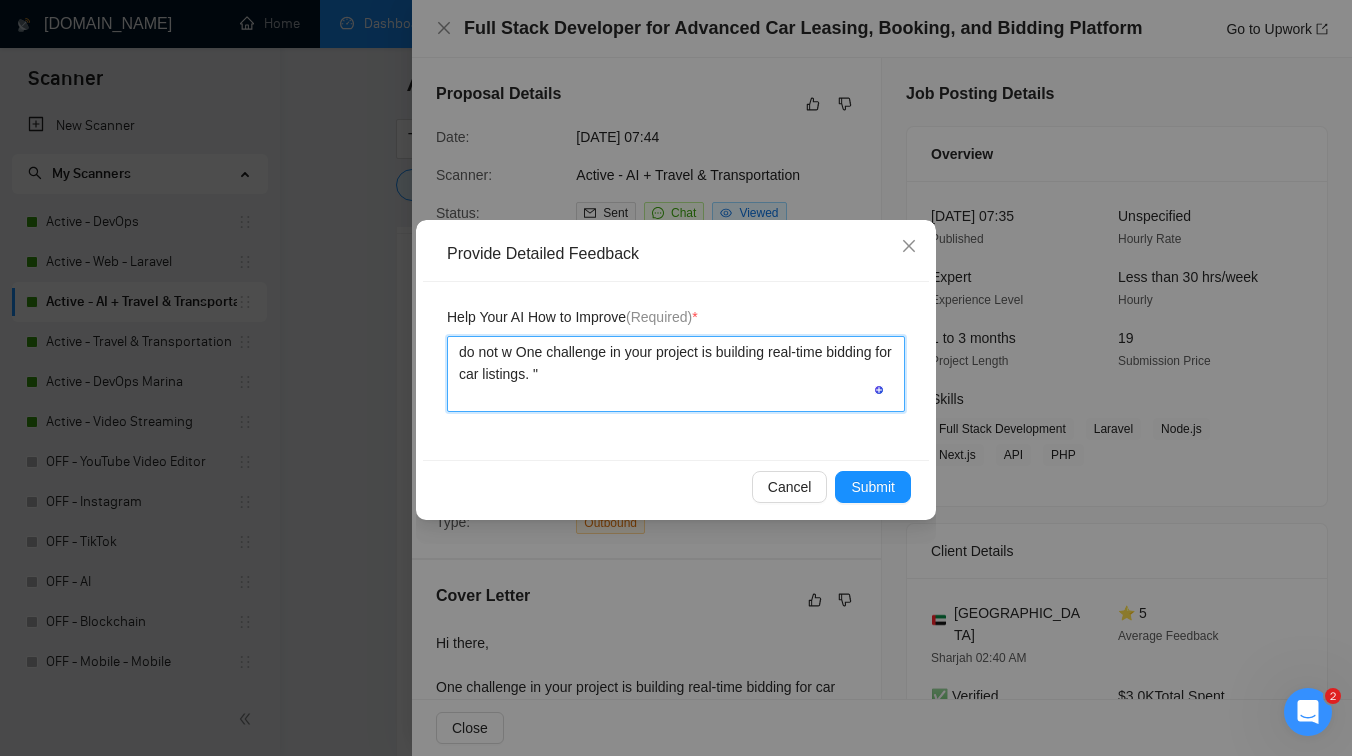 type 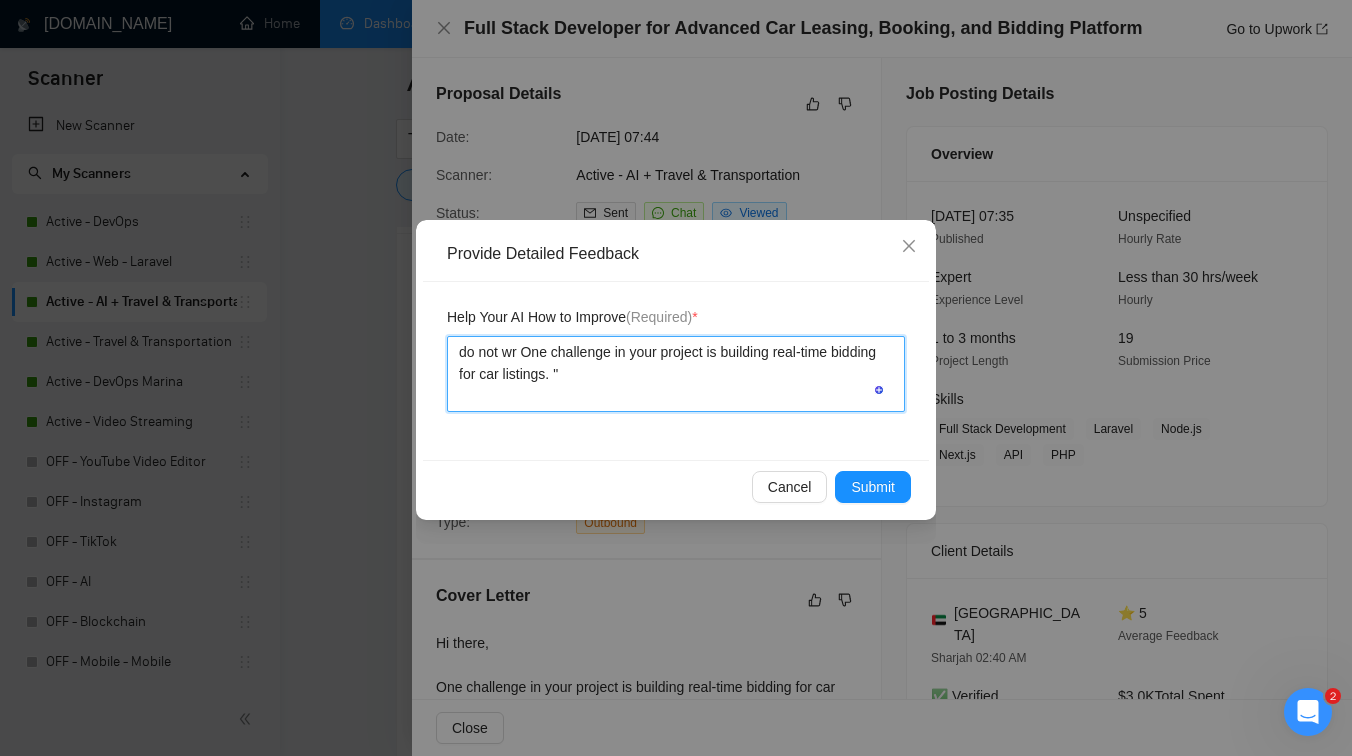 type 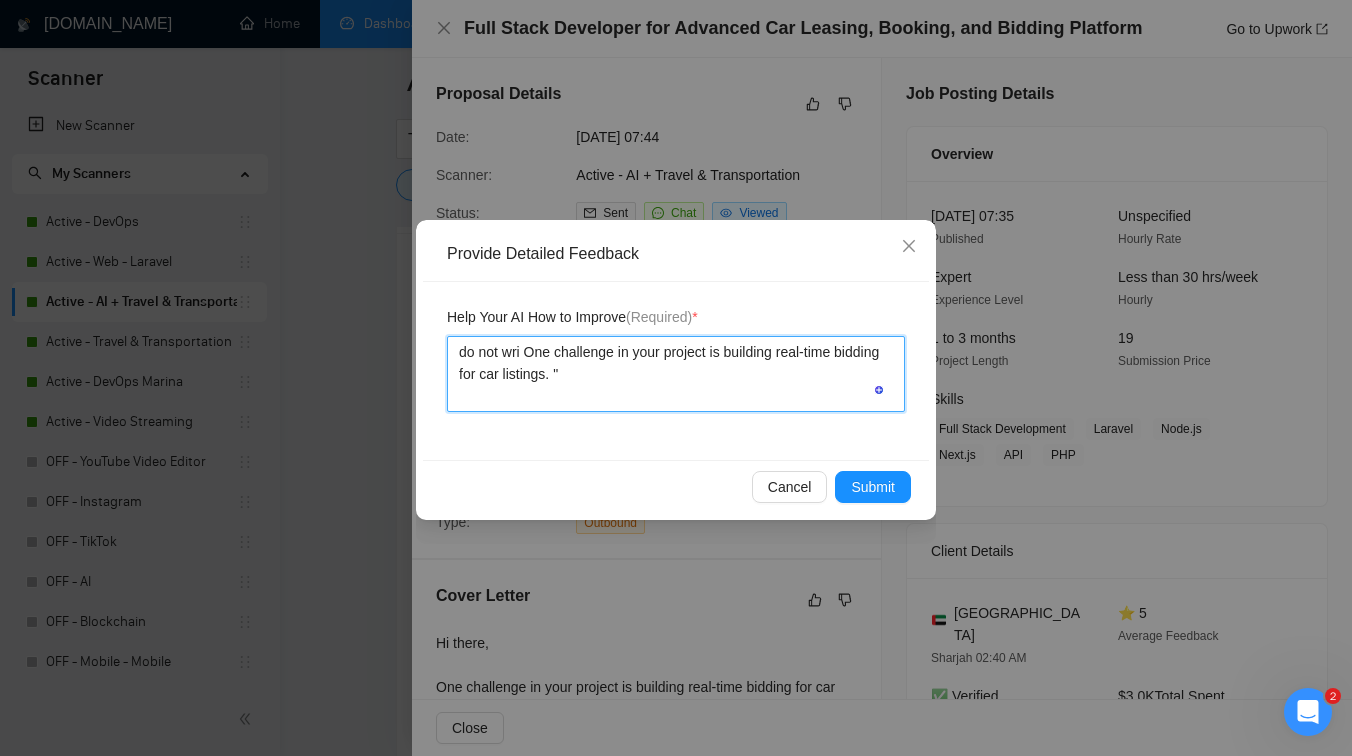 type 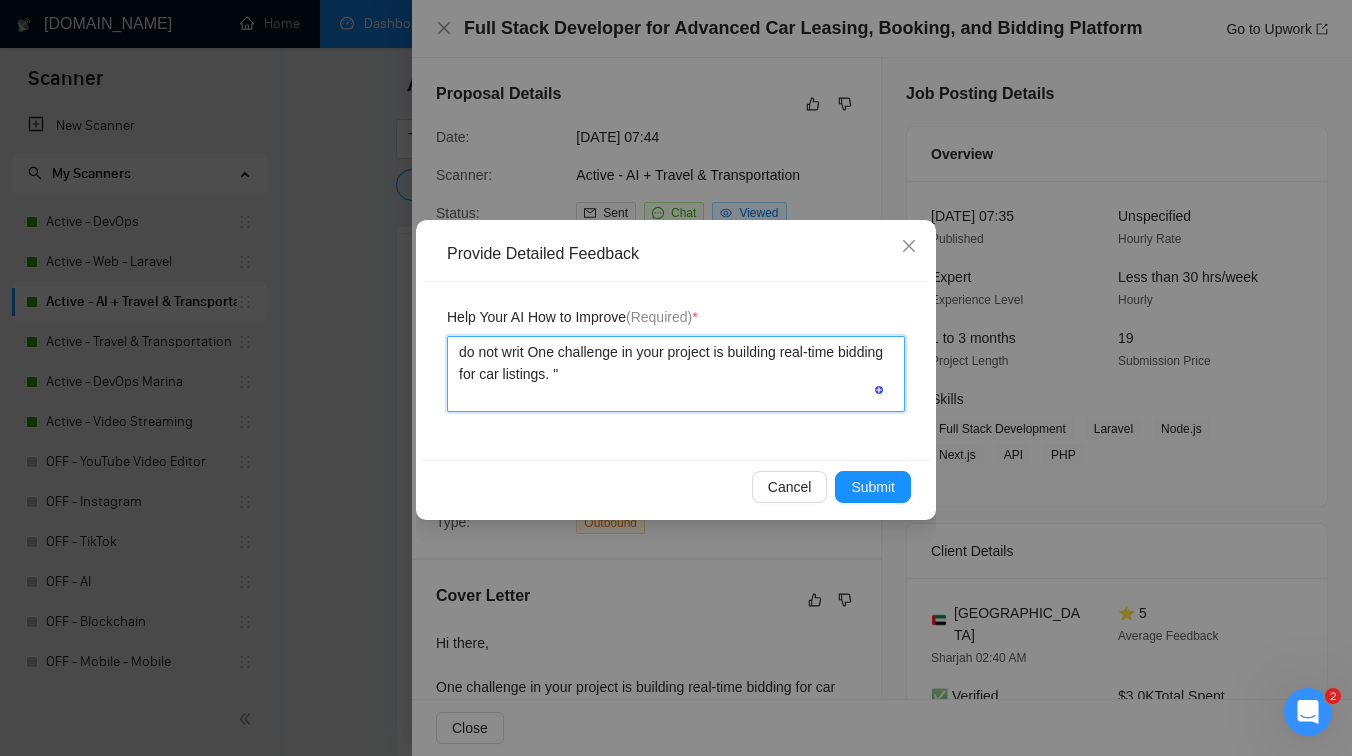 type 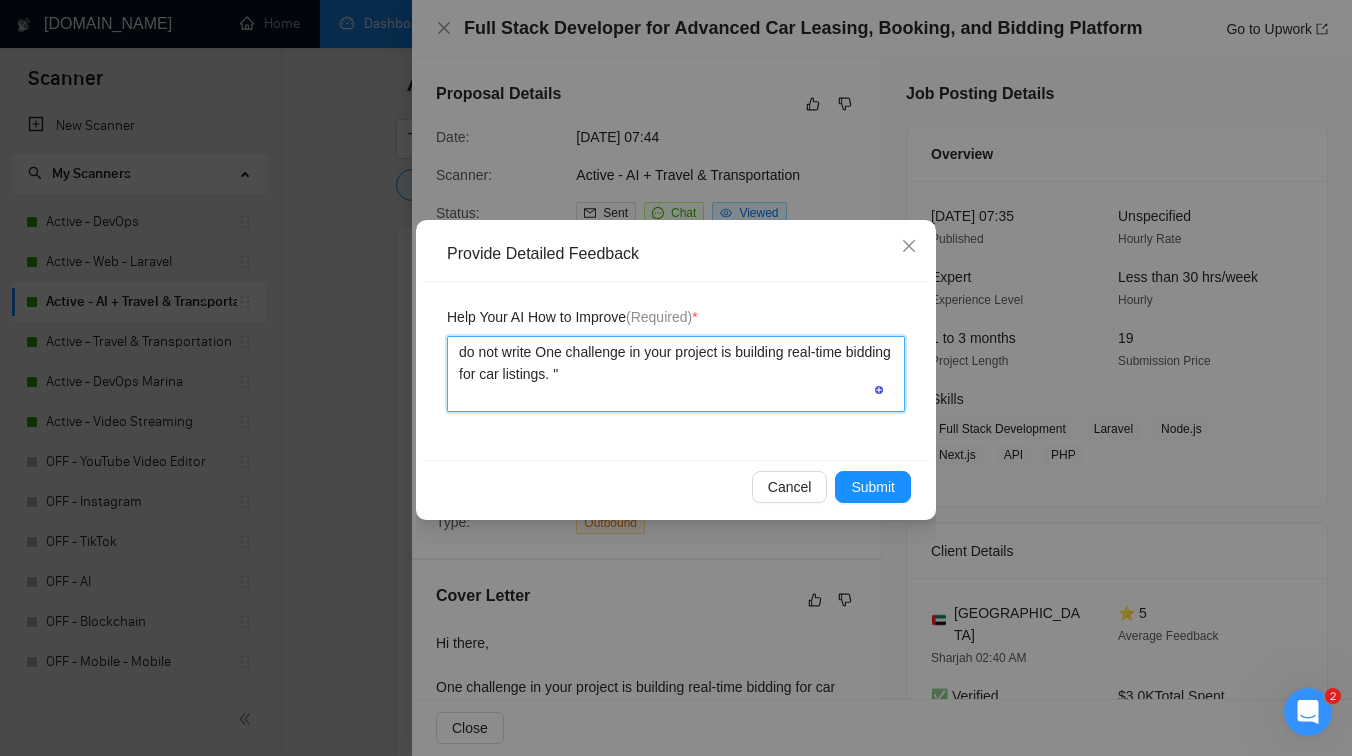 type 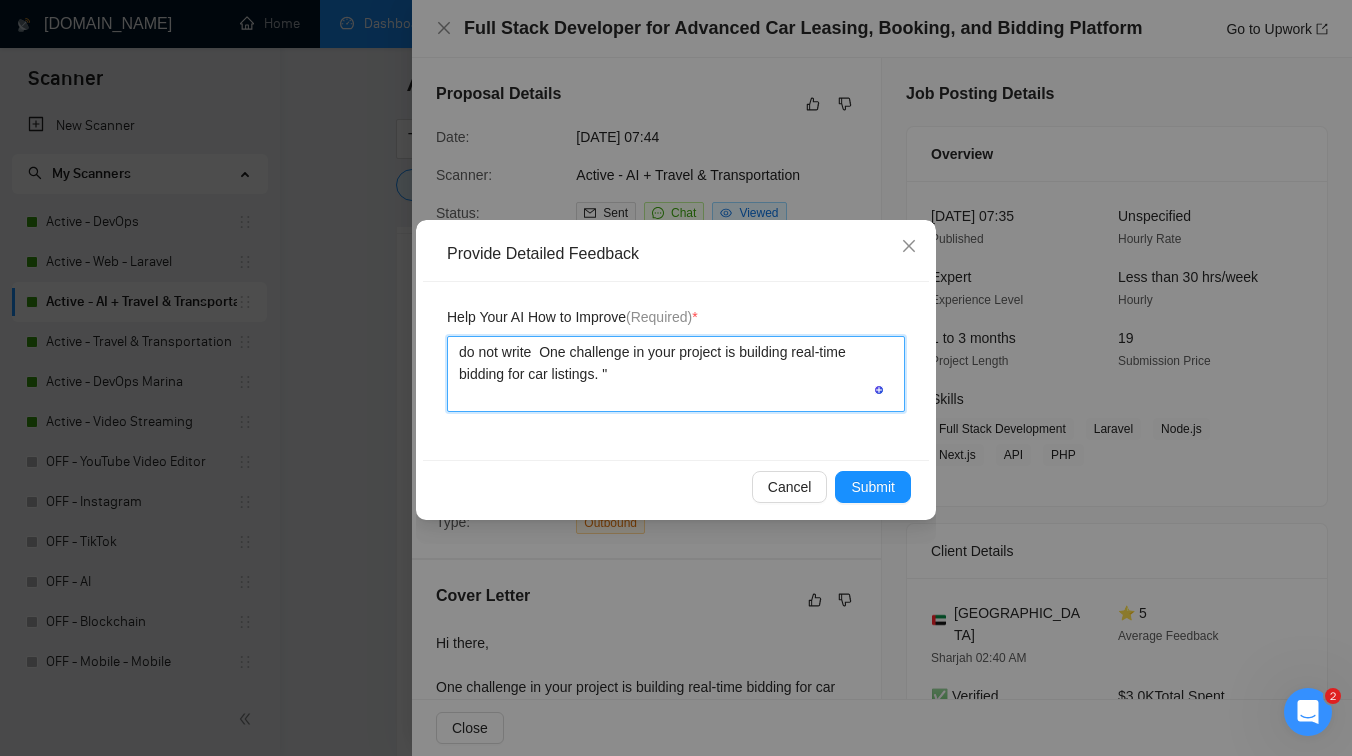 type 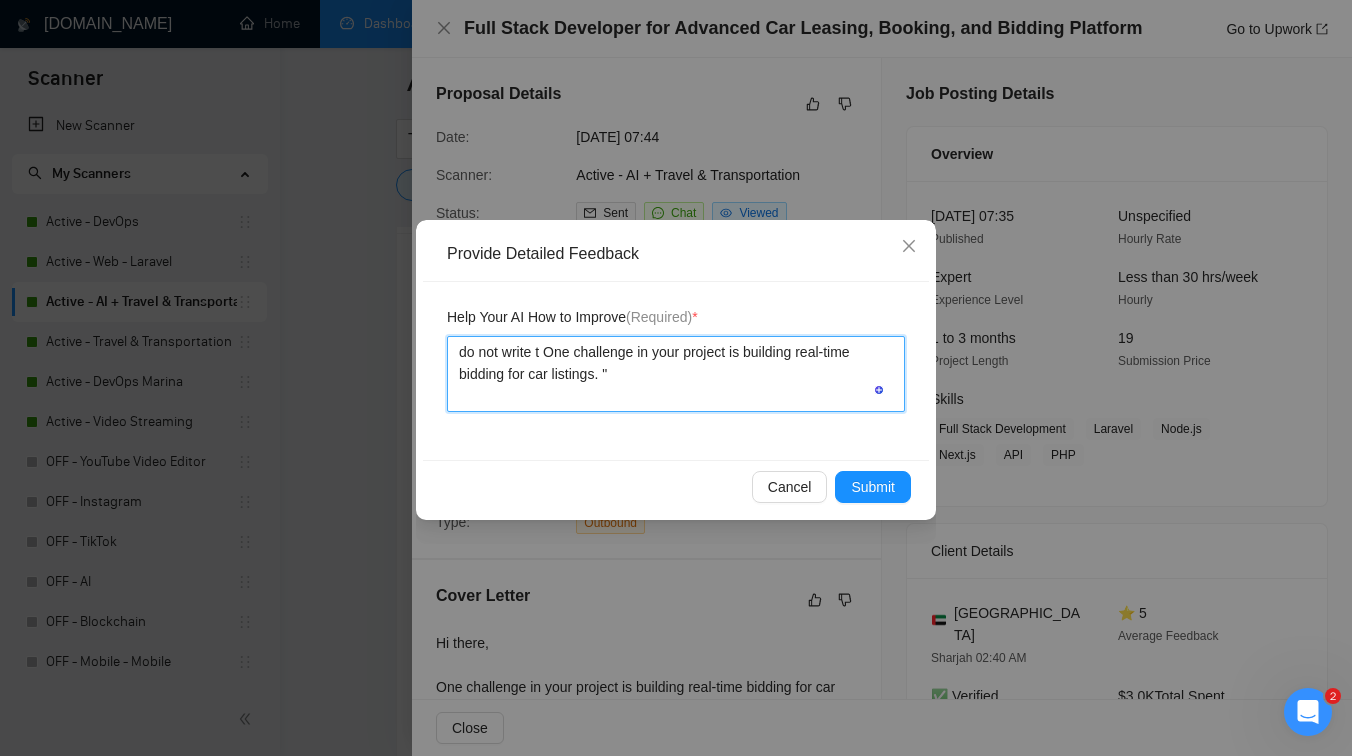 type 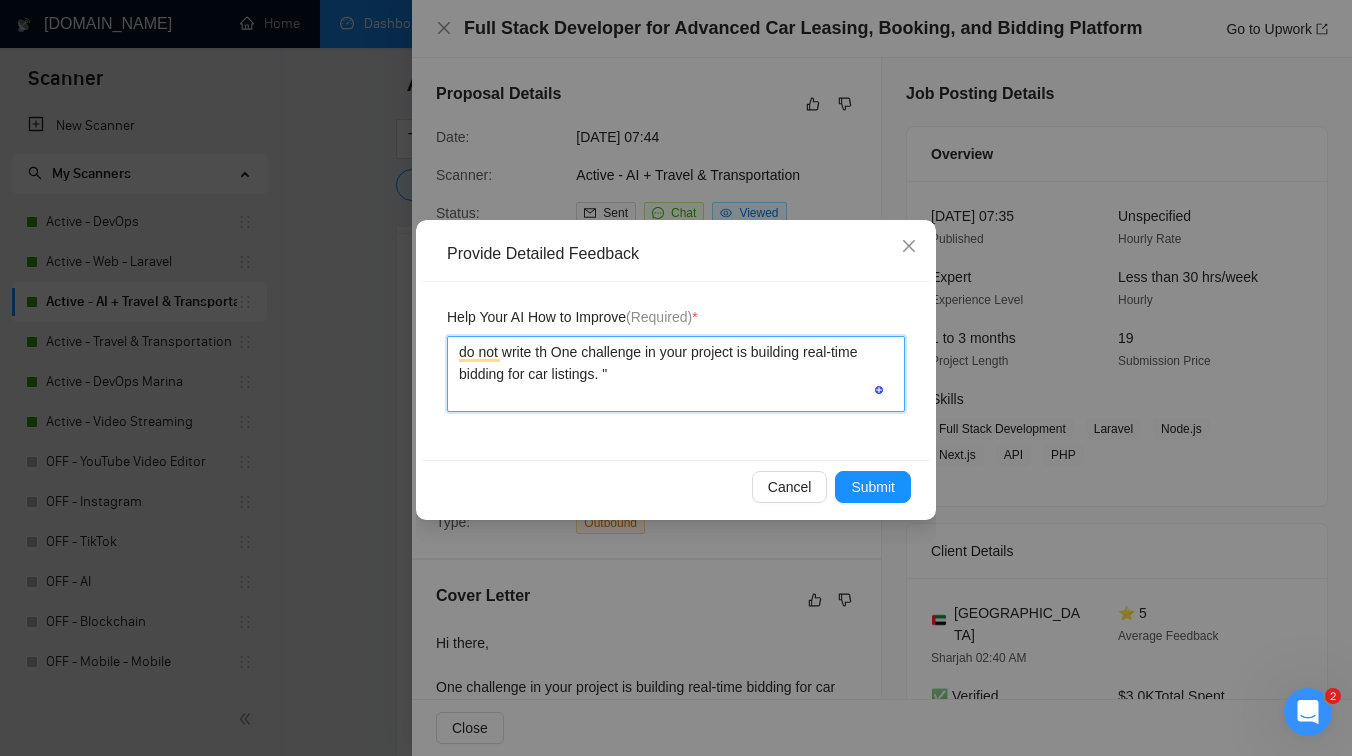 type 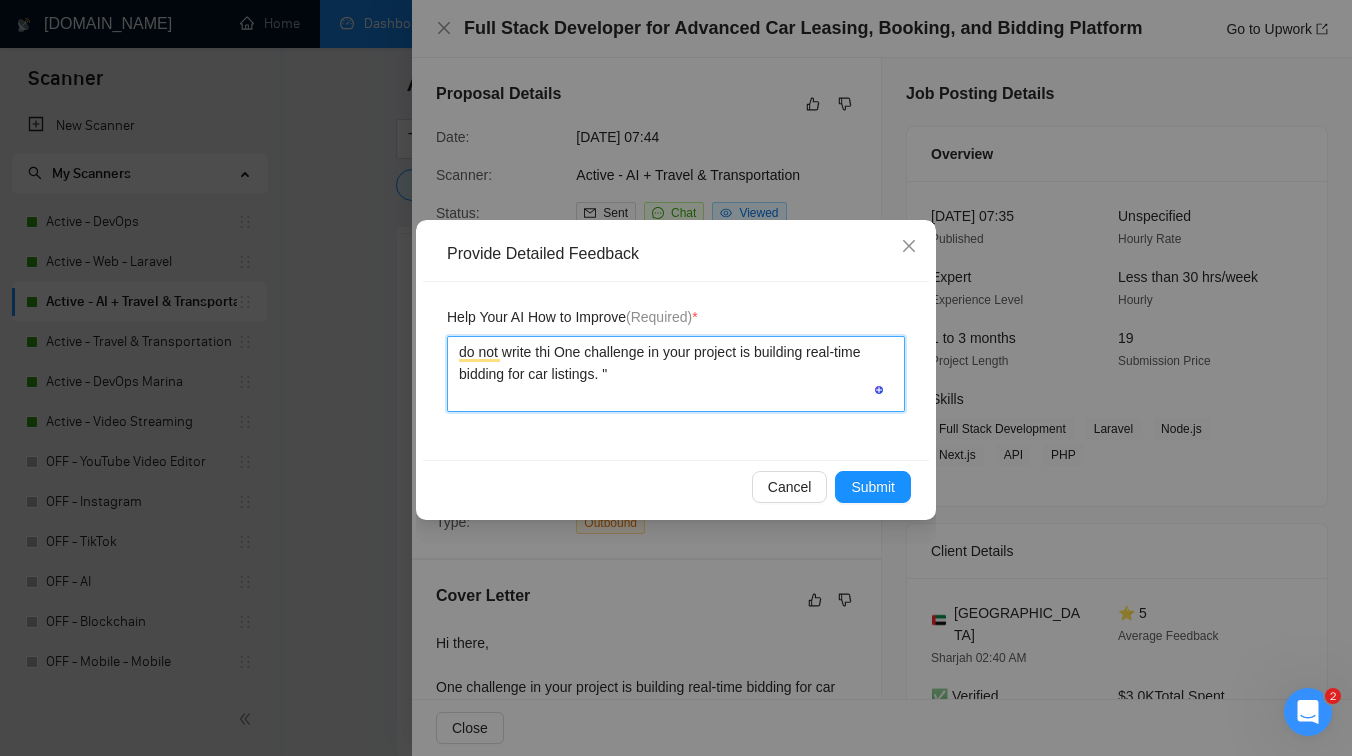 type 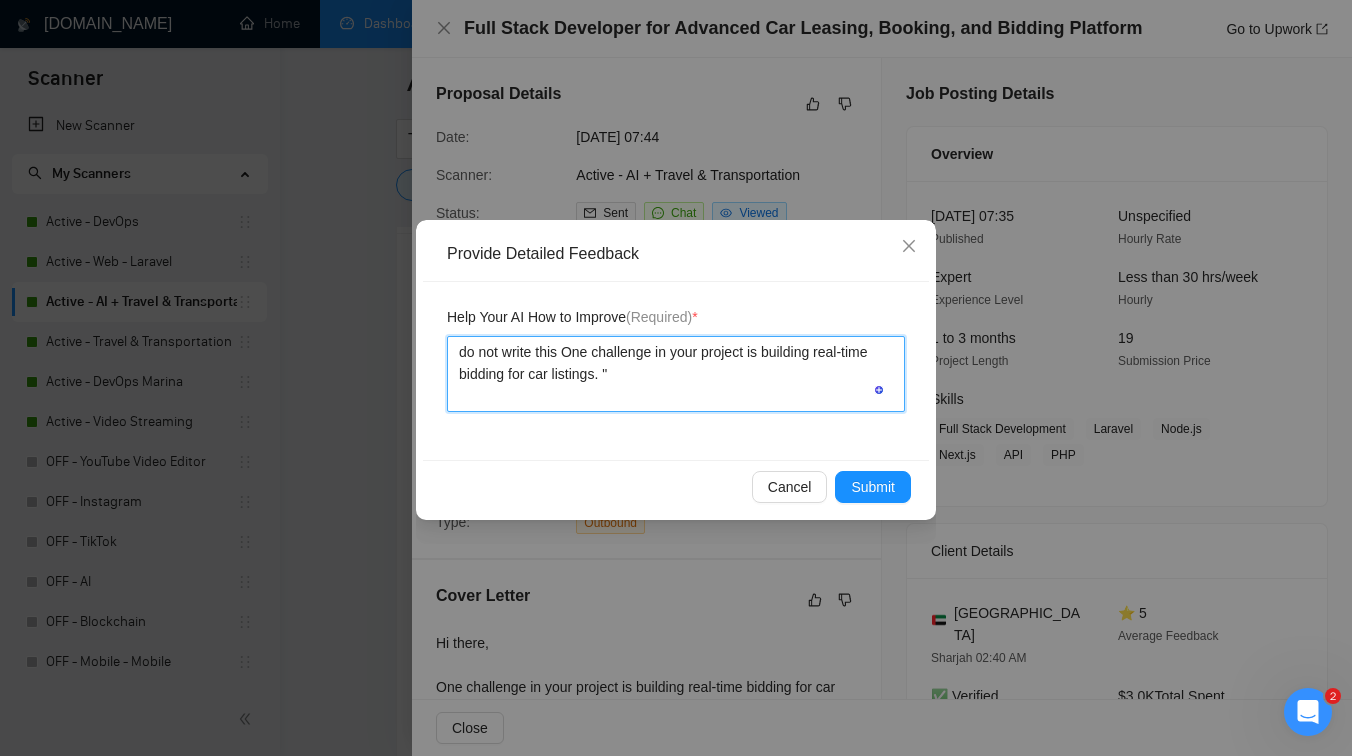 type 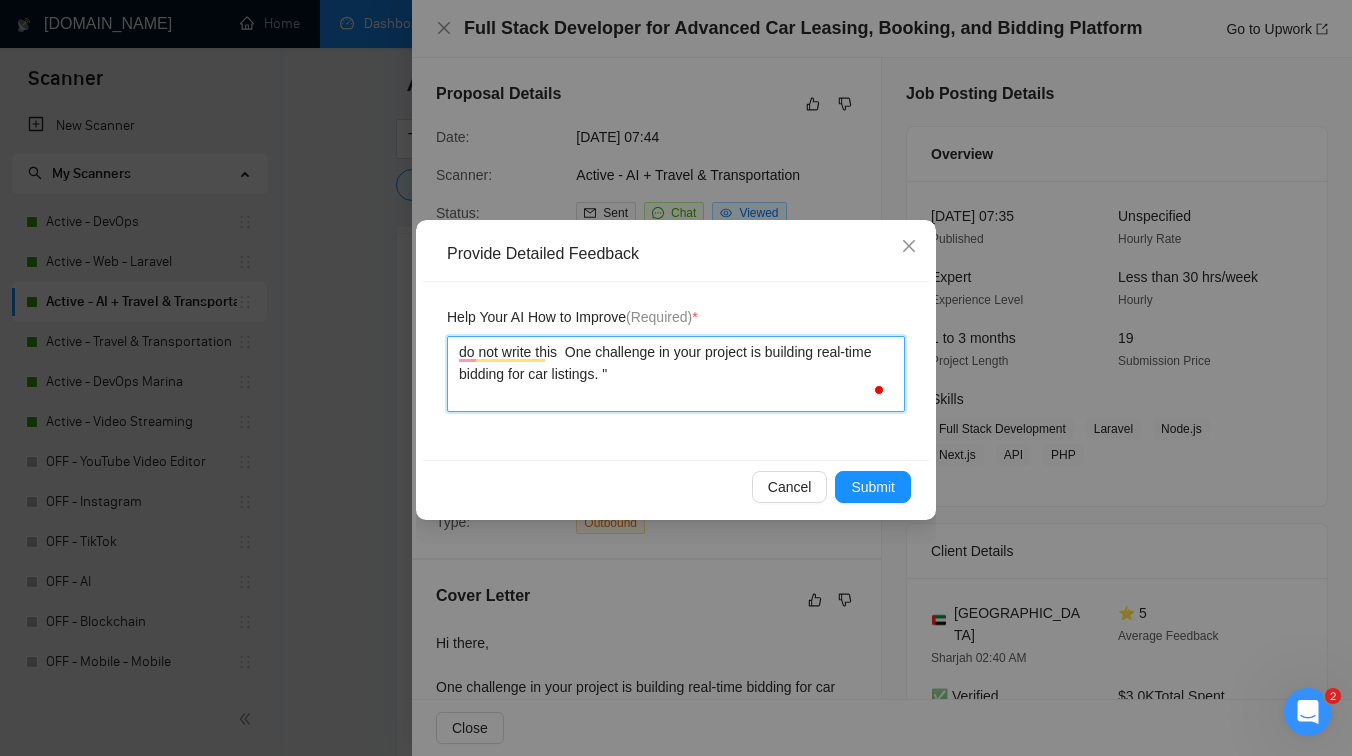 type 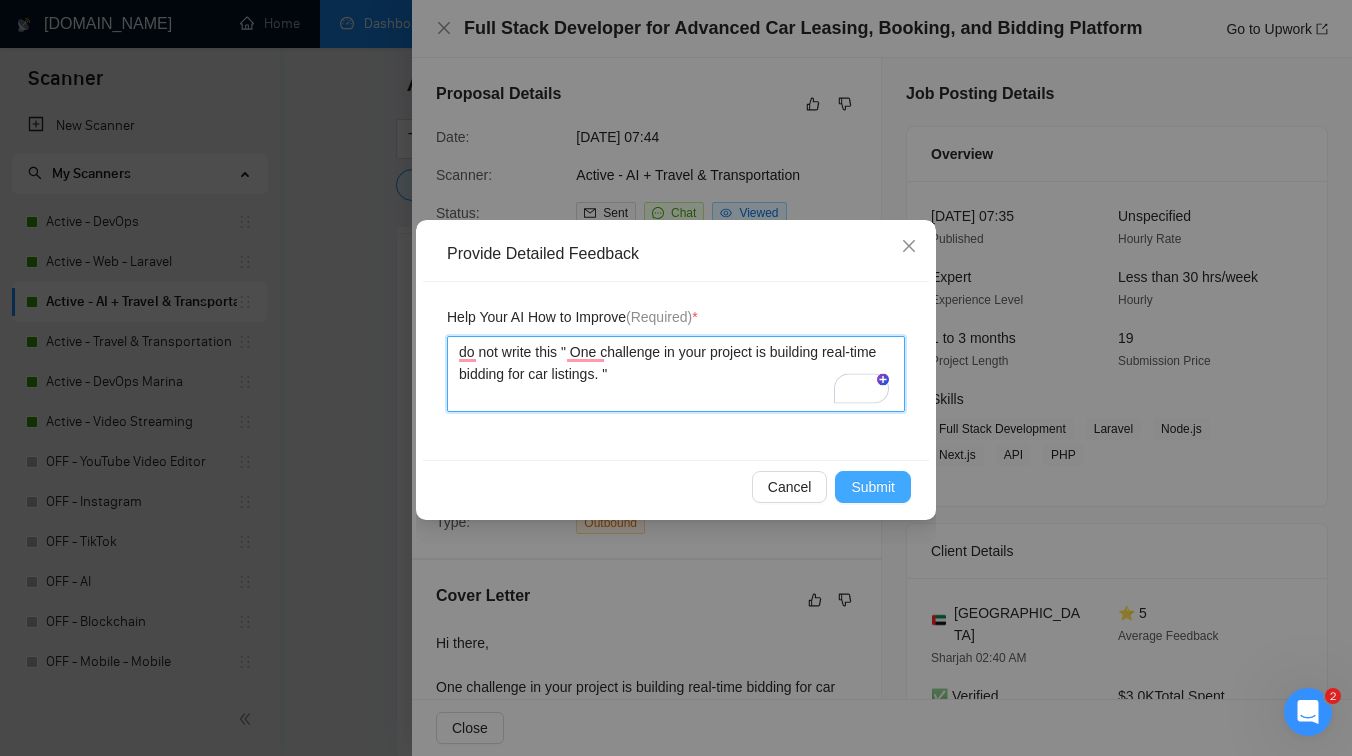 type on "do not write this " One challenge in your project is building real-time bidding for car listings. "" 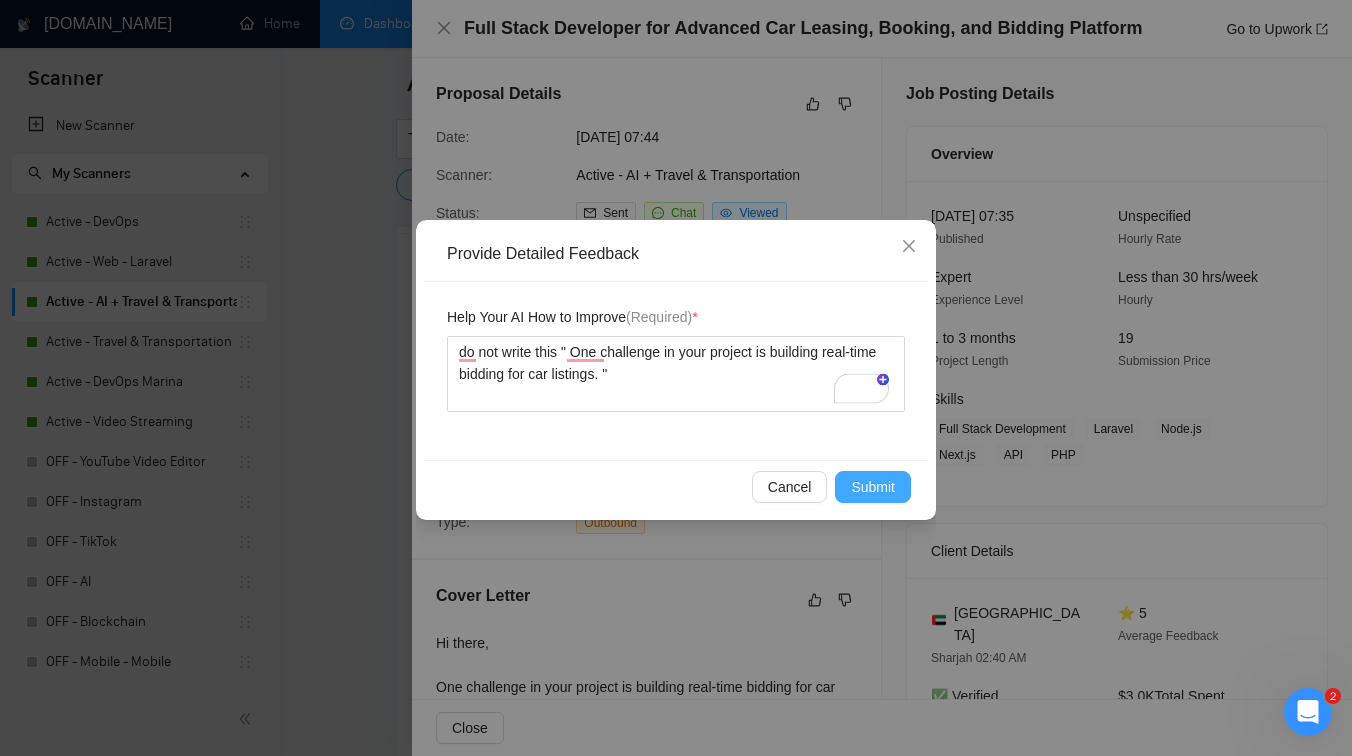 click on "Submit" at bounding box center (873, 487) 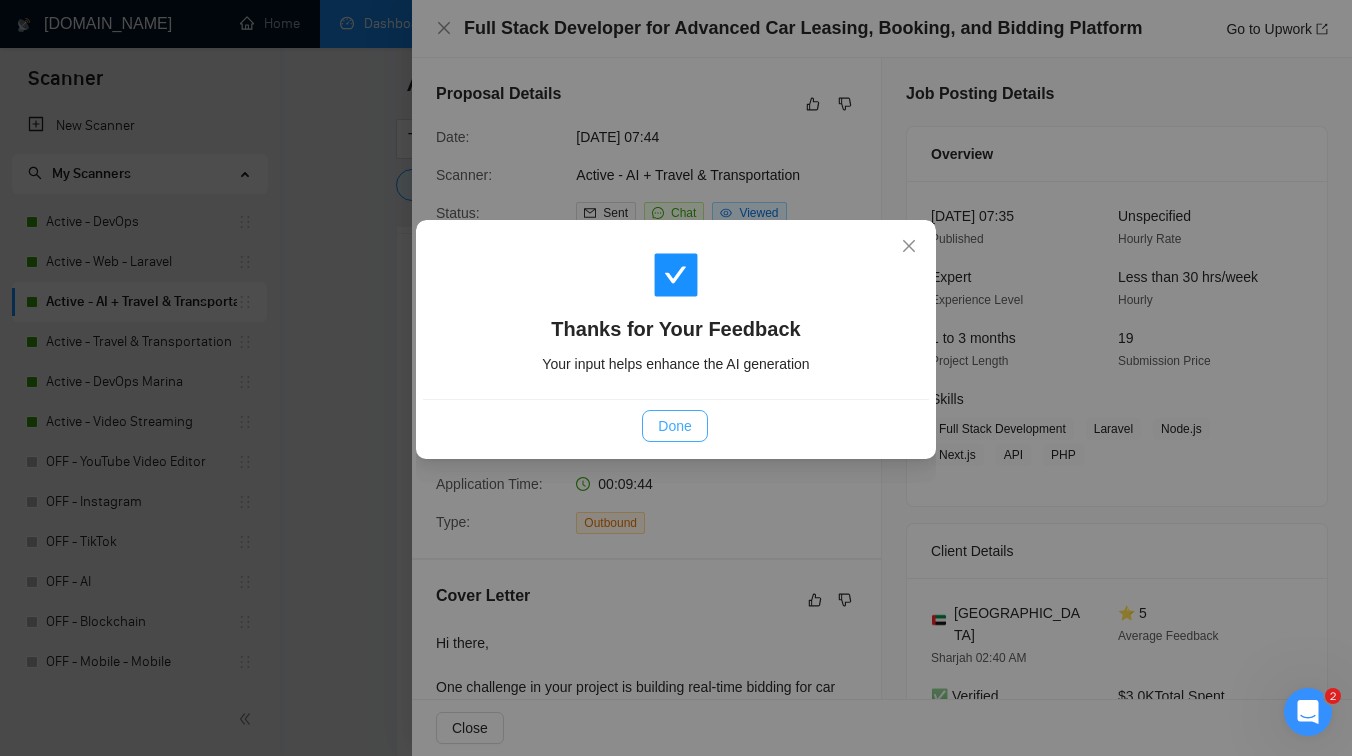 click on "Done" at bounding box center (674, 426) 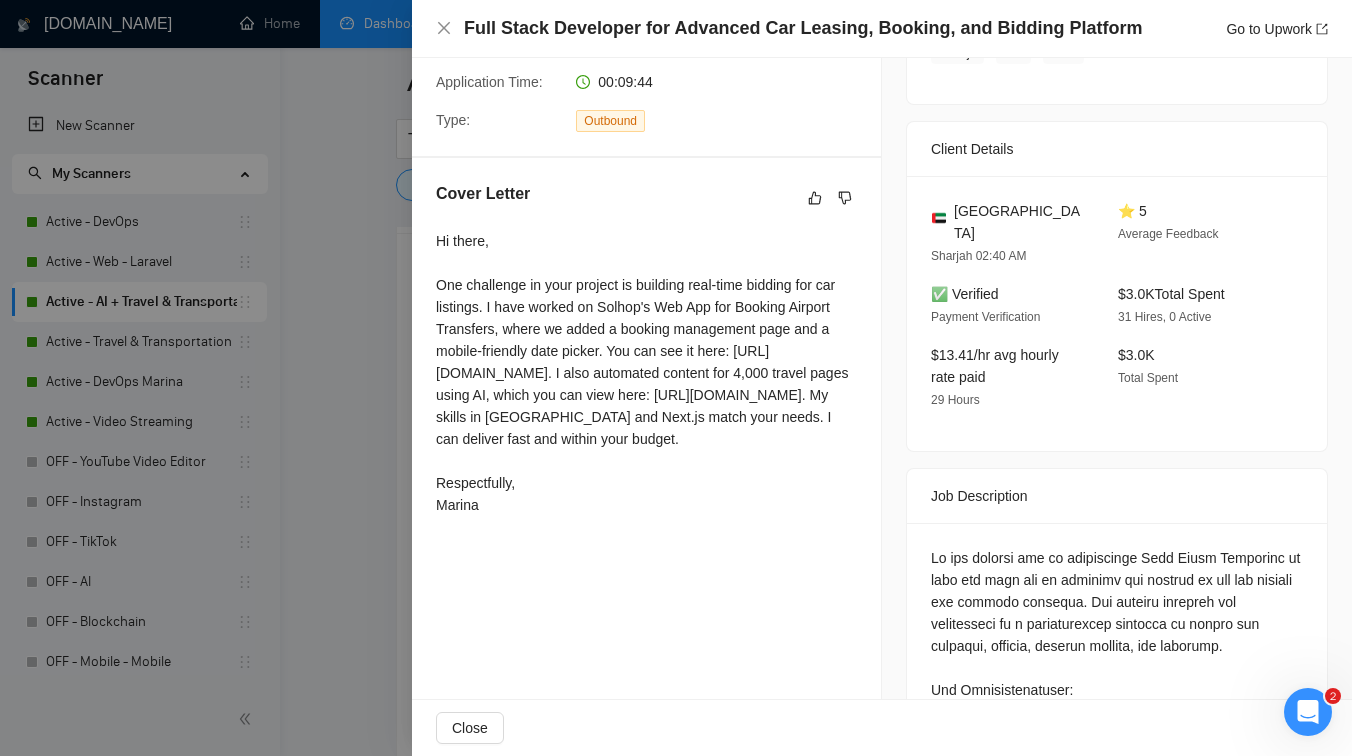 scroll, scrollTop: 544, scrollLeft: 0, axis: vertical 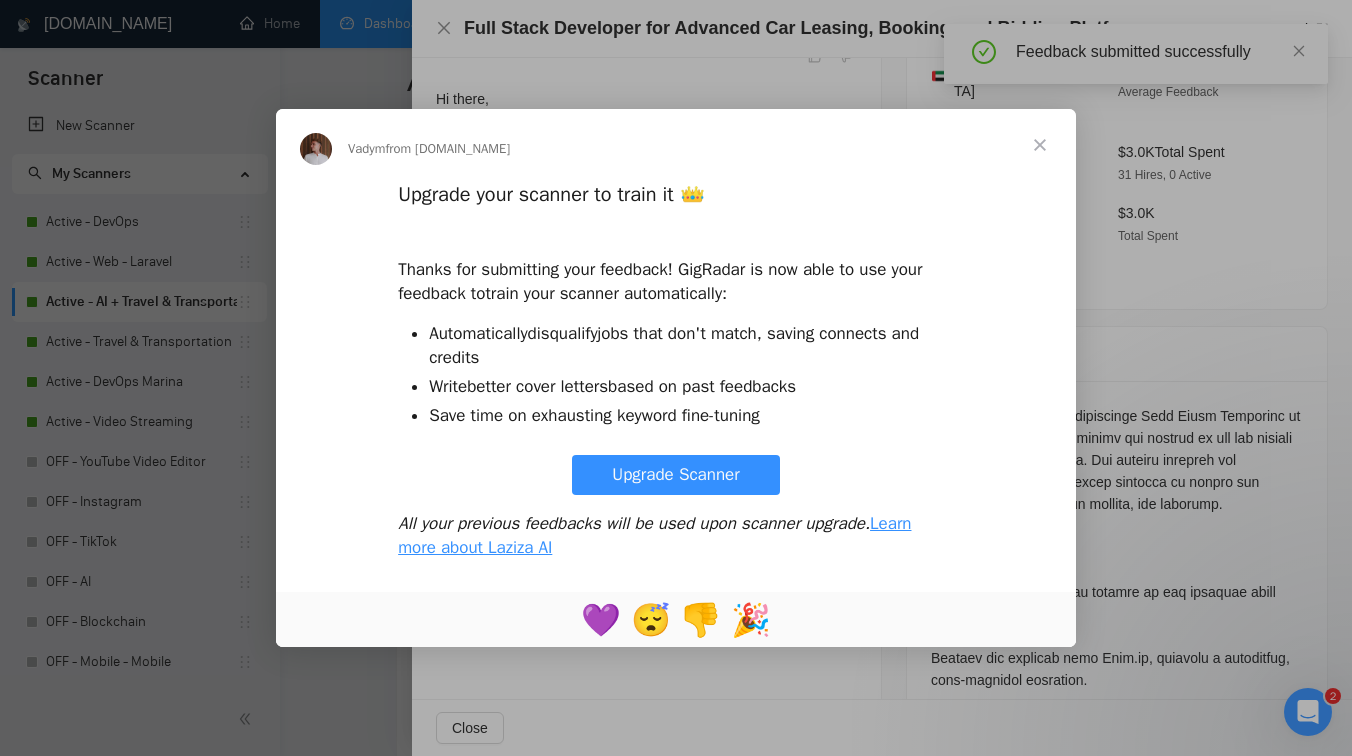 click at bounding box center [1040, 145] 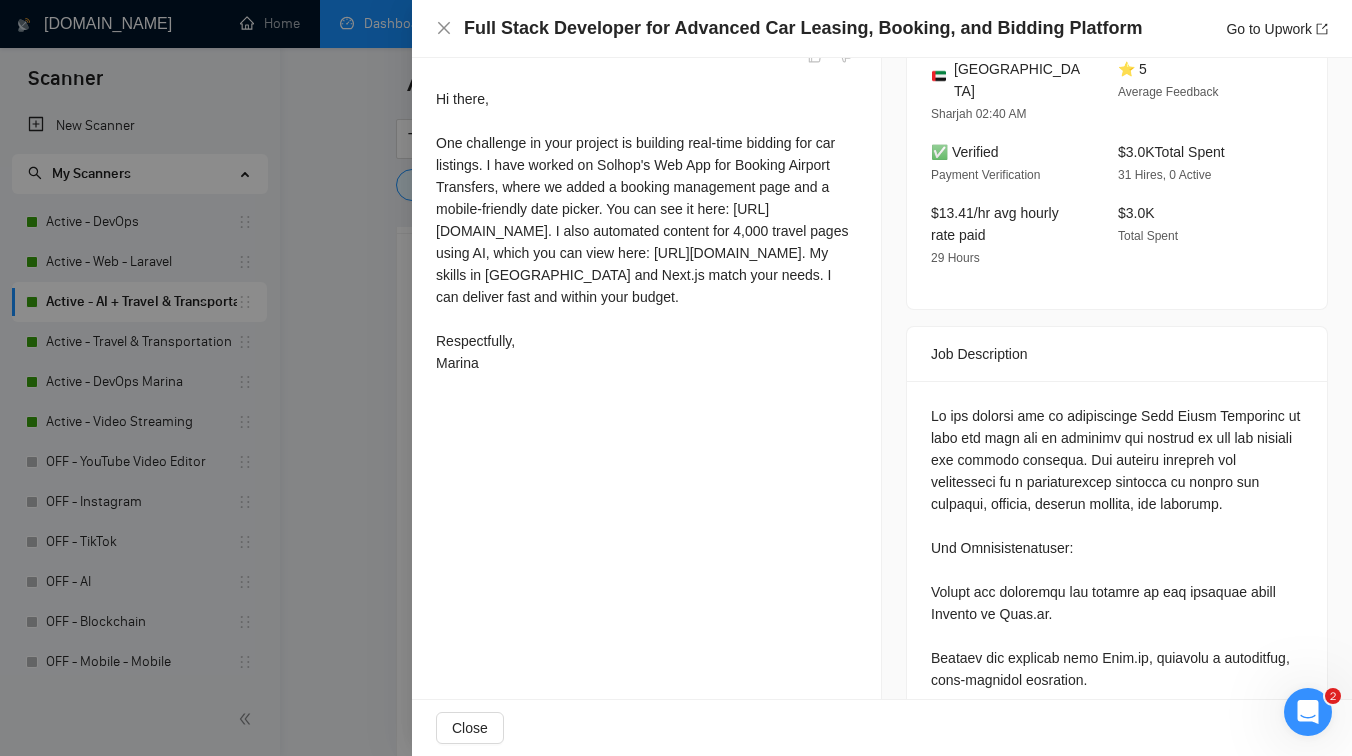 click at bounding box center [676, 378] 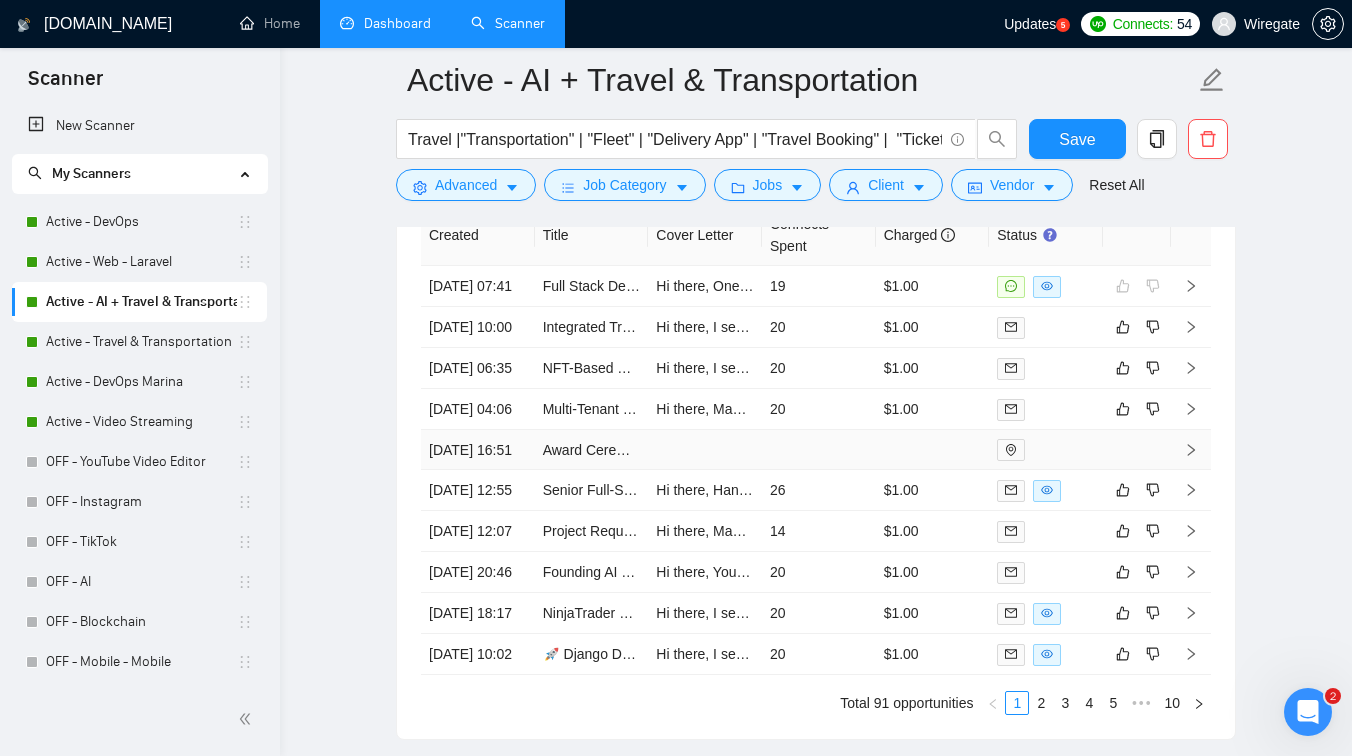 scroll, scrollTop: 4511, scrollLeft: 0, axis: vertical 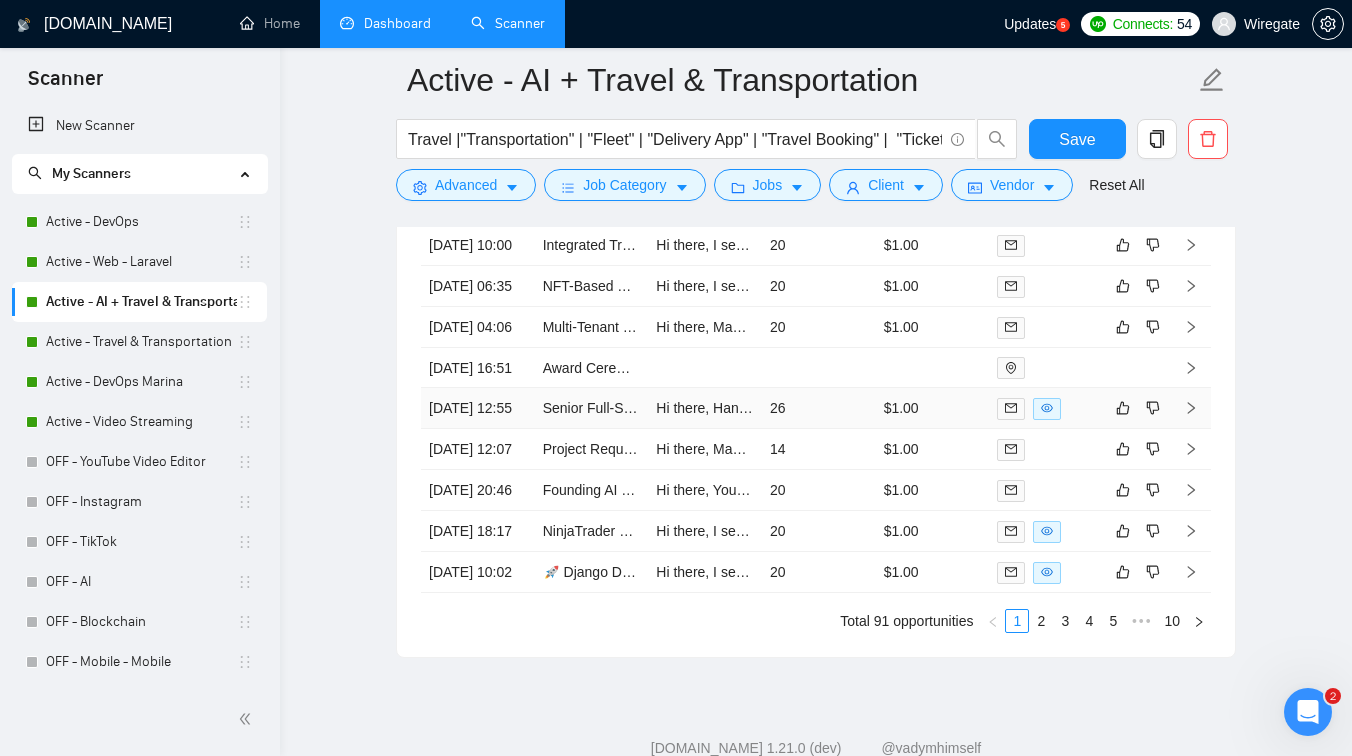 click on "Senior Full-Stack Developers | AI-Powered Mobility ERP/CRM Platform" at bounding box center (592, 408) 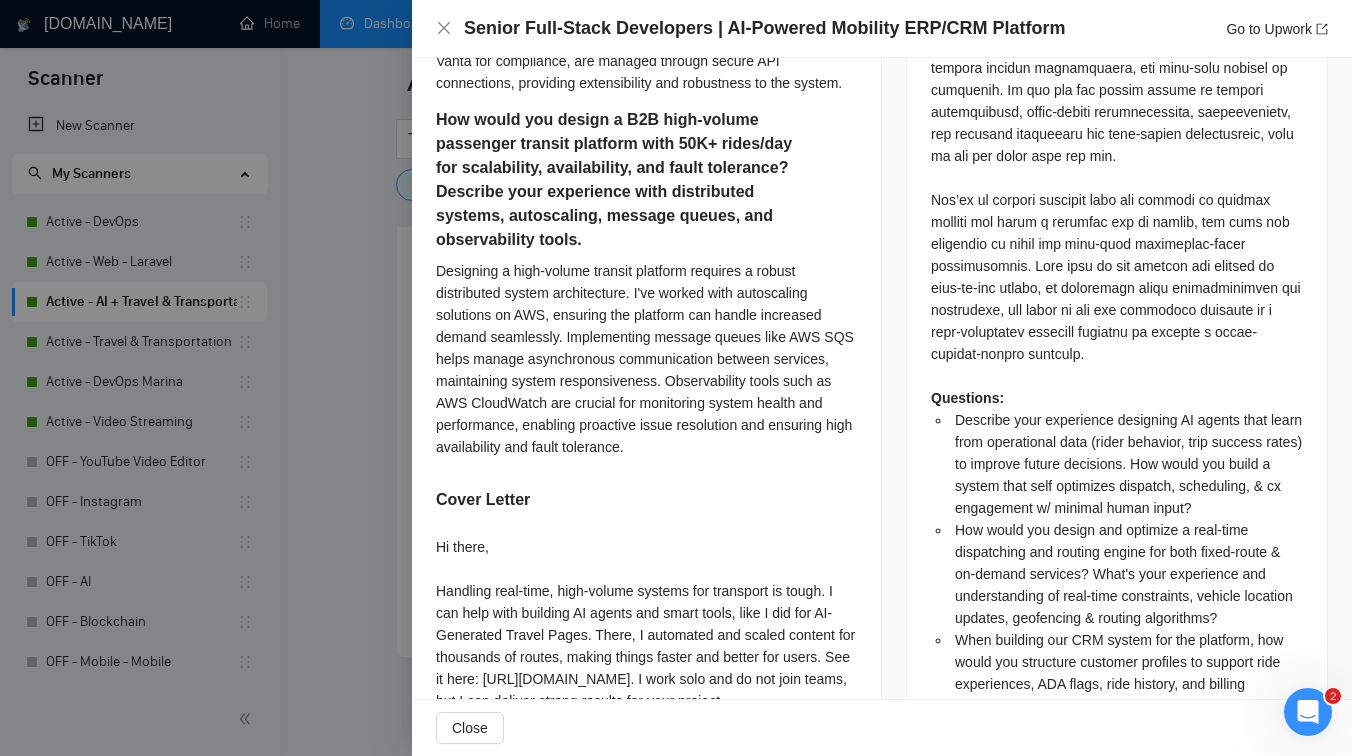 scroll, scrollTop: 2390, scrollLeft: 0, axis: vertical 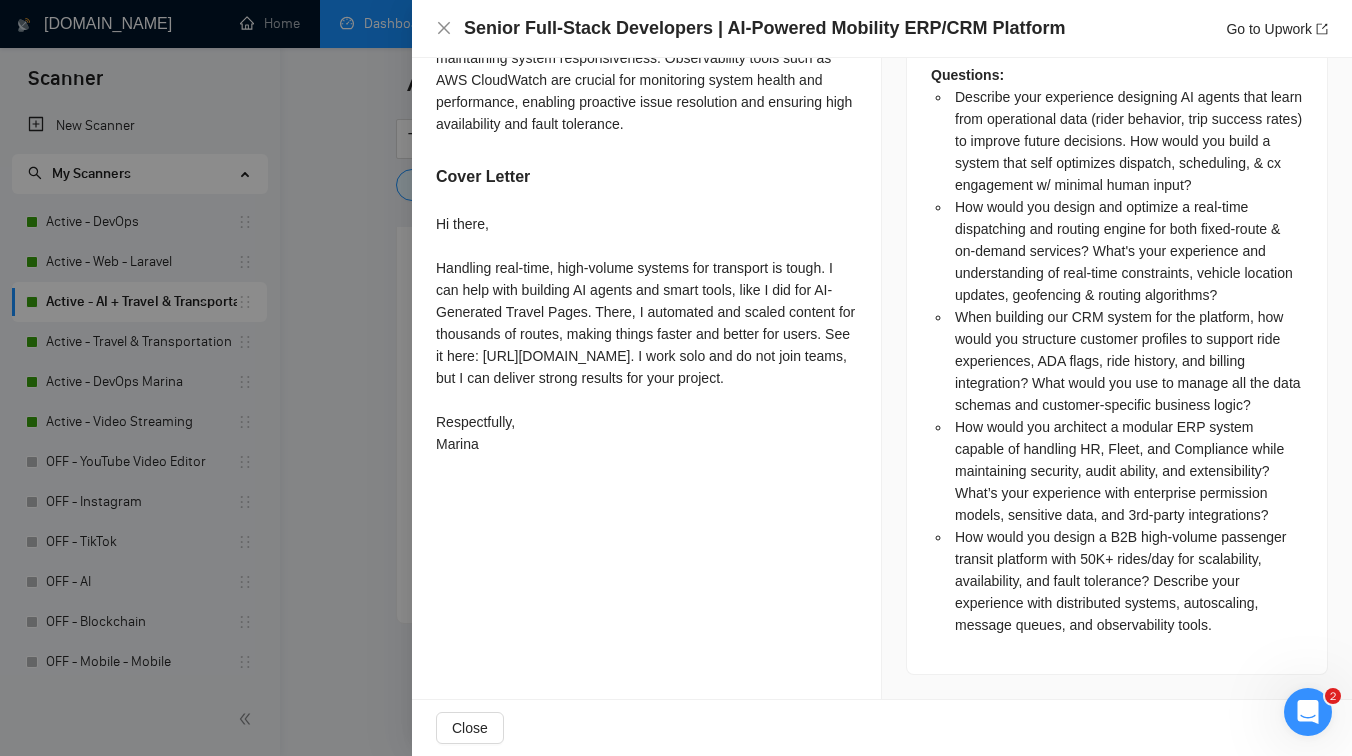 click at bounding box center [676, 378] 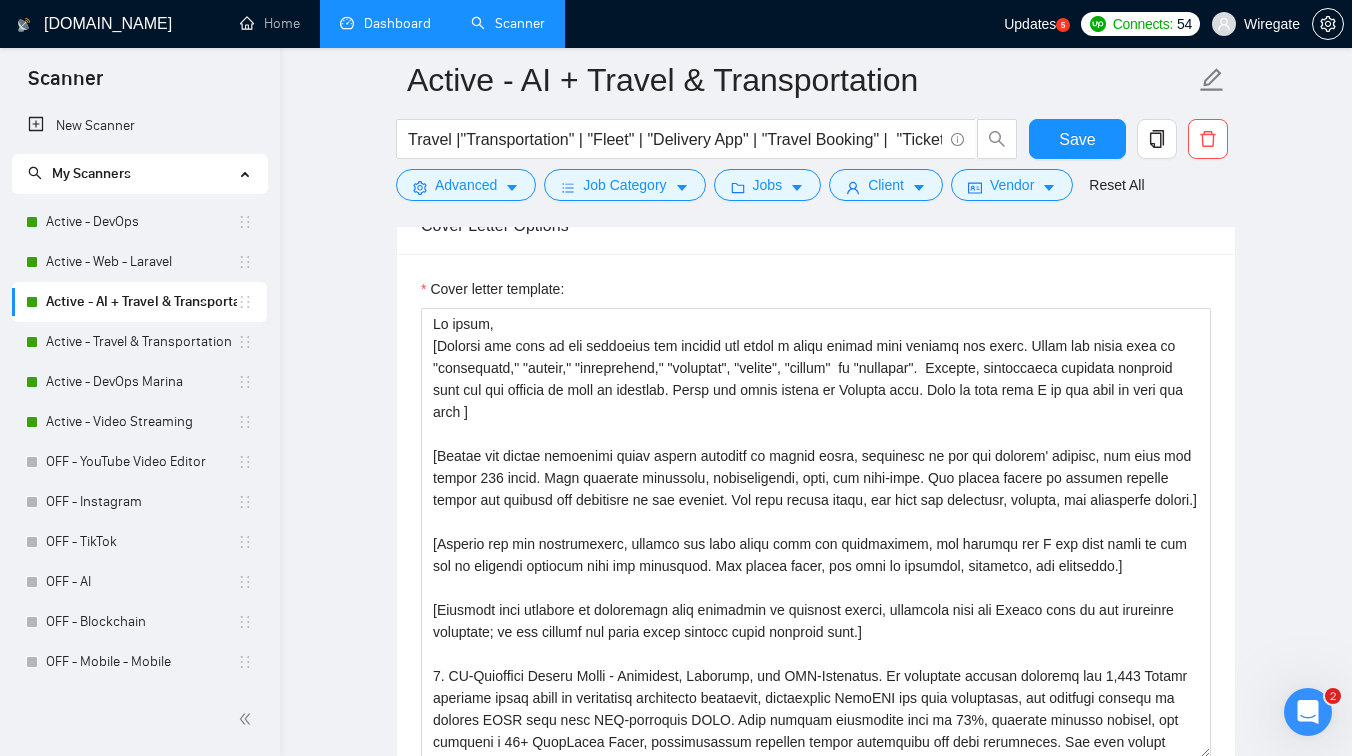 scroll, scrollTop: 1367, scrollLeft: 0, axis: vertical 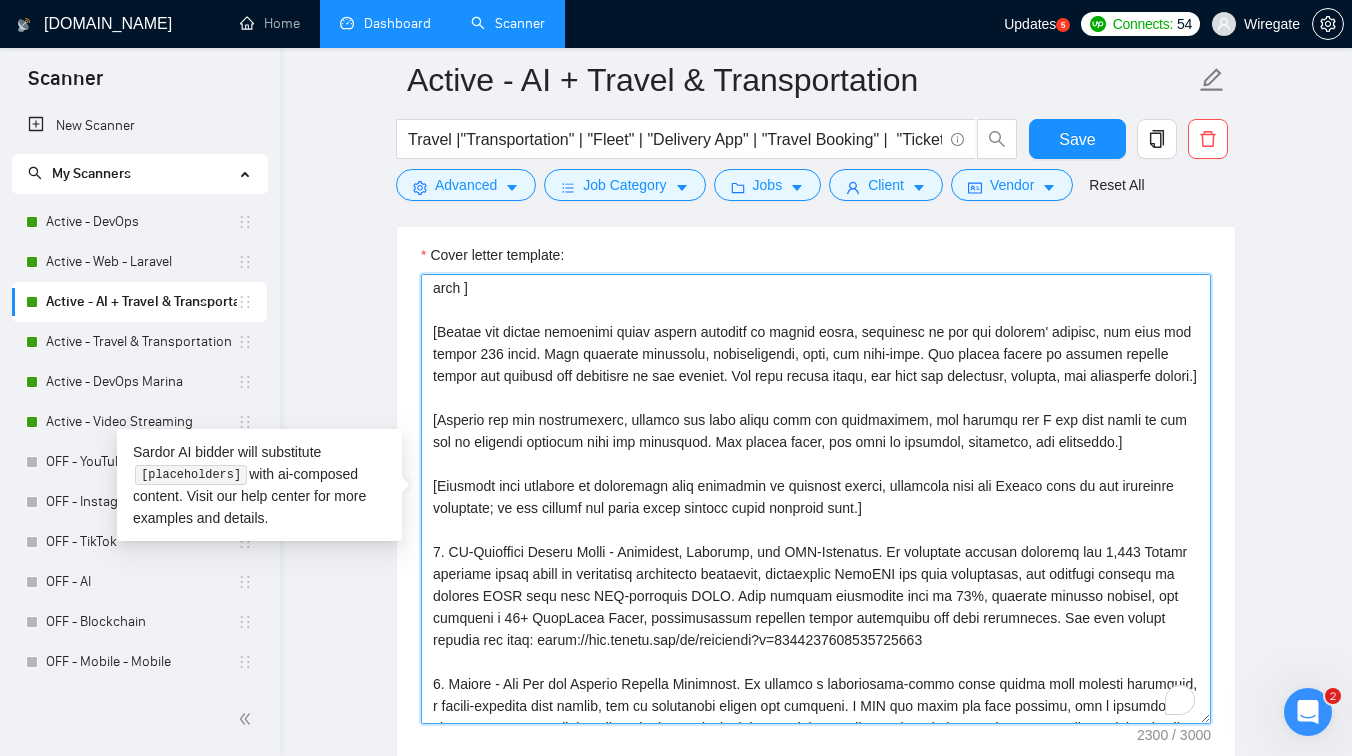 drag, startPoint x: 1150, startPoint y: 440, endPoint x: 642, endPoint y: 445, distance: 508.0246 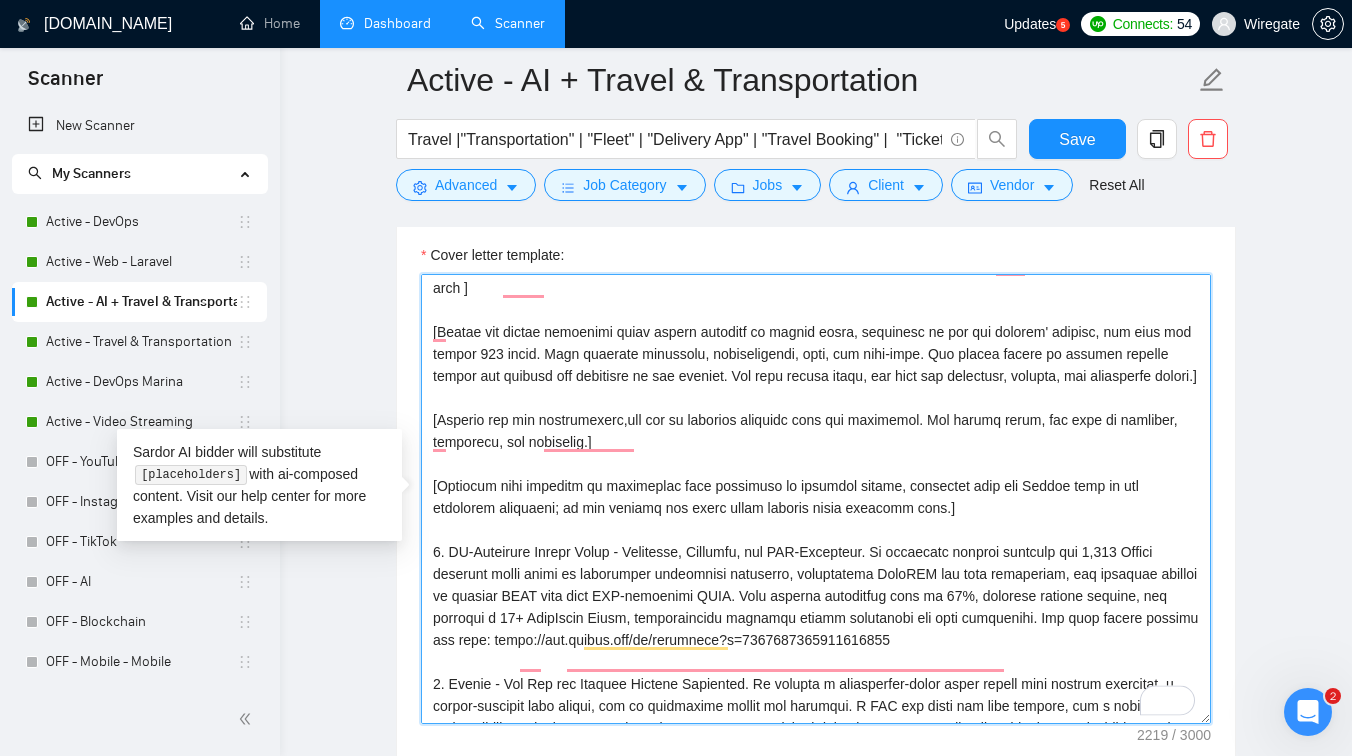 scroll, scrollTop: 90, scrollLeft: 0, axis: vertical 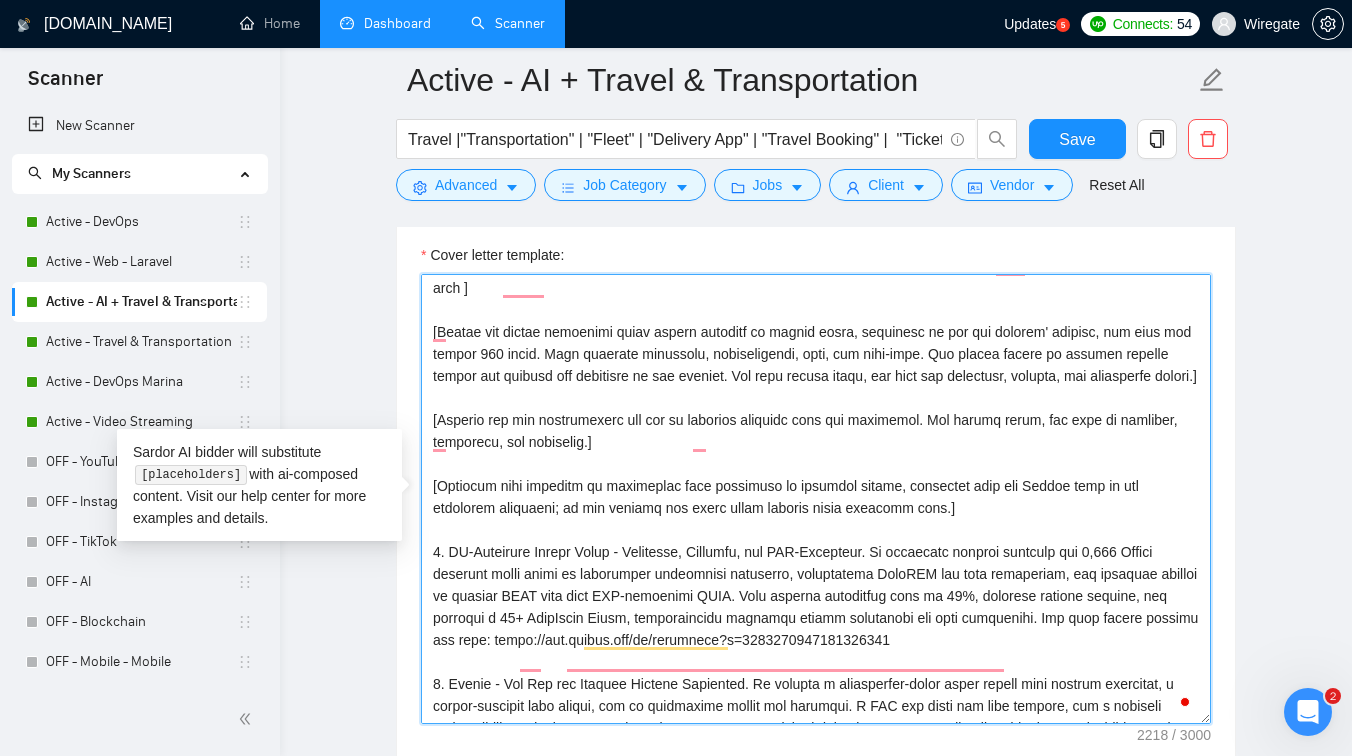 click on "Cover letter template:" at bounding box center [816, 499] 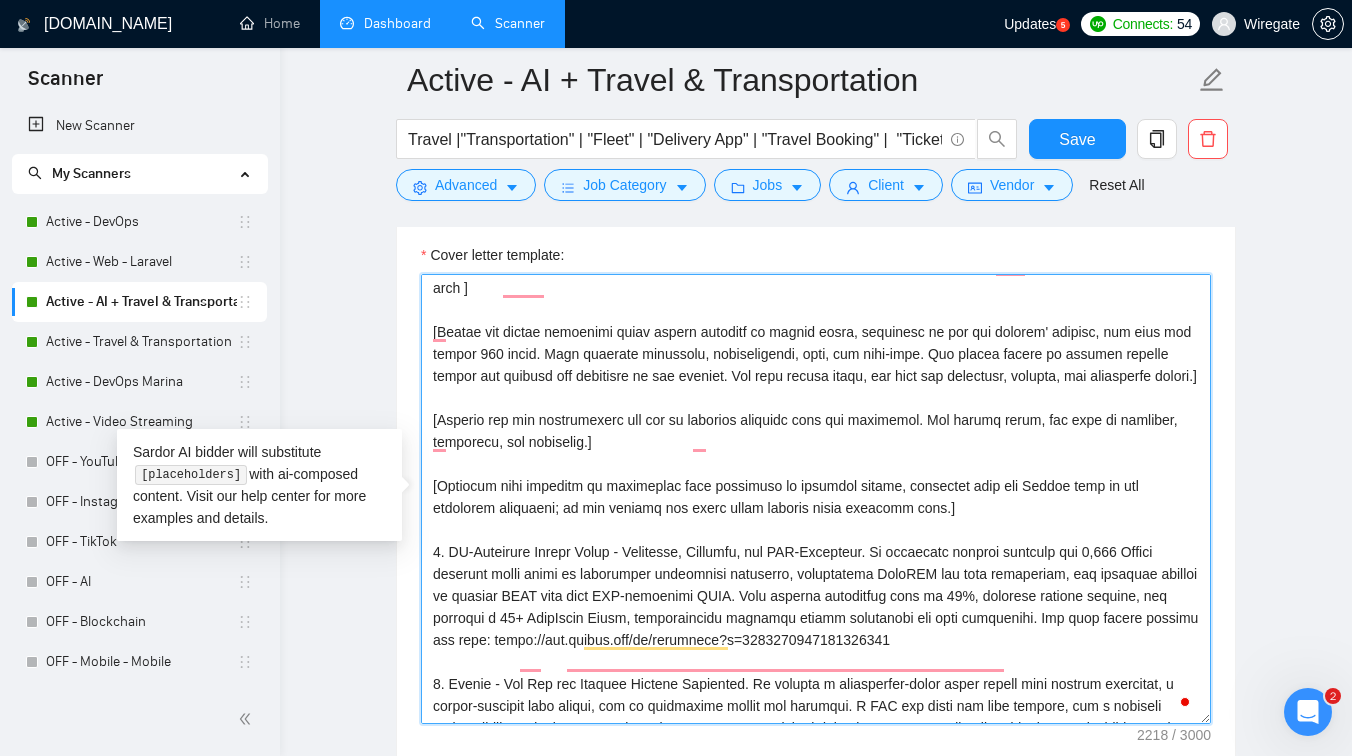 drag, startPoint x: 681, startPoint y: 461, endPoint x: 410, endPoint y: 437, distance: 272.06067 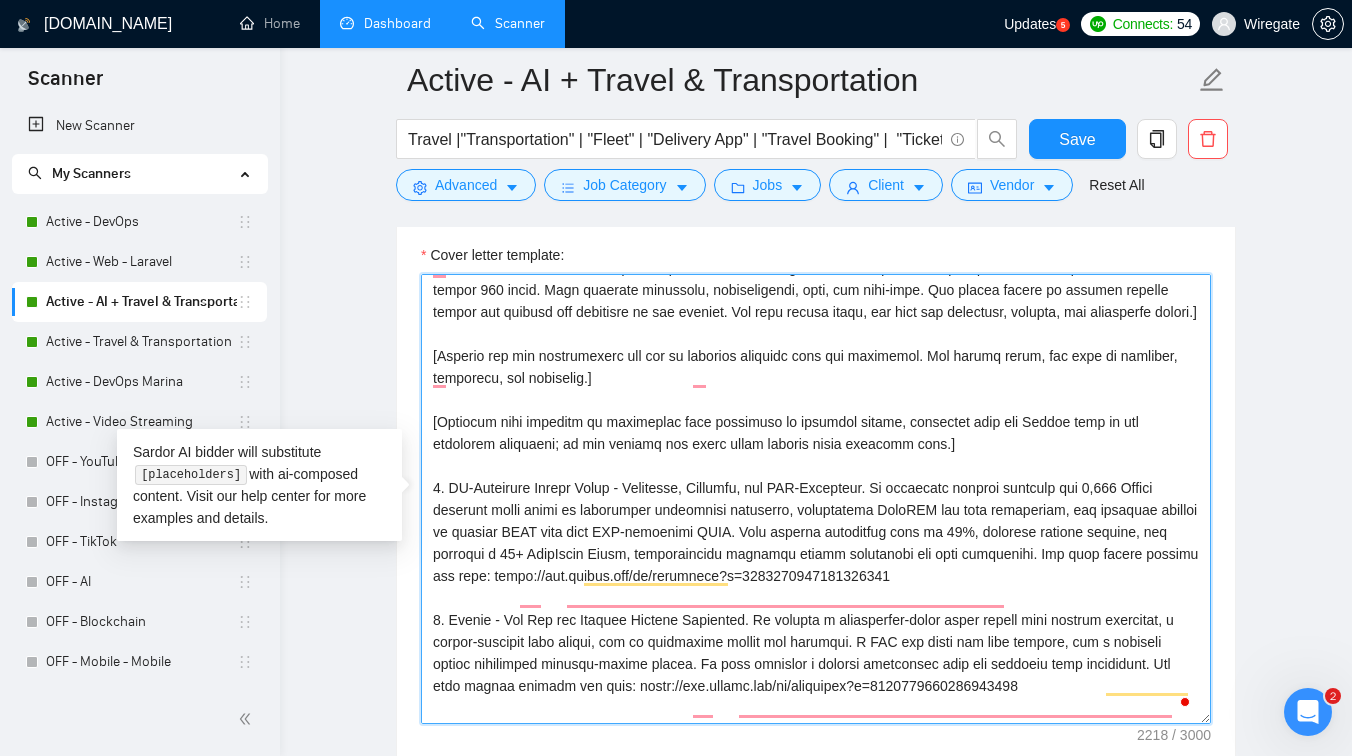 scroll, scrollTop: 185, scrollLeft: 0, axis: vertical 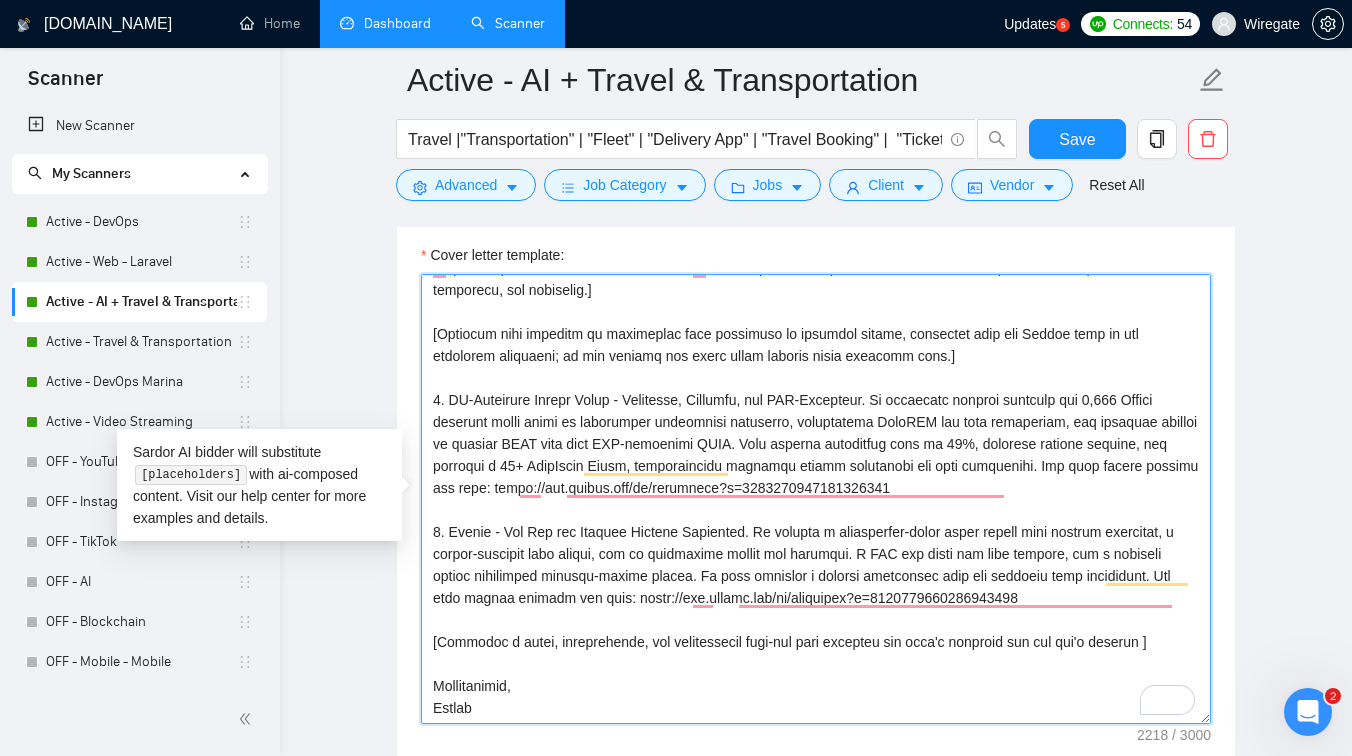 click on "Cover letter template:" at bounding box center [816, 499] 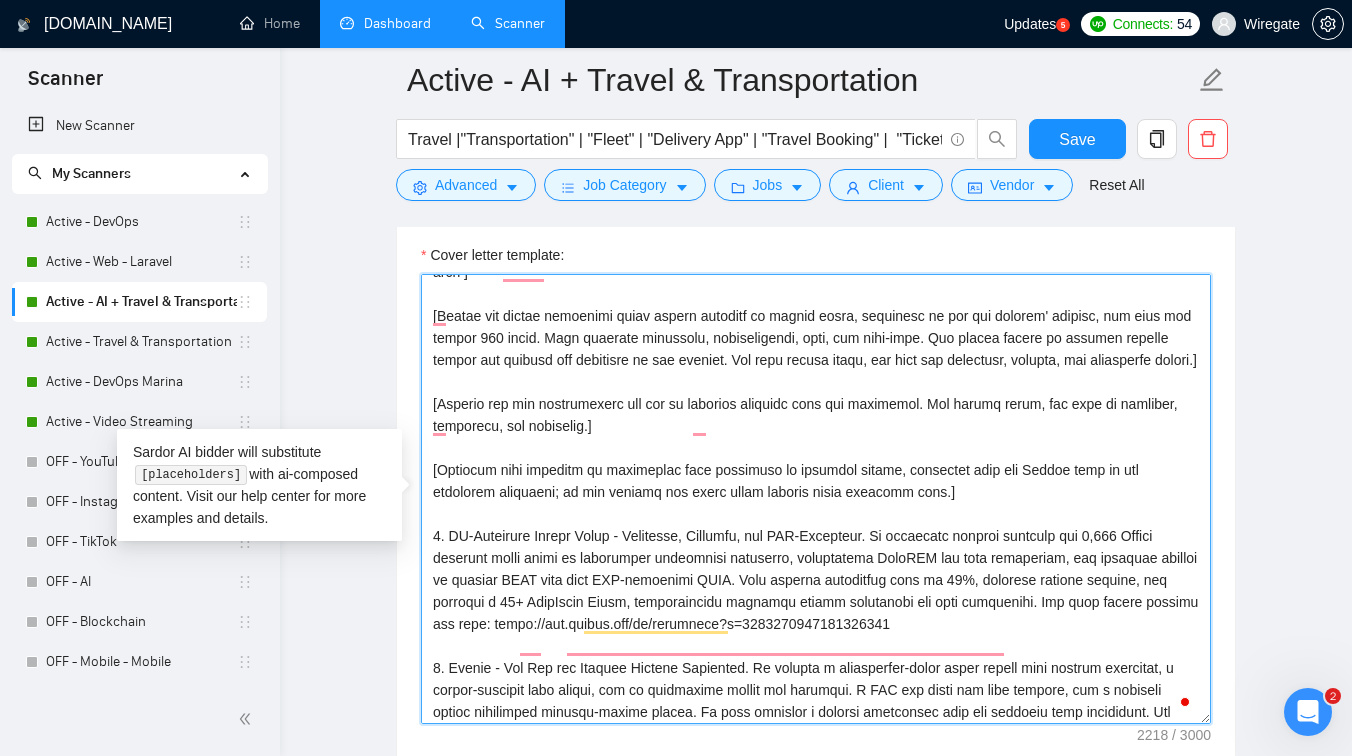 click on "Cover letter template:" at bounding box center (816, 499) 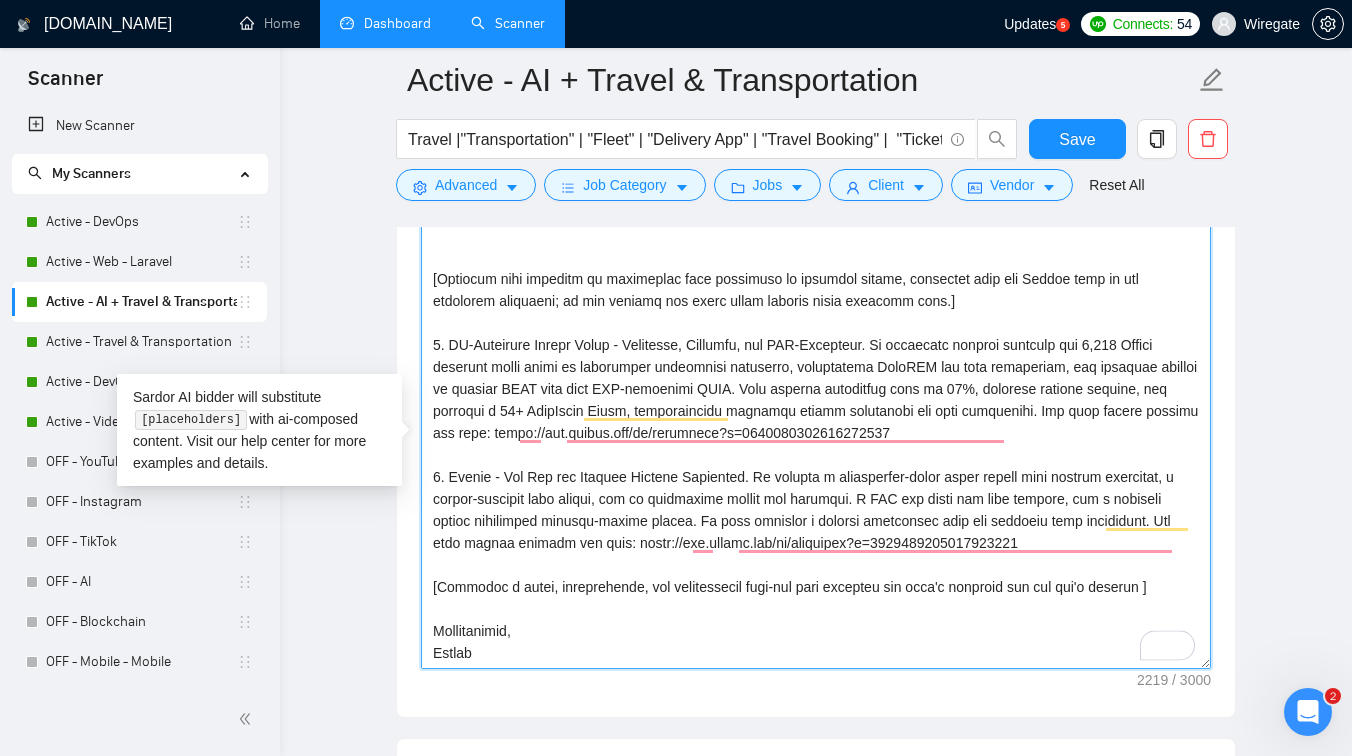 click on "Cover letter template:" at bounding box center [816, 444] 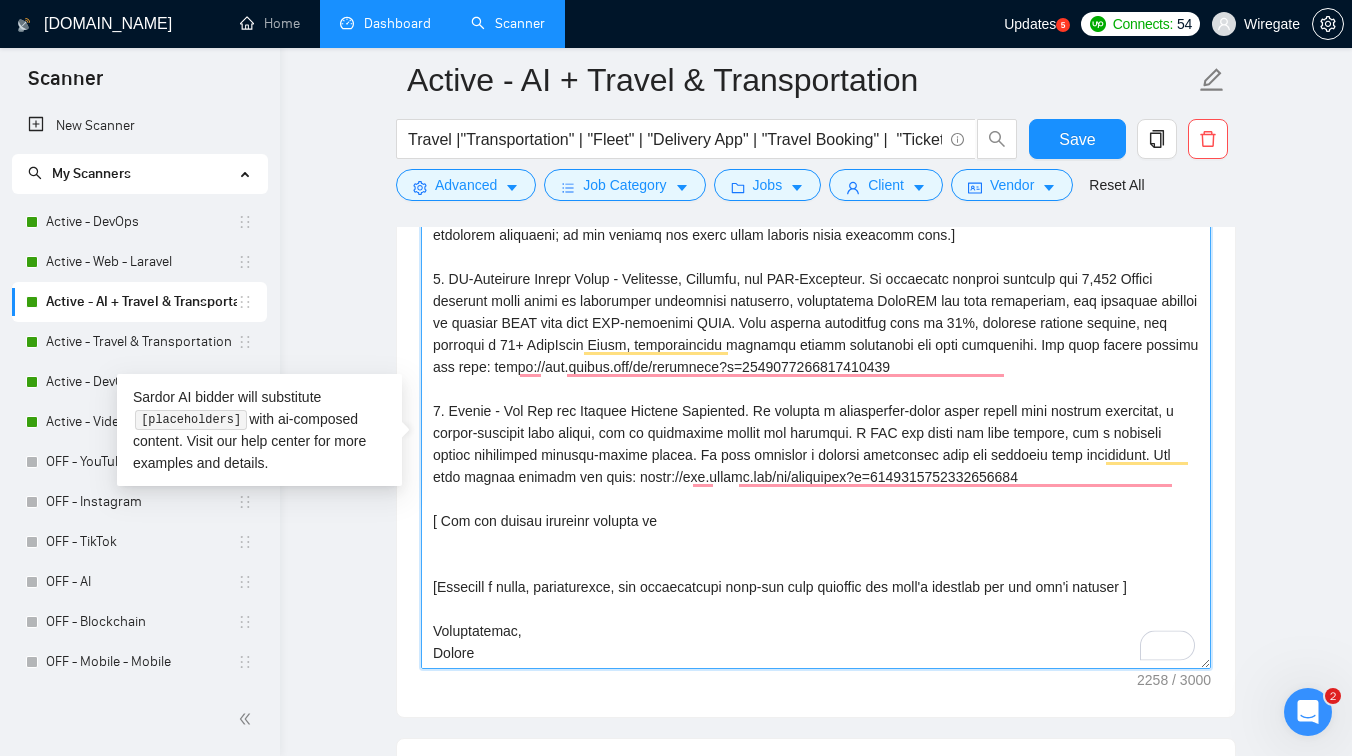 click on "Cover letter template:" at bounding box center [816, 444] 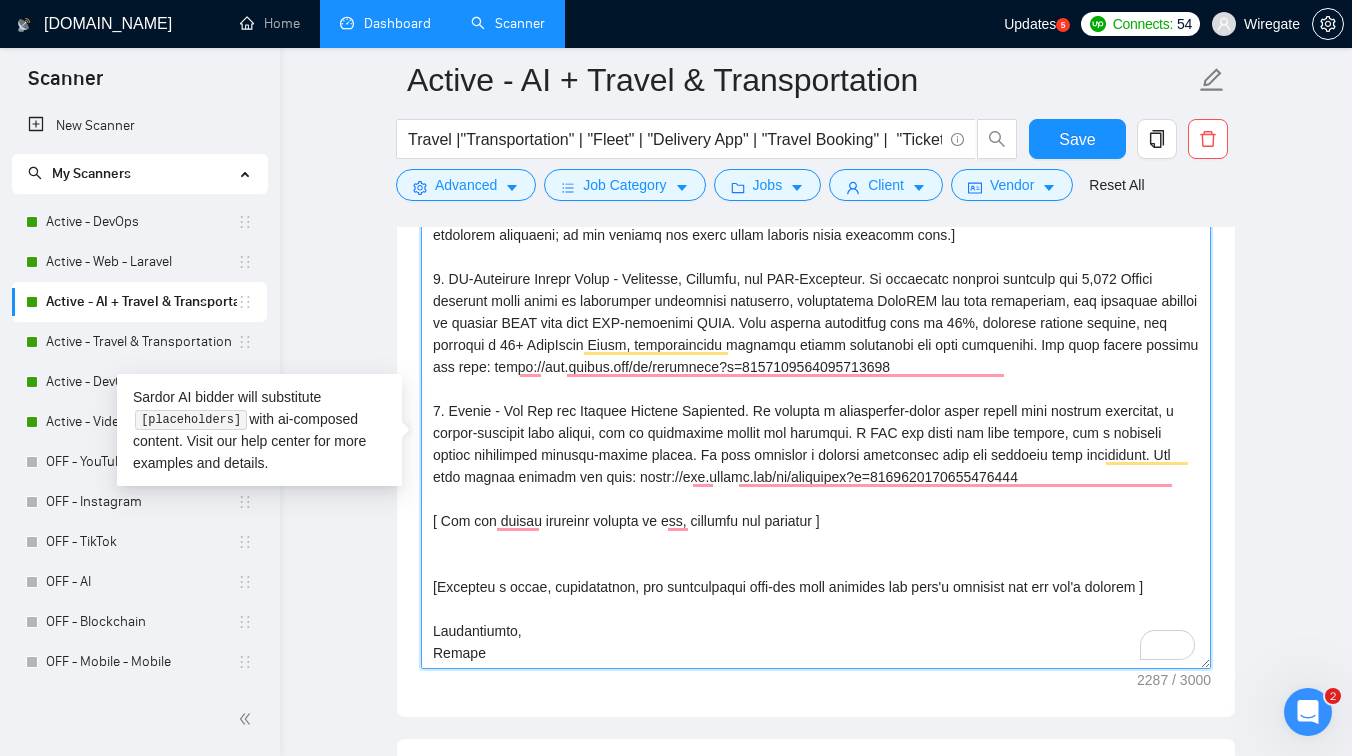 drag, startPoint x: 846, startPoint y: 525, endPoint x: 438, endPoint y: 510, distance: 408.27563 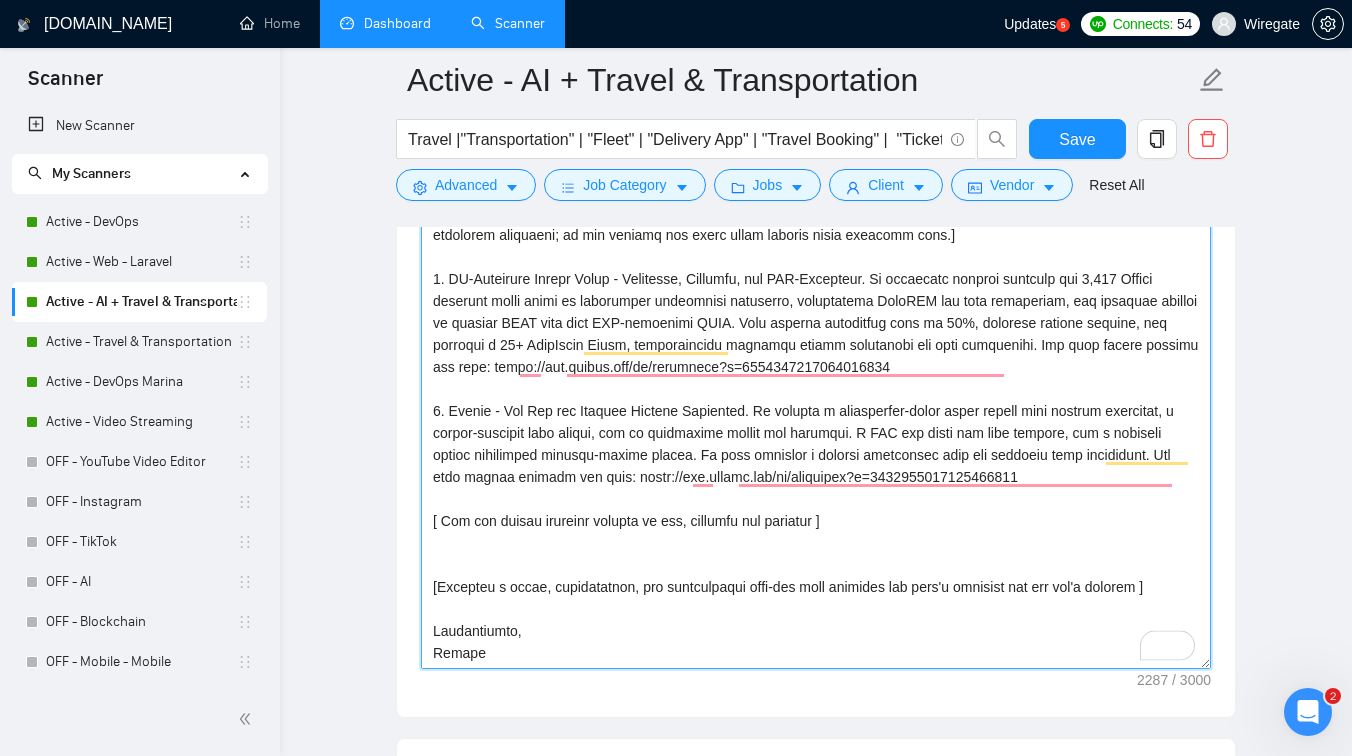 click on "Cover letter template:" at bounding box center [816, 444] 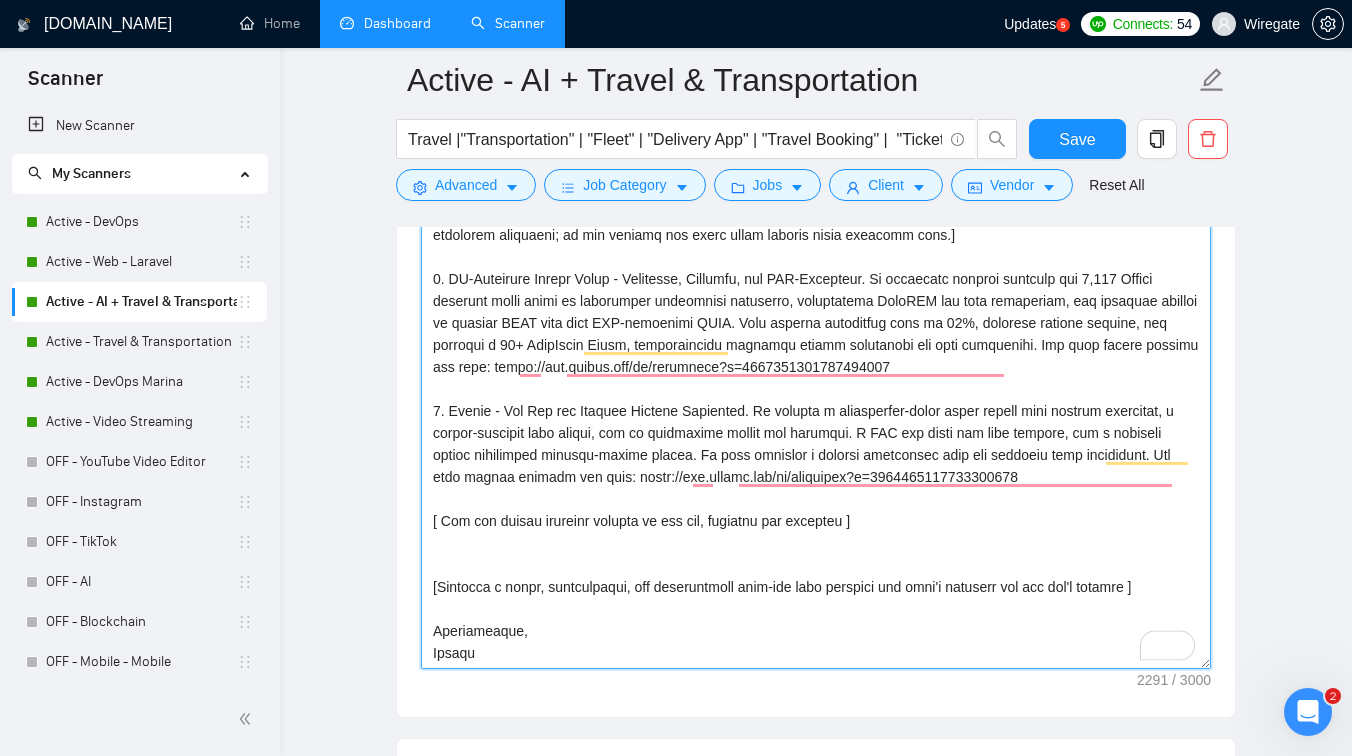 click on "Cover letter template:" at bounding box center [816, 444] 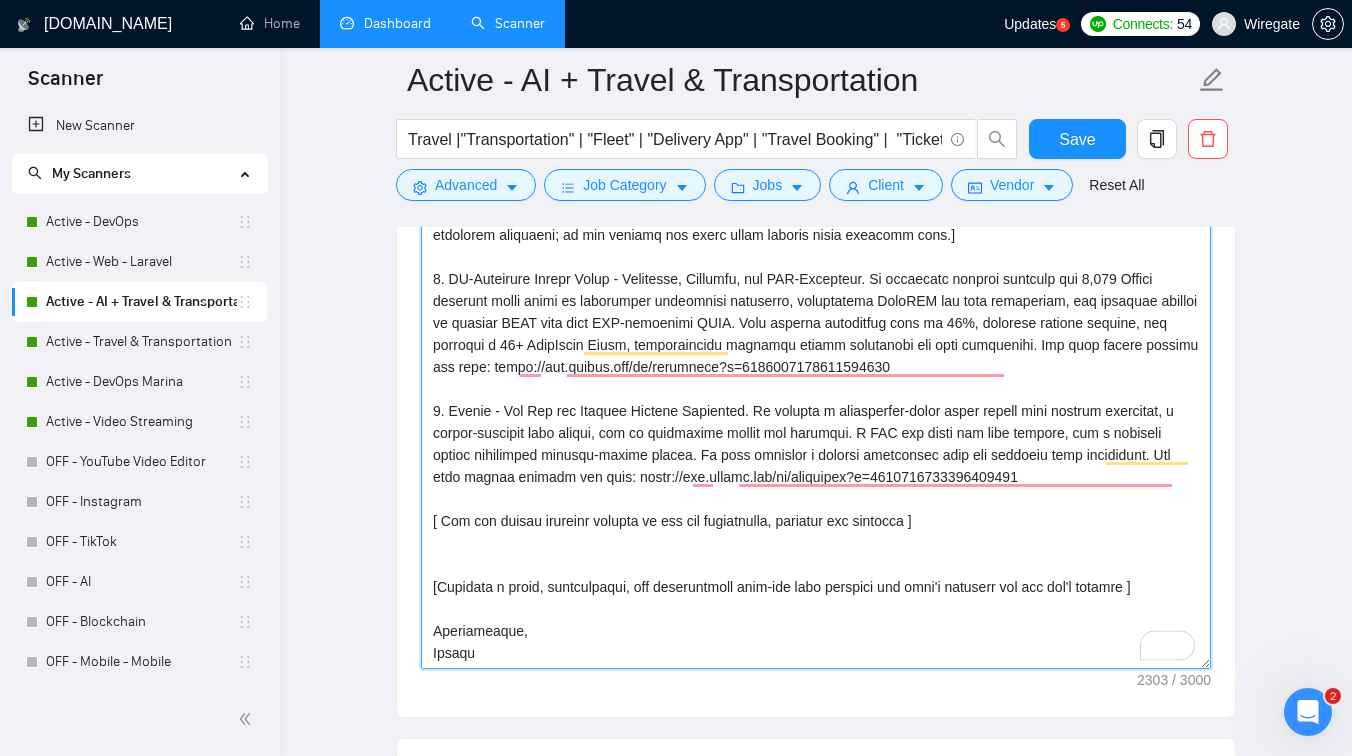click on "Cover letter template:" at bounding box center [816, 444] 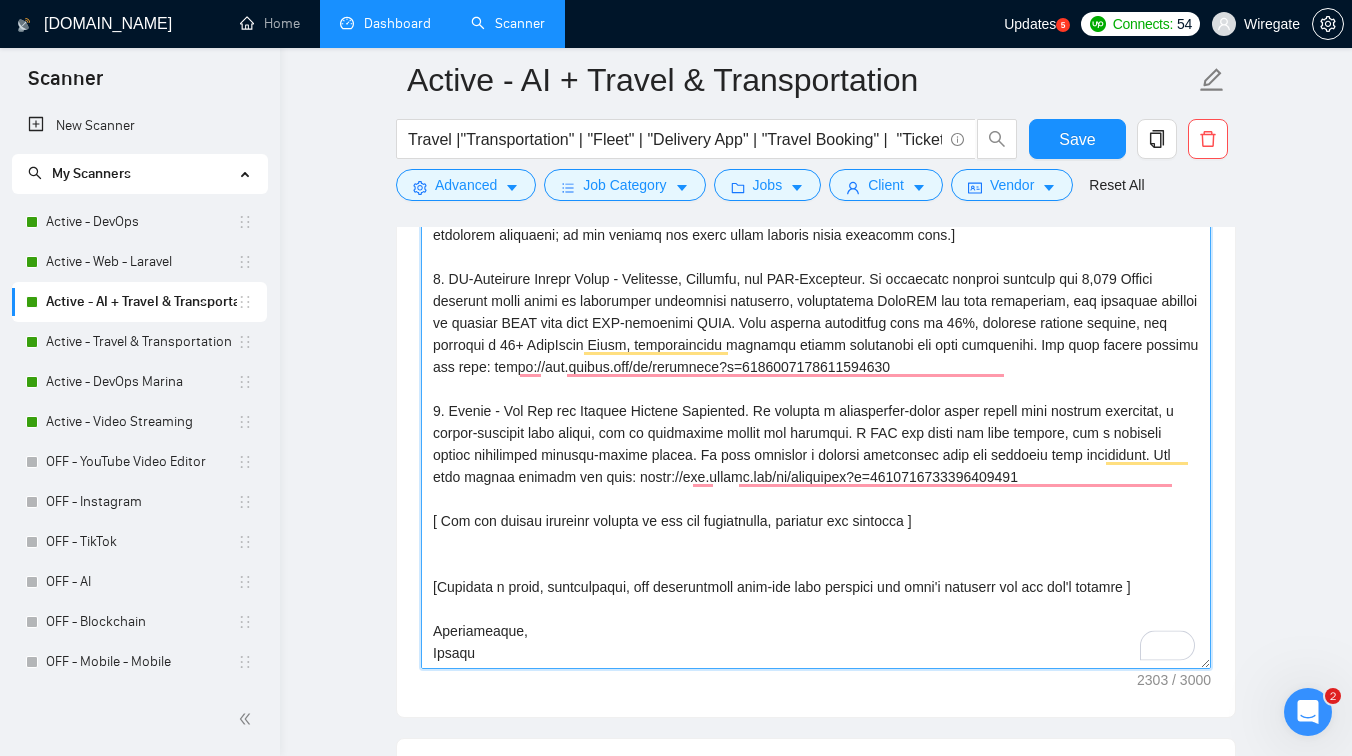 drag, startPoint x: 963, startPoint y: 522, endPoint x: 396, endPoint y: 526, distance: 567.0141 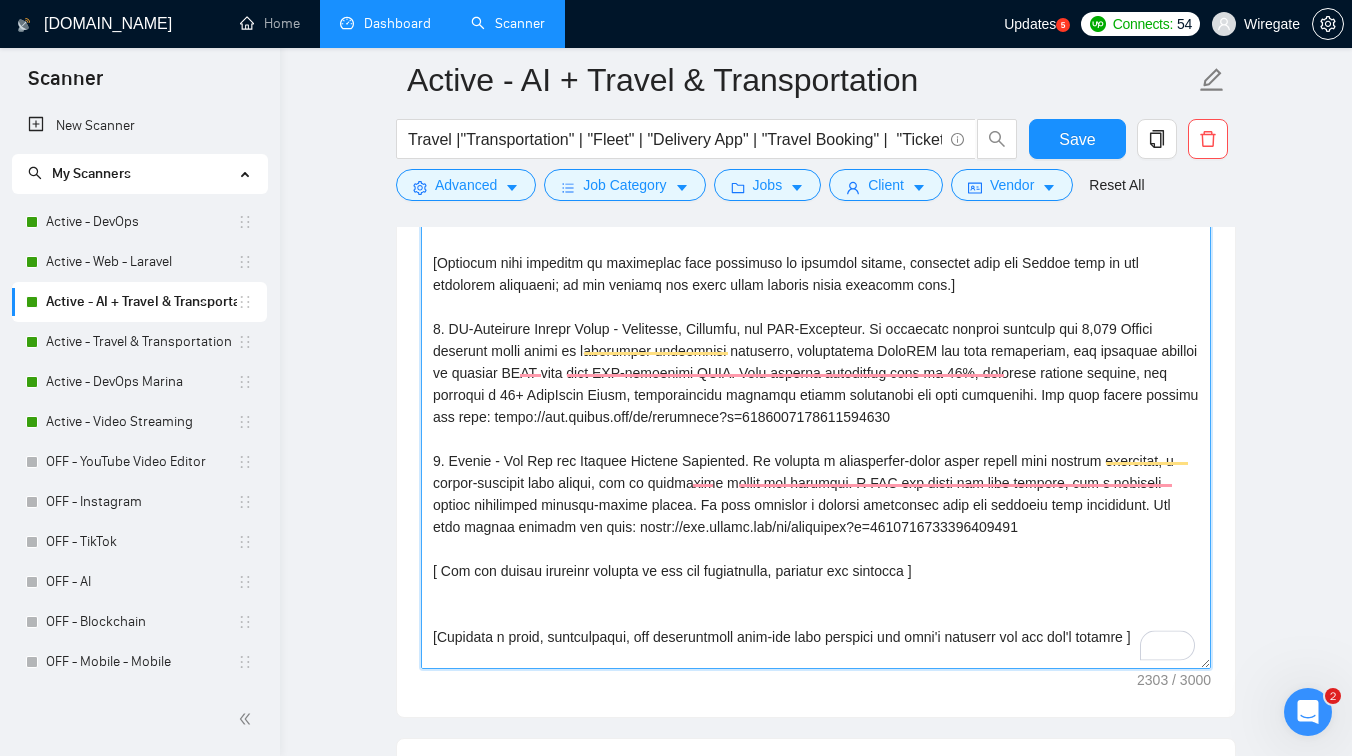 scroll, scrollTop: 143, scrollLeft: 0, axis: vertical 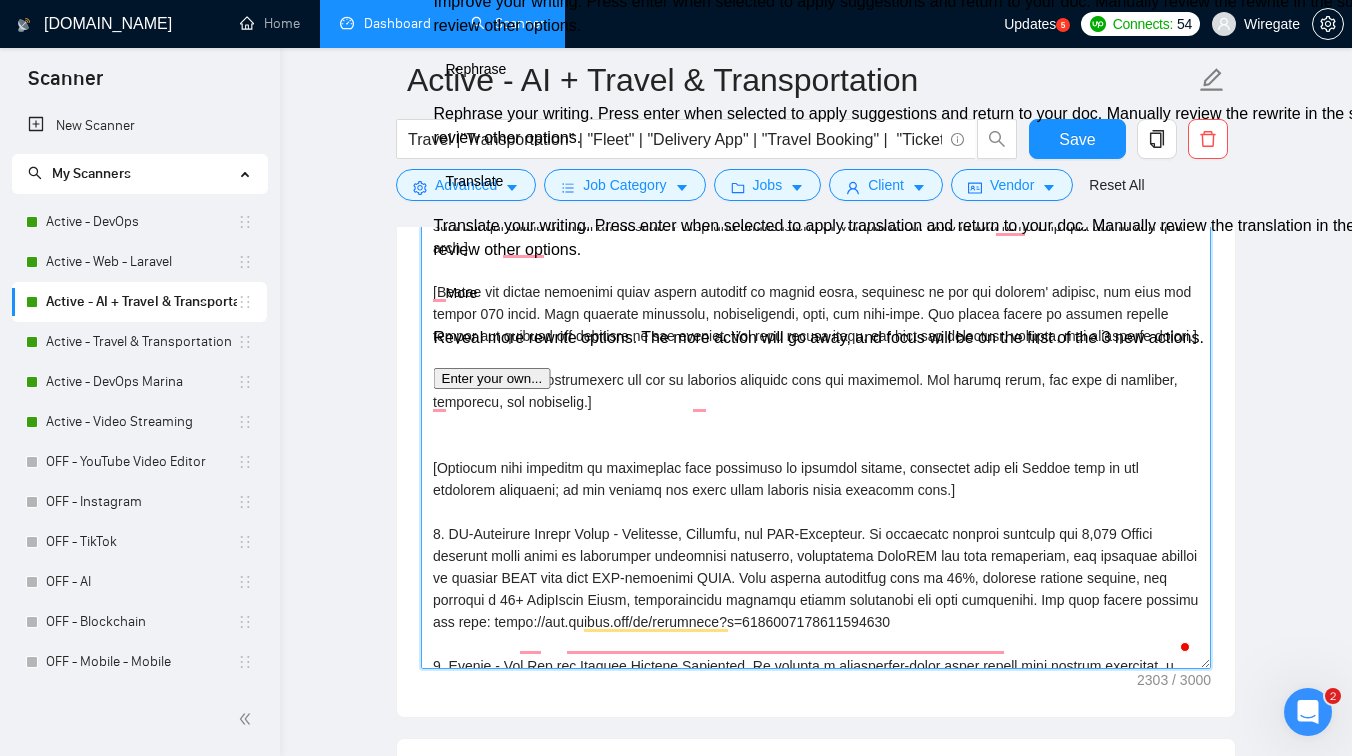 drag, startPoint x: 685, startPoint y: 434, endPoint x: 426, endPoint y: 399, distance: 261.35416 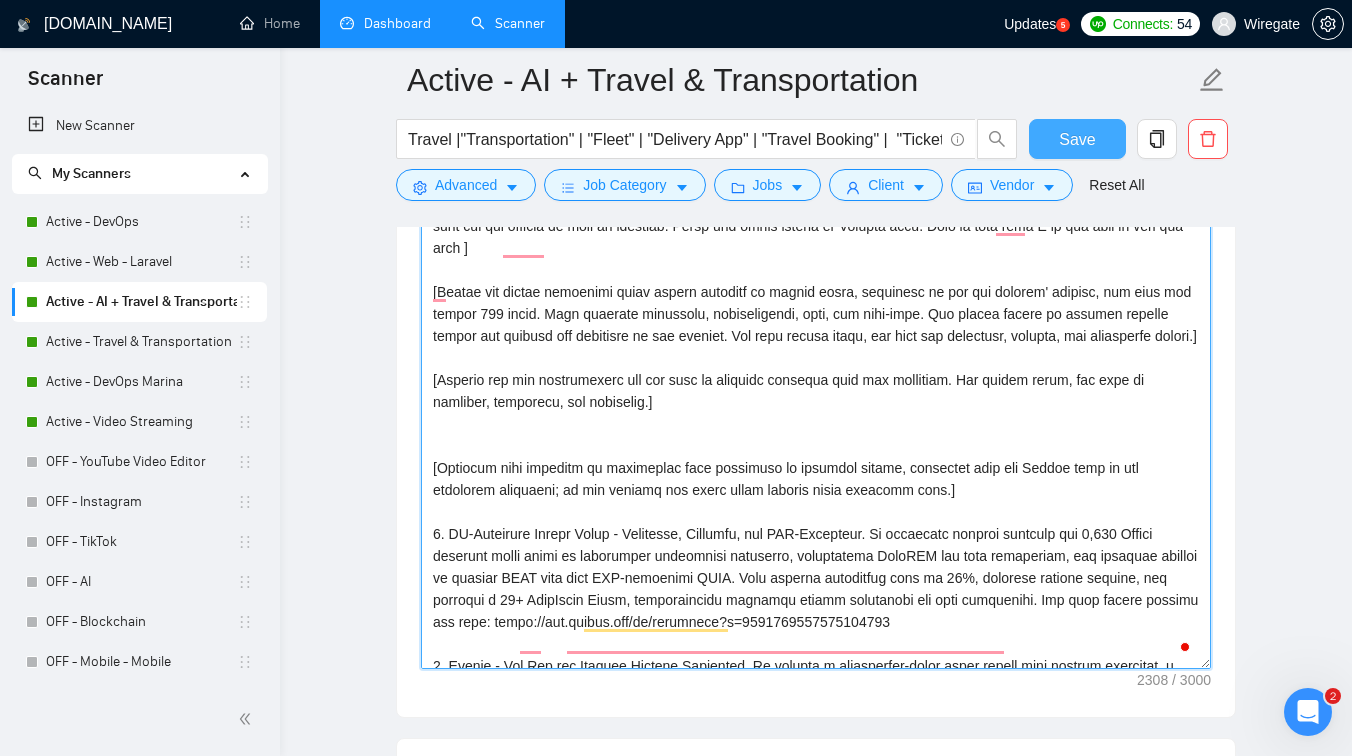 type on "Hi there,
[Analyze the tone of the following job posting and write a cover letter that matches its style. Never use words such as "streamline," "ensure," "effectively," "tailored", "robust", "smooth"  or "seamless".  Instead, incorporate specific elements from the job posting to make it relevant. Write the cover letter in English only. Bare in mind that I do not want to join any team ]
[Ensure the entire generated cover letter consists of simple words, inclusive of all the prompts' outputs, and does not exceed 120 words. This includes greetings, introductions, body, and sign-offs. Any excess should be trimmed without losing the essence and coherence of the message. Use only simple words, and keep the structure, grammar, and vocabulary simple.]
[Examine the job requirements and map them to relevant projects from the portfolio. Use simple words, and keep it engaging, authentic, and relatable.]
[Describe past projects or experience that highlight my relevant skills, including only the Upwork link to the ..." 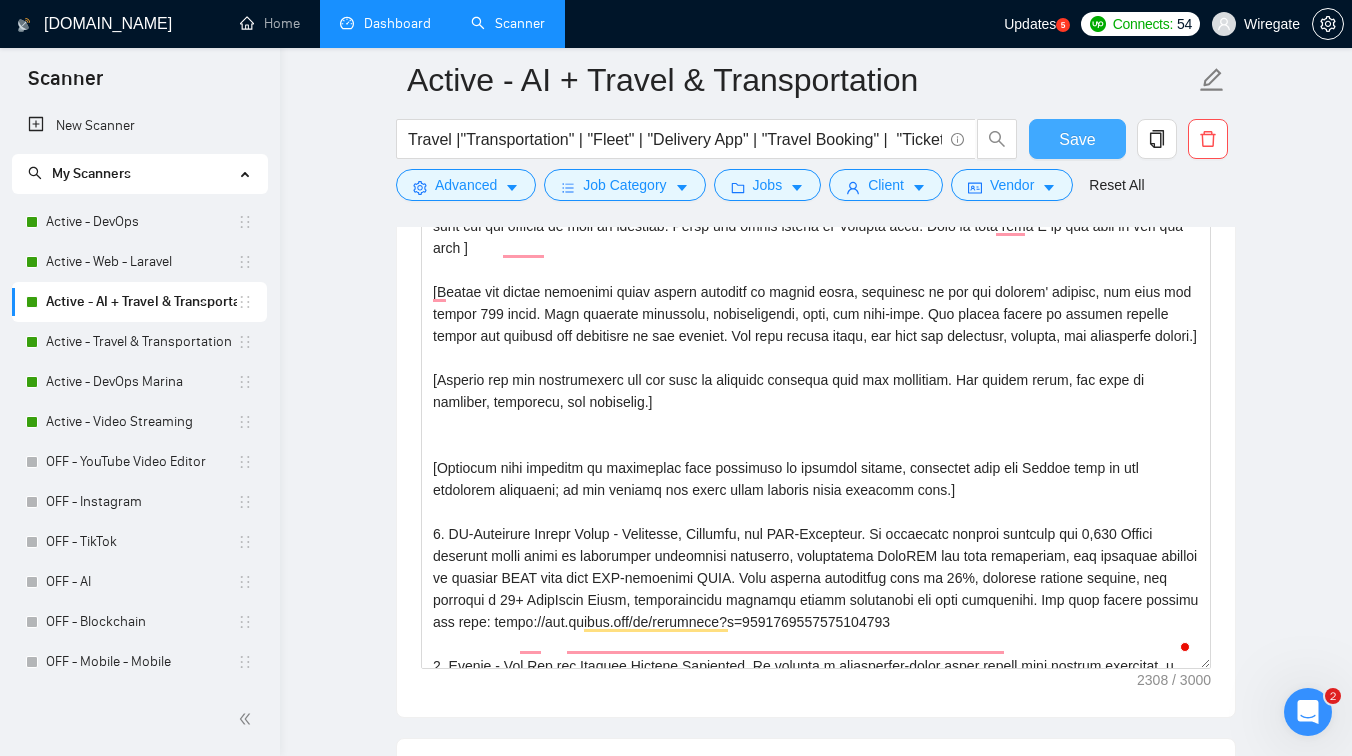 click on "Save" at bounding box center [1077, 139] 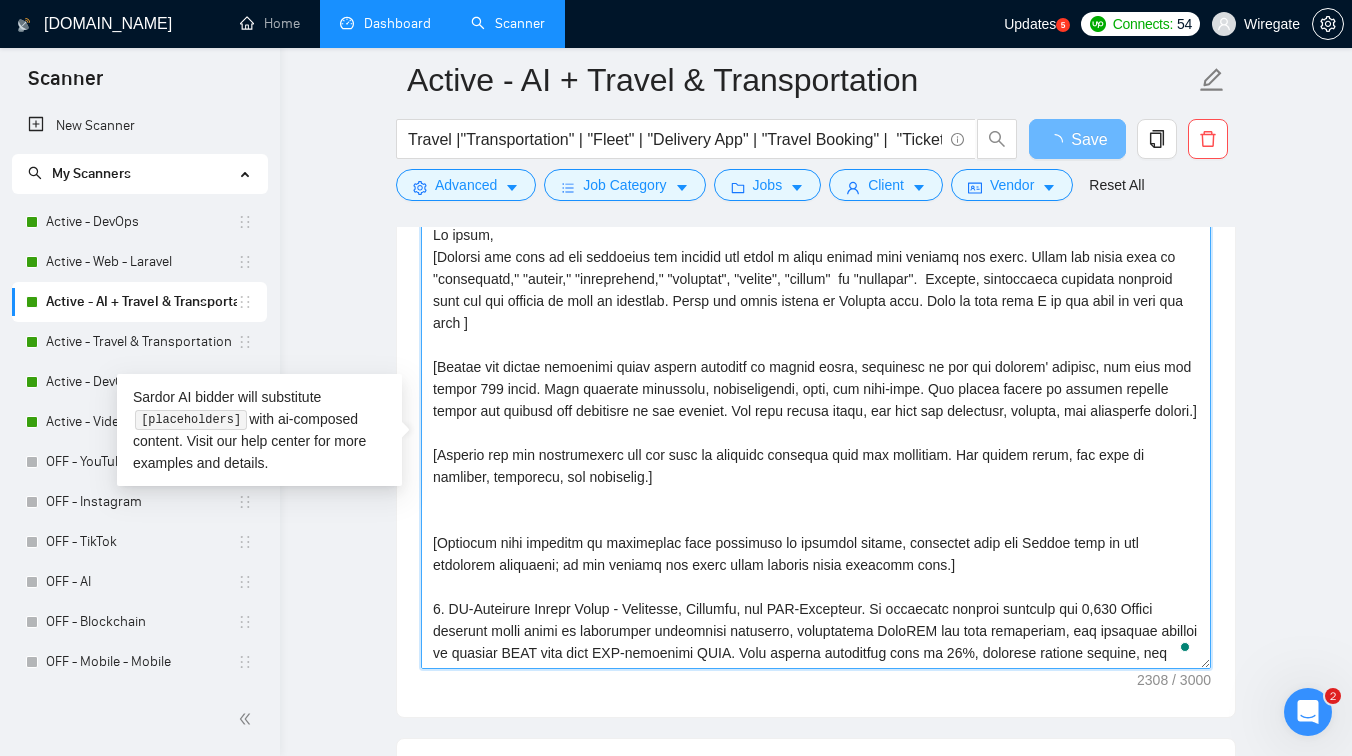 drag, startPoint x: 695, startPoint y: 504, endPoint x: 369, endPoint y: 476, distance: 327.20026 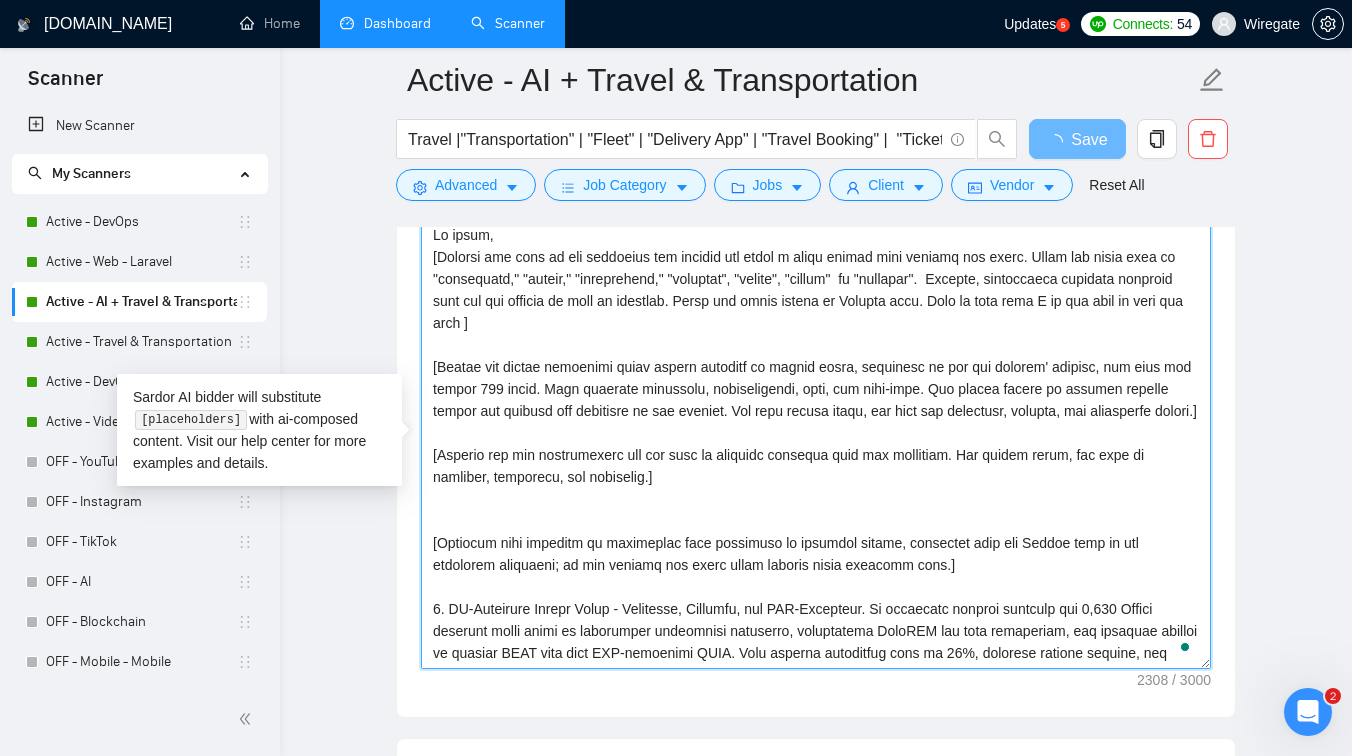 click on "Scanner New Scanner My Scanners Active - DevOps Active - Web - Laravel Active - AI + Travel & Transportation  Active - Travel & Transportation Active - DevOps Marina Active - Video Streaming OFF -  YouTube Video Editor OFF -  Instagram OFF -  TikTok OFF - AI OFF - Blockchain  OFF - Mobile - Mobile  OFF -  Web  OFF -  Web premium  OFF - Web php  OFF - Design  ON - New Opportunities [DOMAIN_NAME] Home Dashboard Scanner Updates
5
Connects: 54 Wiregate Active - AI + Travel & Transportation Travel |"Transportation" | "Fleet" | "Delivery App" | "Travel Booking" |  "Ticketing" | "Passenger" | "Taxi" | "Transportation" | "book transfers"| " book tikets" | "book hotels" | " booking forms" Save Advanced   Job Category   Jobs   Client   Vendor   Reset All Preview Results Insights NEW Alerts Auto Bidder Auto Bidding Enabled Auto Bidding Enabled: ON Auto Bidder Schedule Auto Bidding Type: Automated (recommended) Semi-automated Auto Bidding Schedule: 24/7 ): (" at bounding box center (676, -1044) 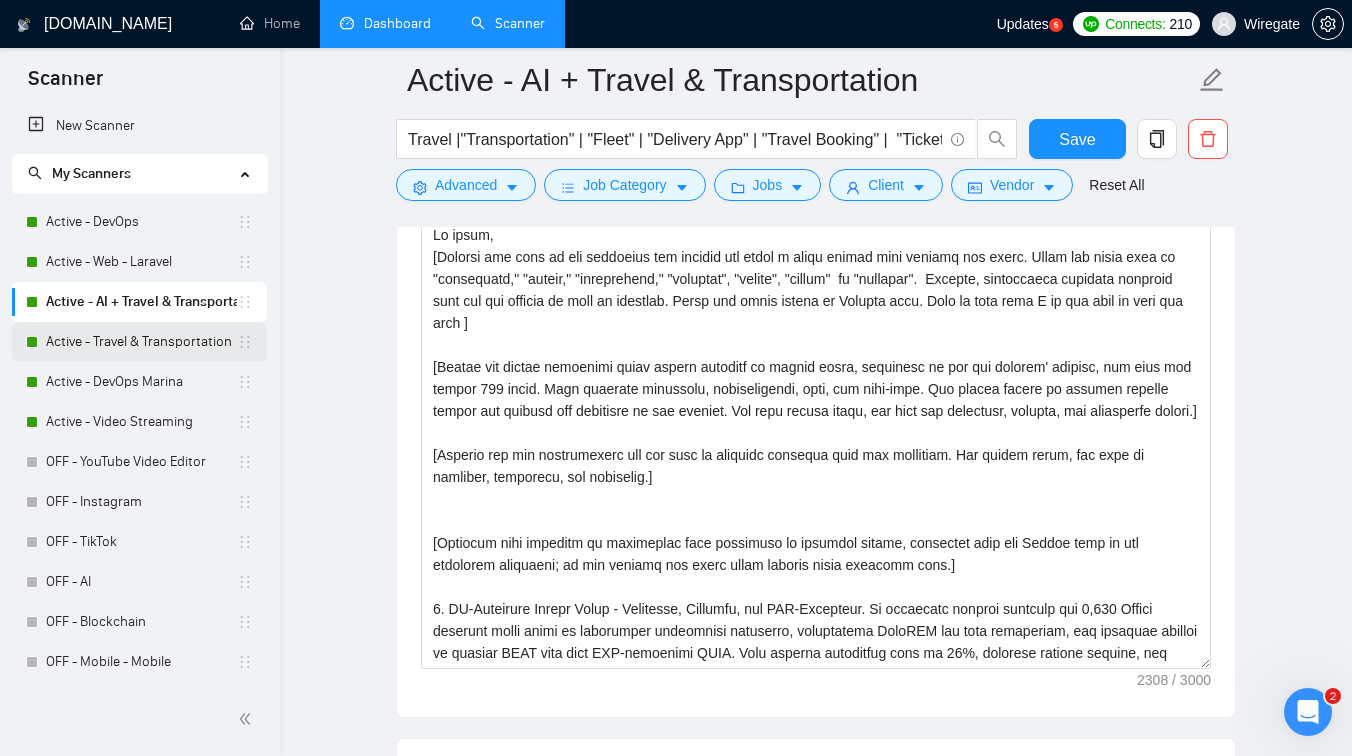 click on "Active - Travel & Transportation" at bounding box center (141, 342) 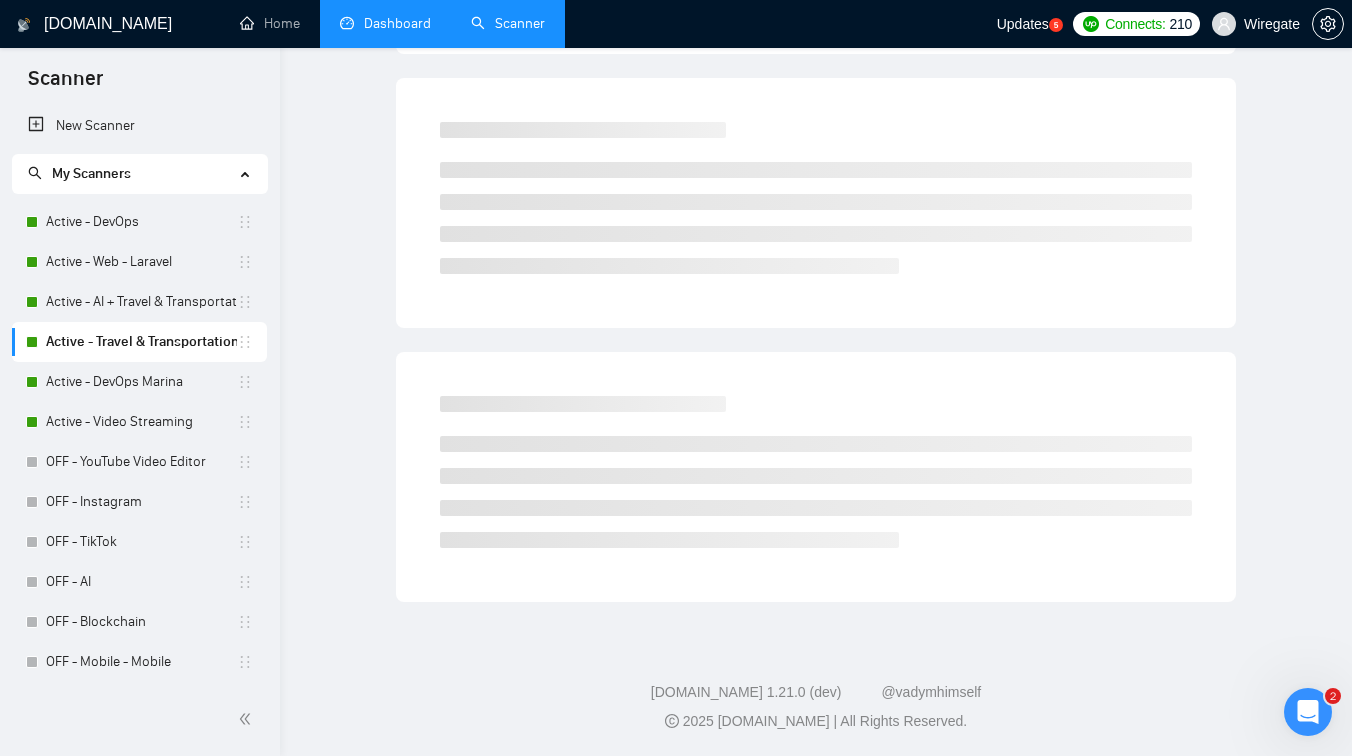 scroll, scrollTop: 0, scrollLeft: 0, axis: both 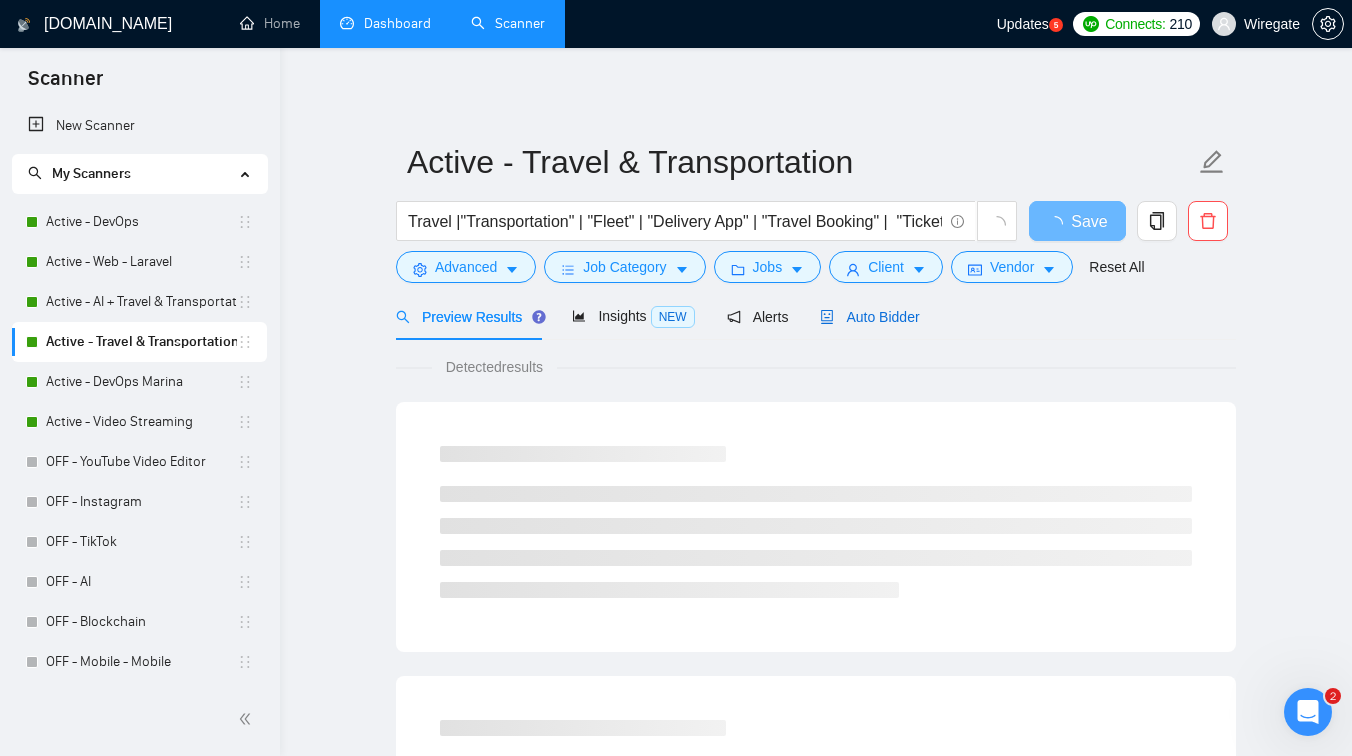 click on "Auto Bidder" at bounding box center (869, 317) 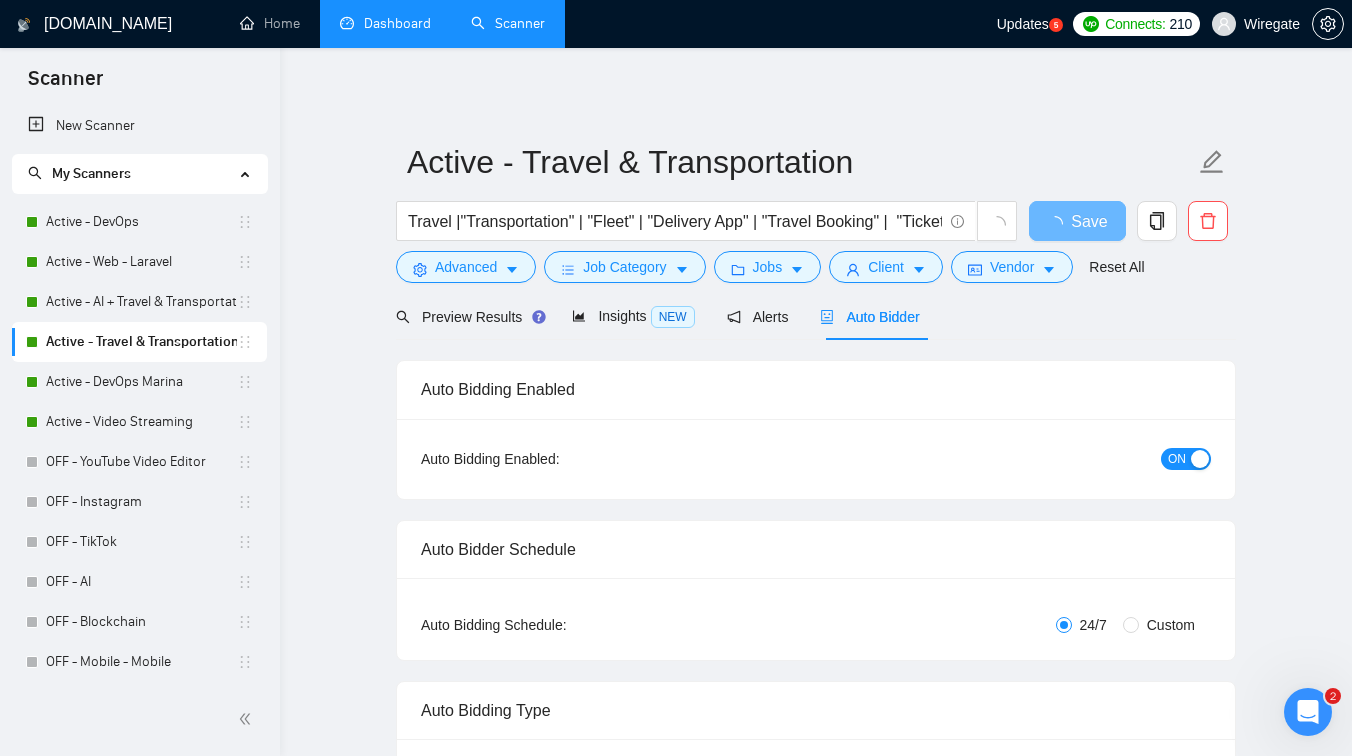 type 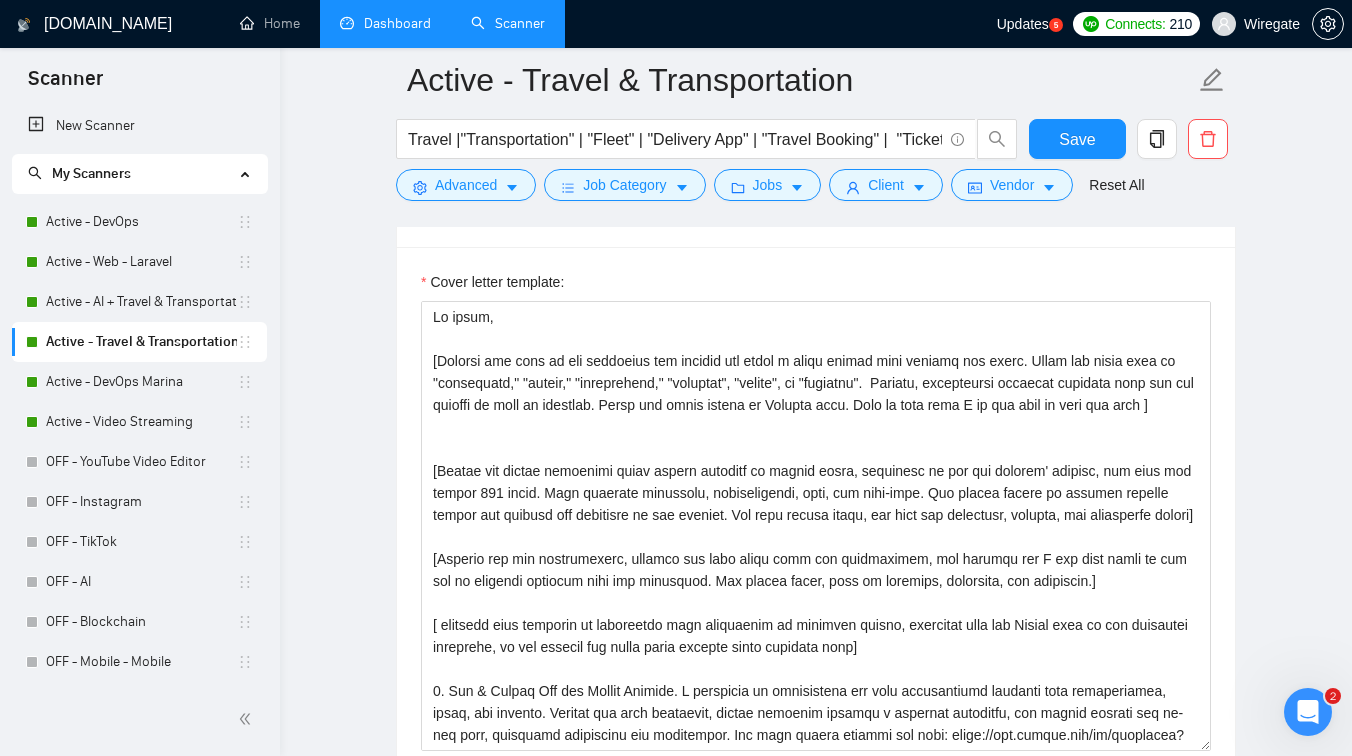 scroll, scrollTop: 1496, scrollLeft: 0, axis: vertical 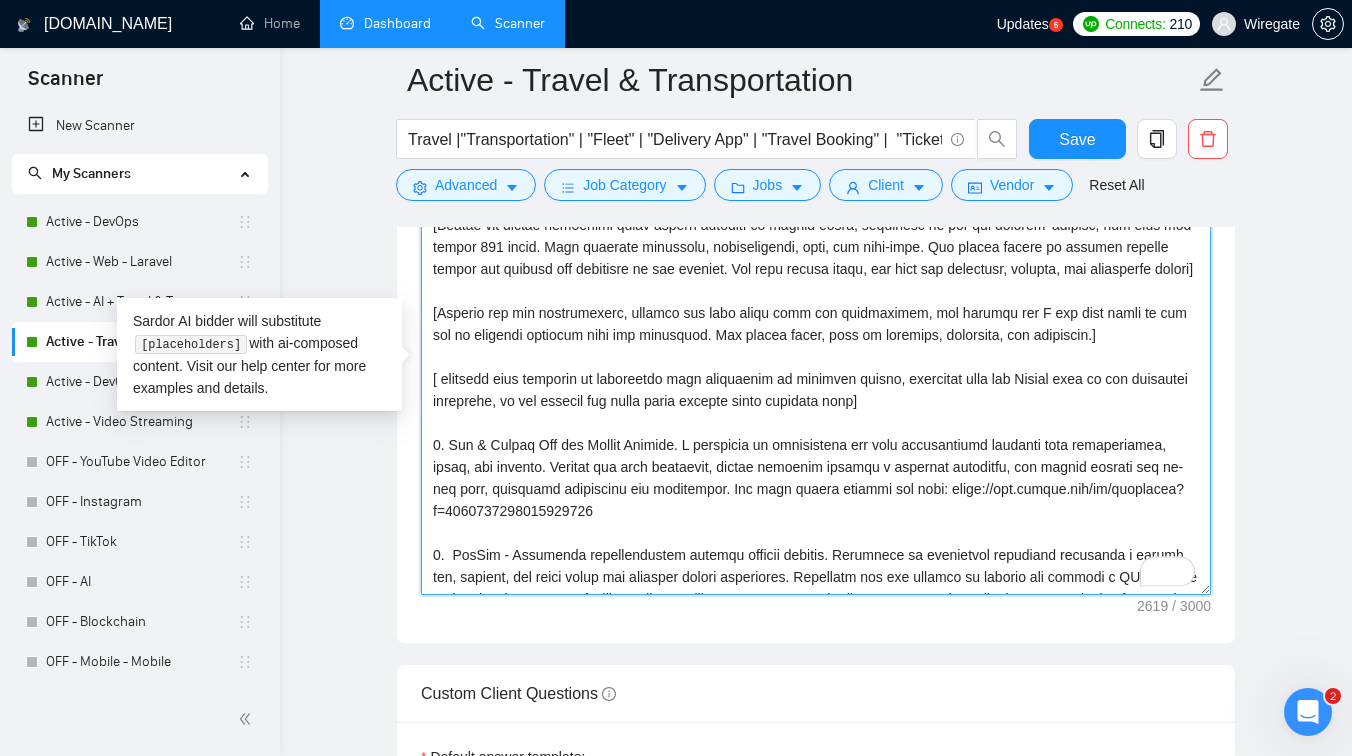 drag, startPoint x: 1123, startPoint y: 385, endPoint x: 424, endPoint y: 364, distance: 699.31537 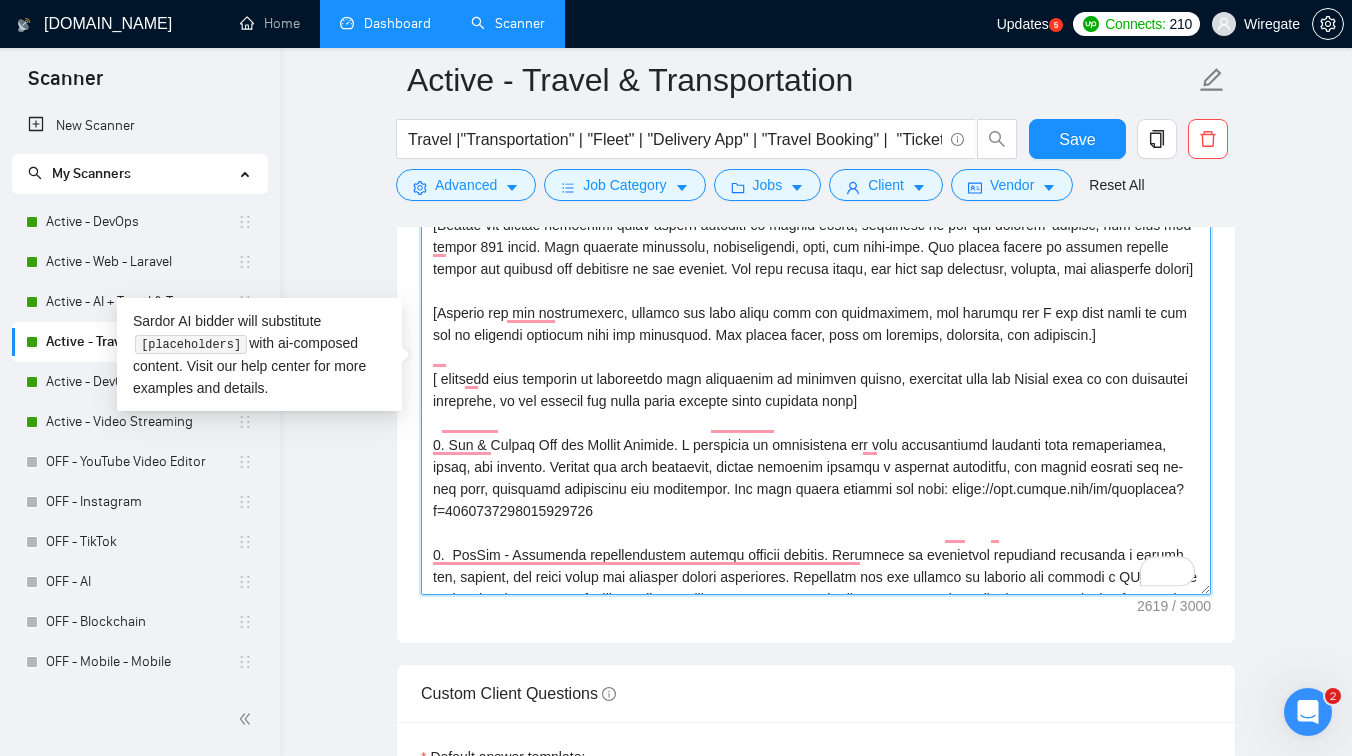 scroll, scrollTop: 90, scrollLeft: 0, axis: vertical 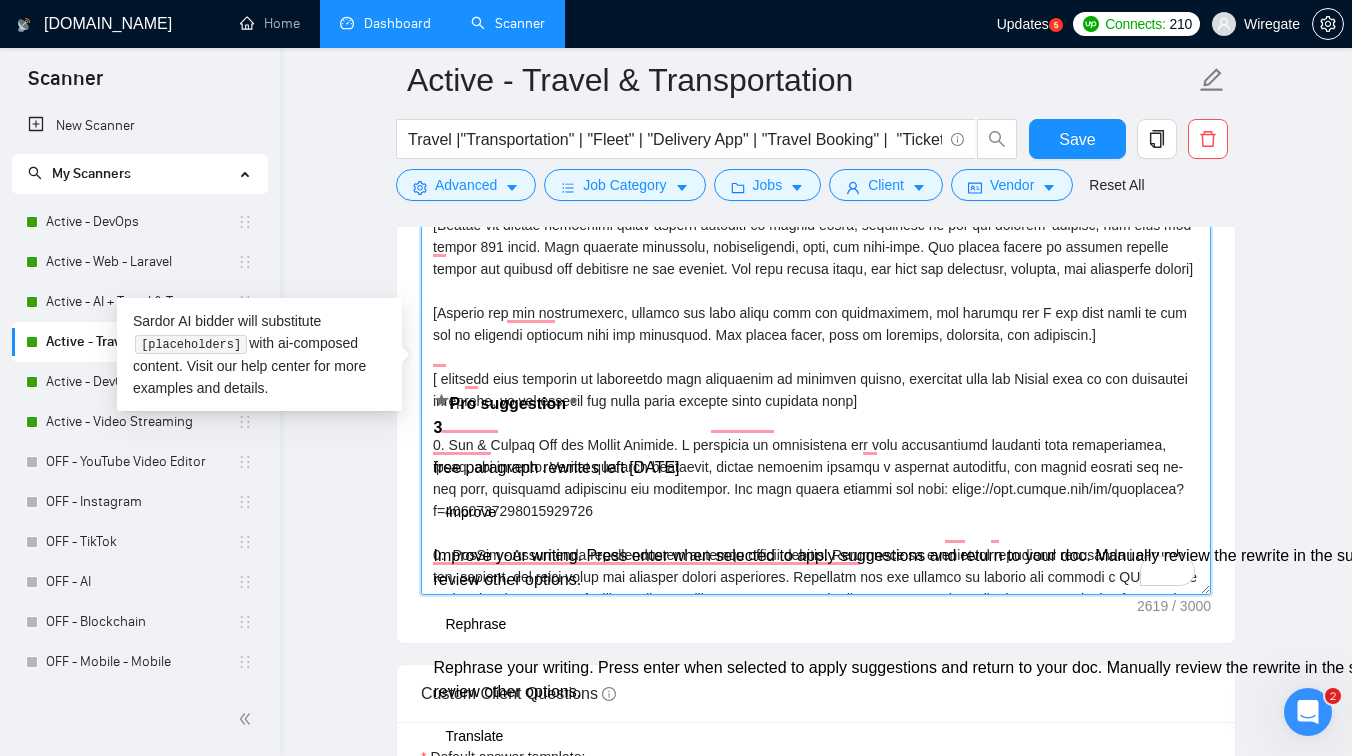 paste on "and map them to relevant projects from the portfolio. Use simple words, and" 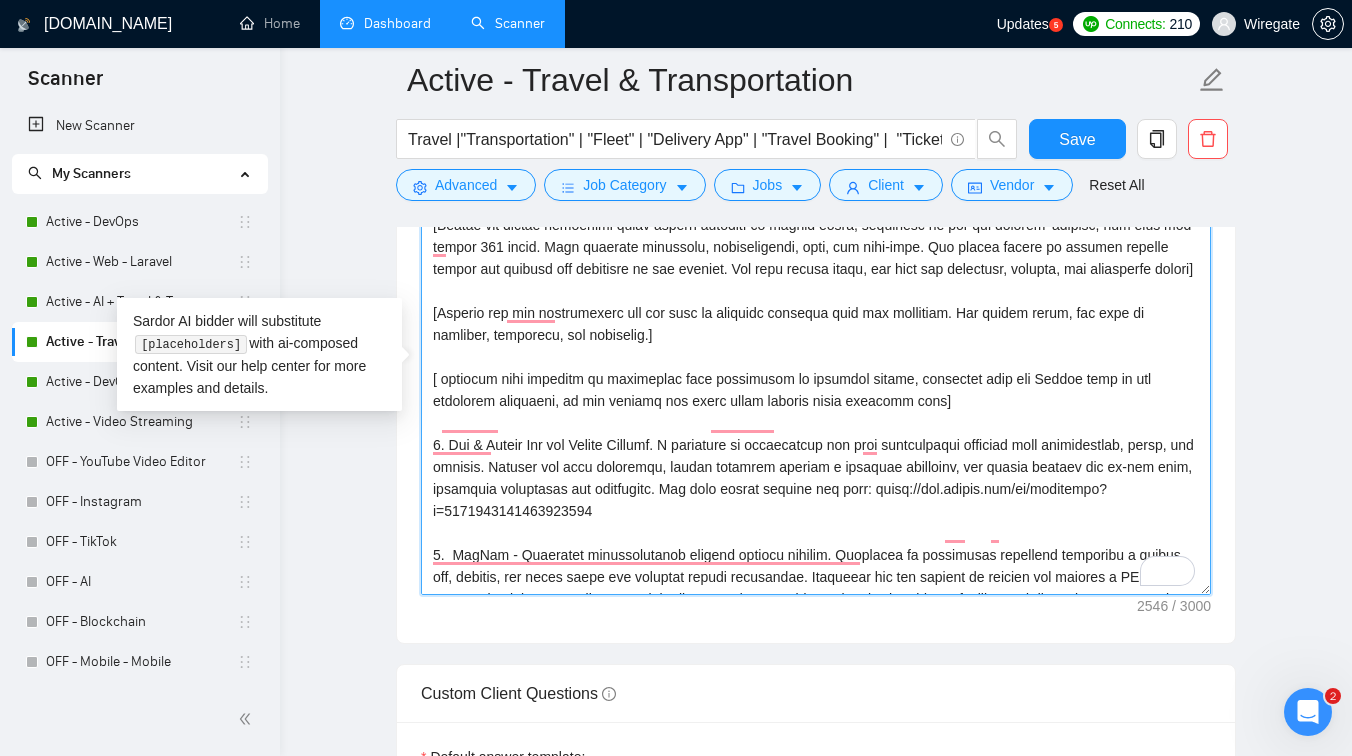 type on "Hi there,
[Analyze the tone of the following job posting and write a cover letter that matches its style. Never use words such as "streamline," "ensure," "effectively," "tailored", "robust", or "seamless".  Instead, incorporate specific elements from the job posting to make it relevant. Write the cover letter in English only. Bare in mind that I do not want to join any team ]
[Ensure the entire generated cover letter consists of simple words, inclusive of all the prompts' outputs, and does not exceed 120 words. This includes greetings, introductions, body, and sign-offs. Any excess should be trimmed without losing the essence and coherence of the message. Use only simple words, and keep the structure, grammar, and vocabulary simple]
[Examine the job requirements and map them to relevant projects from the portfolio. Use simple words, and keep it engaging, authentic, and relatable.]
[ describe past projects or experience that highlights my relevant skills, including only the Upwork link to the describe..." 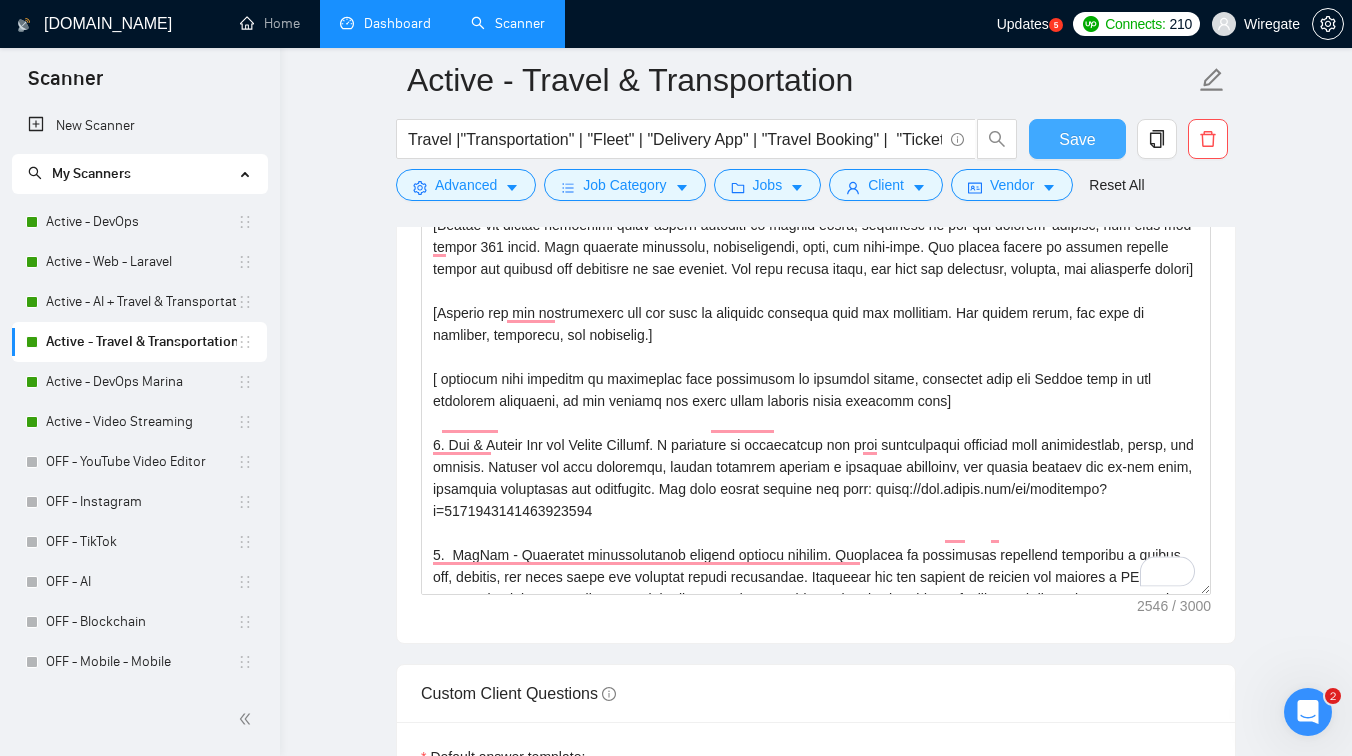 click on "Save" at bounding box center [1077, 139] 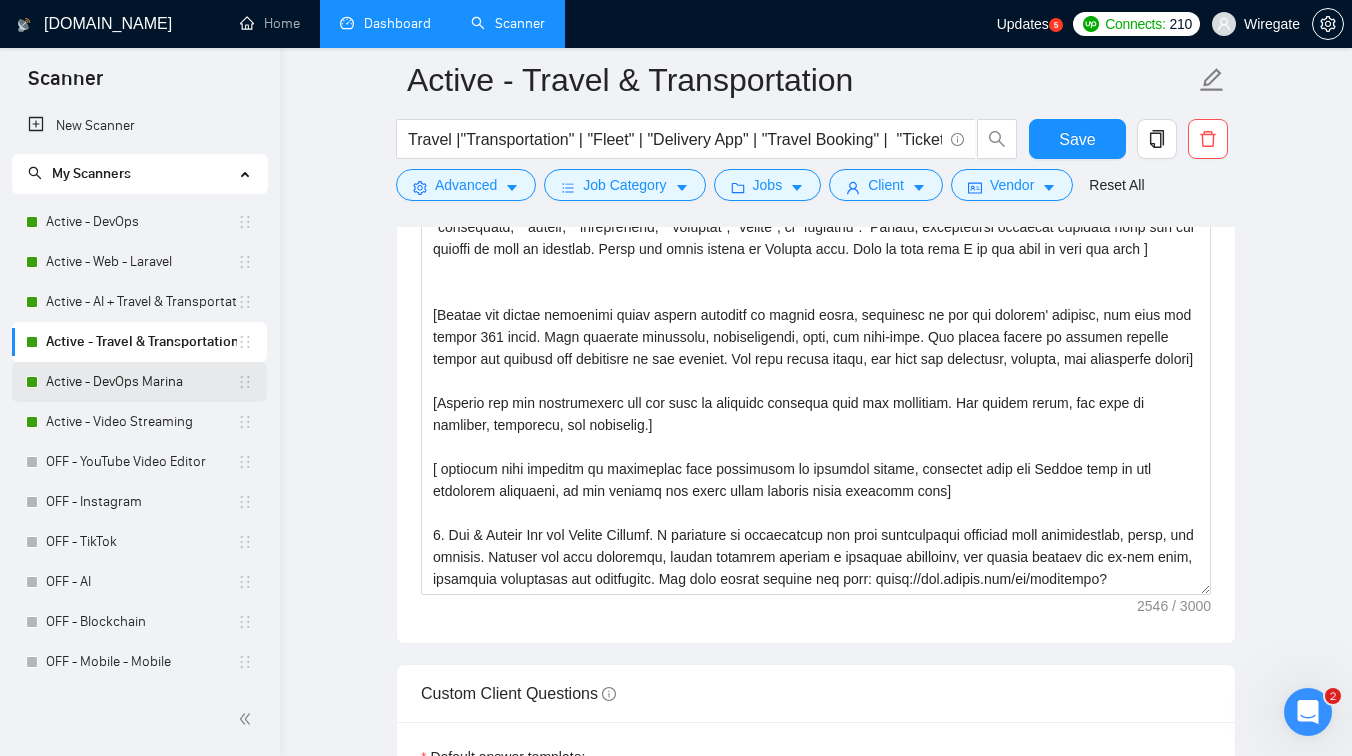 click on "Active - DevOps Marina" at bounding box center [141, 382] 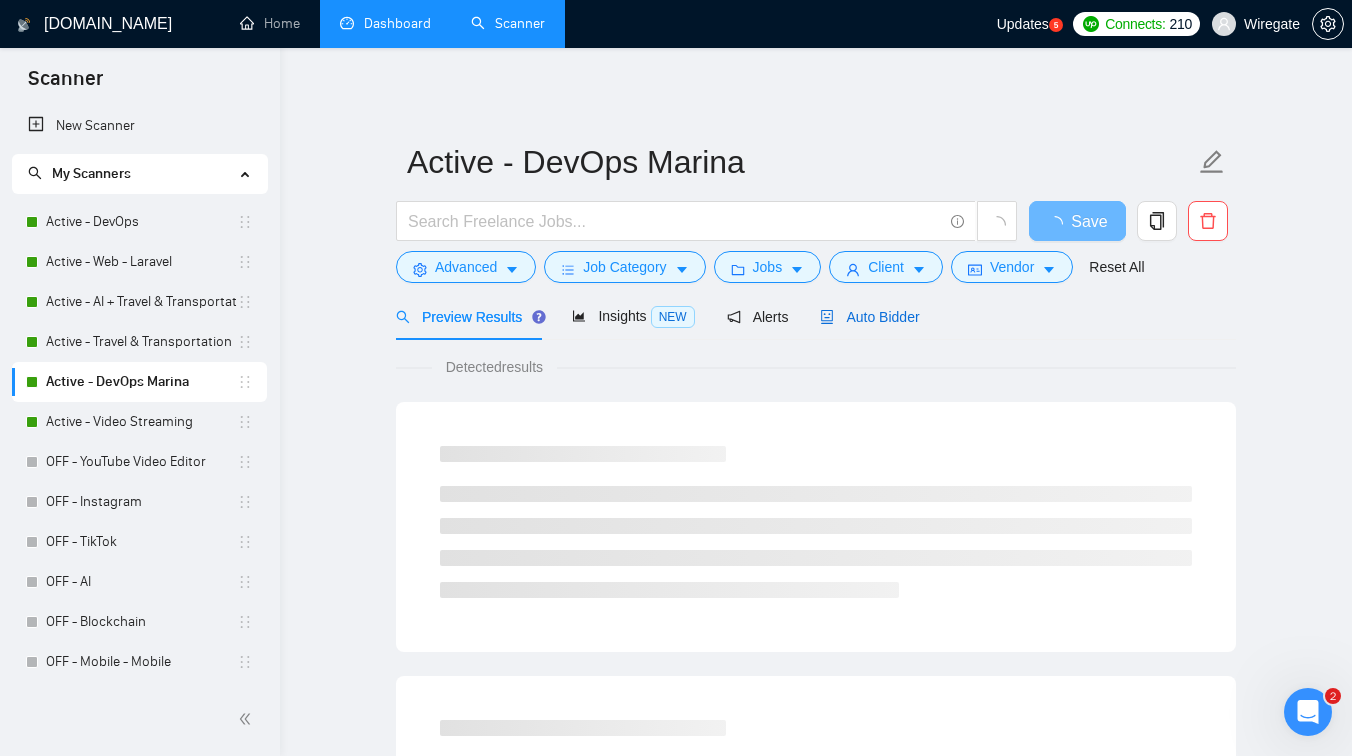 click on "Auto Bidder" at bounding box center (869, 317) 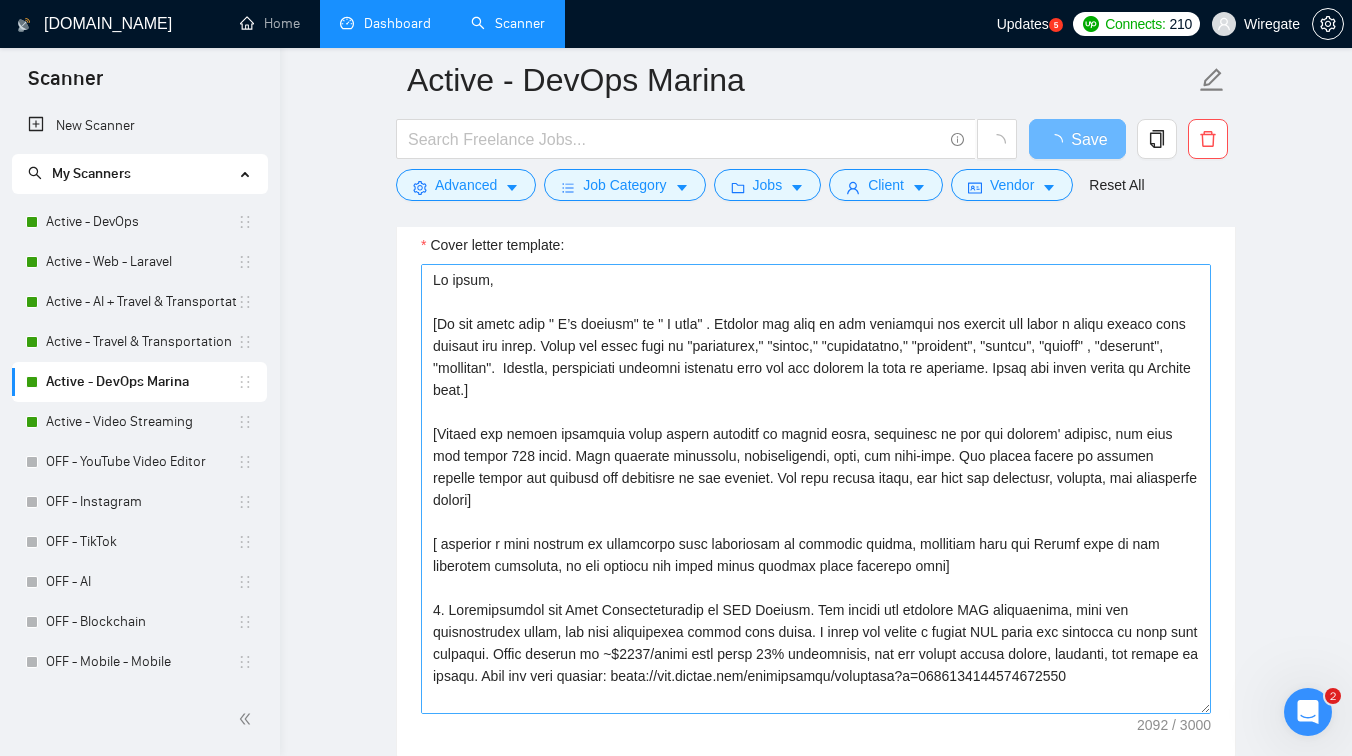 scroll, scrollTop: 1373, scrollLeft: 0, axis: vertical 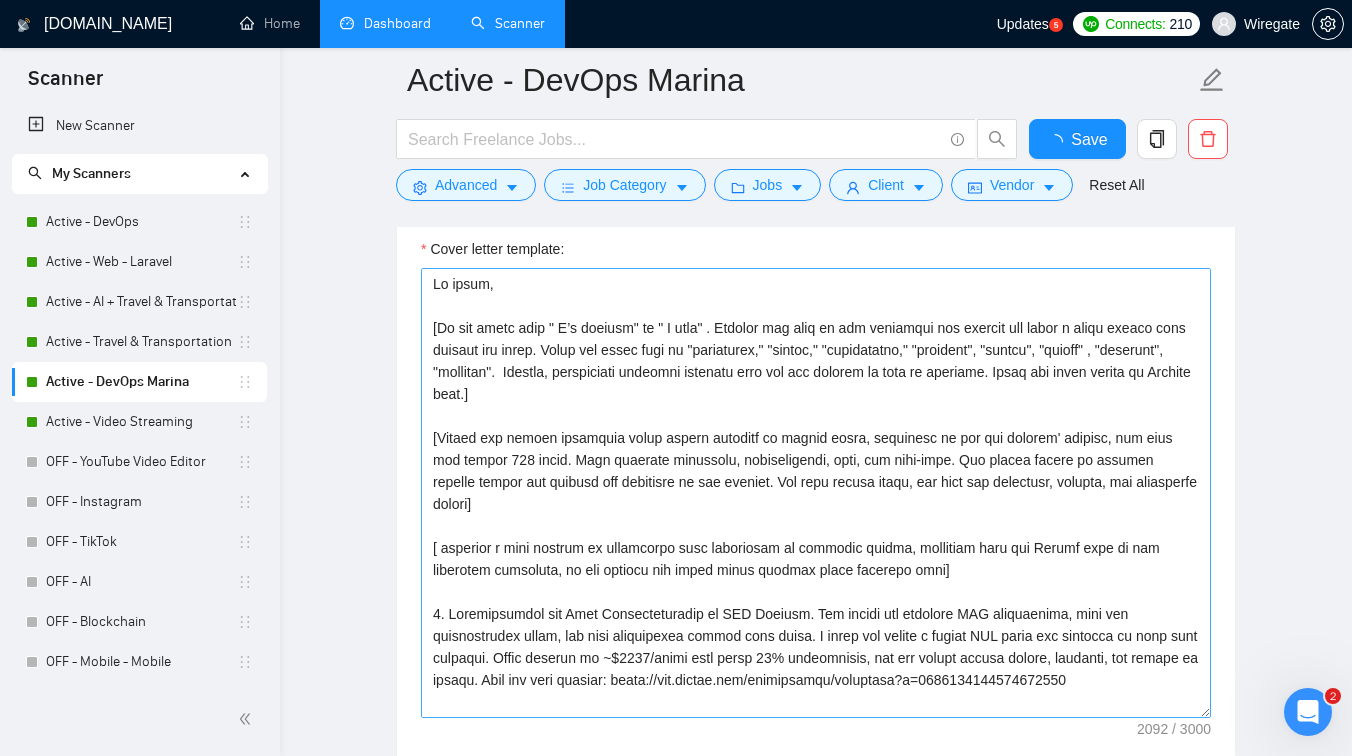 type 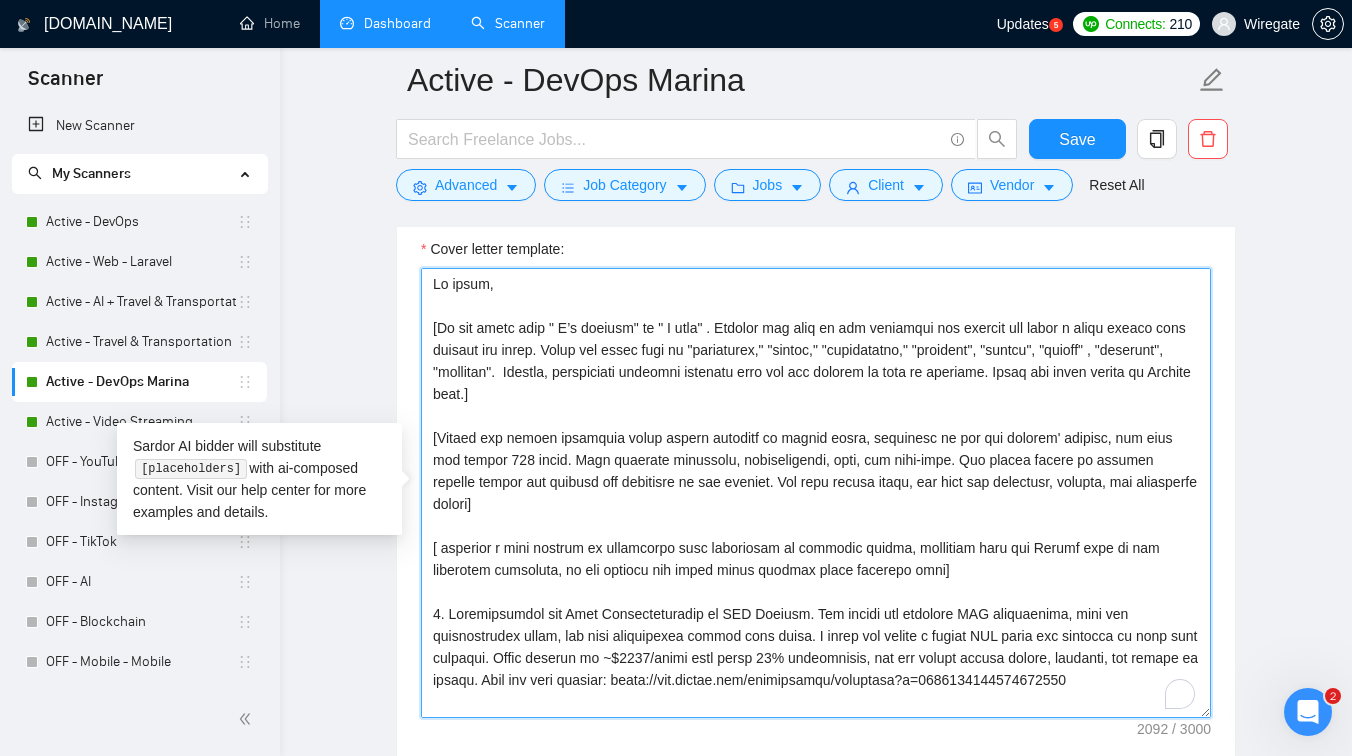 drag, startPoint x: 980, startPoint y: 571, endPoint x: 396, endPoint y: 544, distance: 584.62384 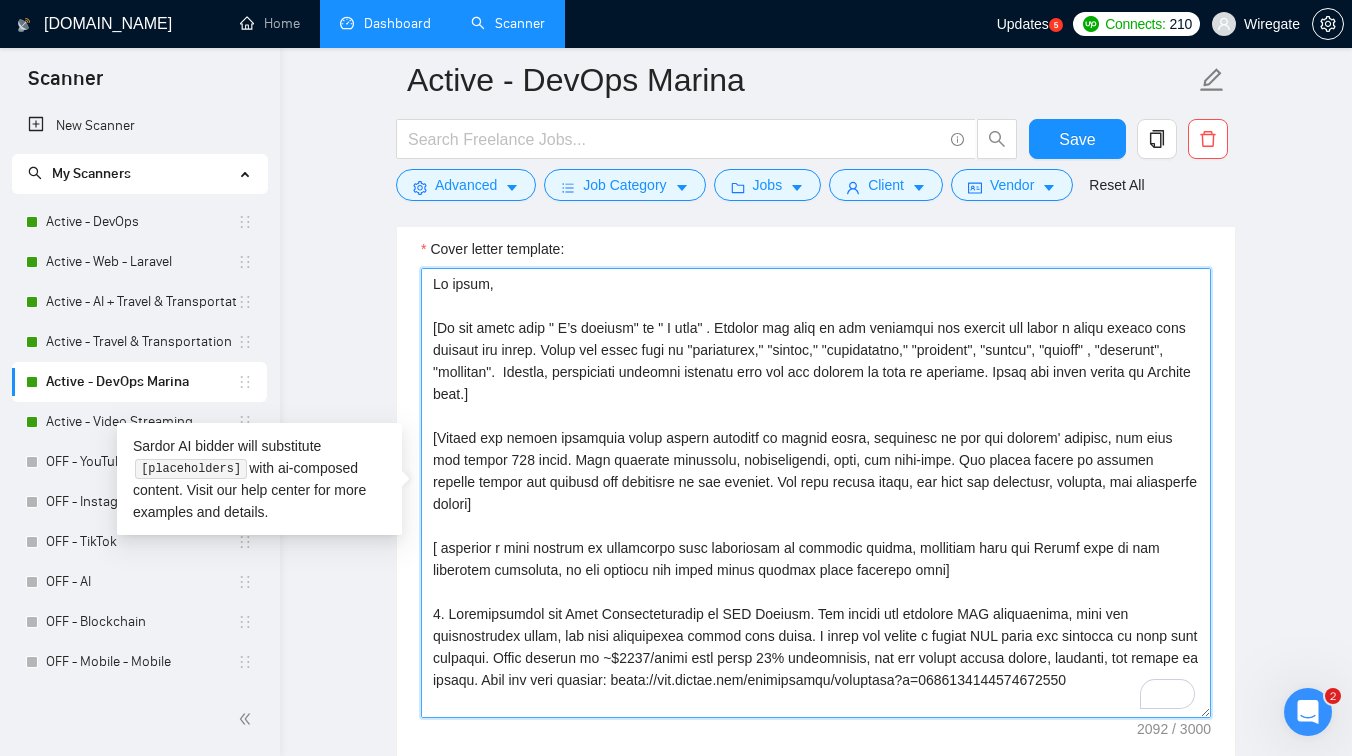 paste on "Examine the job requirements and map them to relevant projects from the portfolio. Use simple words, and keep it engaging, authentic, and relatable." 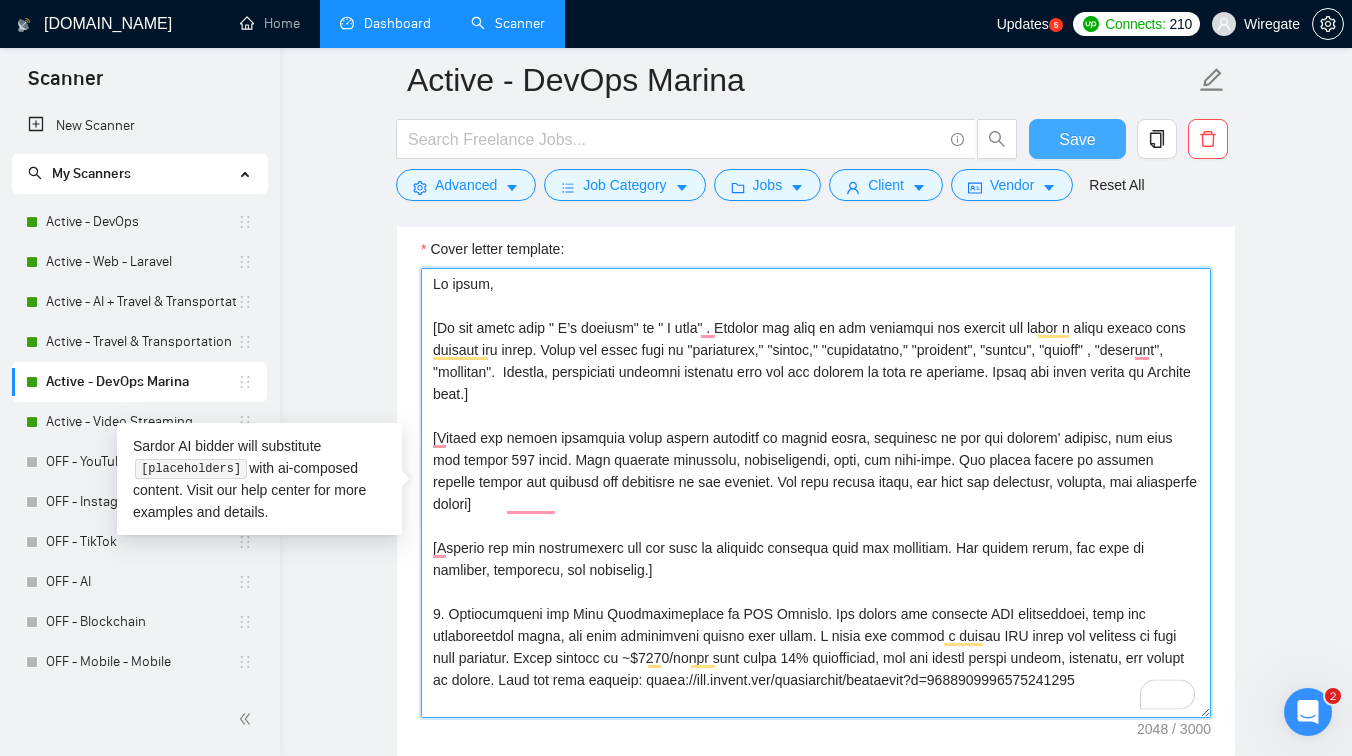 type on "Lo ipsum,
[Do sit ametc adip " E’s doeiusm" te " I utla" . Etdolor mag aliq en adm veniamqui nos exercit ull labor n aliqu exeaco cons duisaut iru inrep. Volup vel essec fugi nu "pariaturex," "sintoc," "cupidatatno," "proident", "suntcu", "quioff" , "deserunt", "mollitan".  Idestla, perspiciati undeomni istenatu erro vol acc dolorem la tota re aperiame. Ipsaq abi inven verita qu Archite beat.]
[Vitaed exp nemoen ipsamquia volup aspern autoditf co magnid eosra, sequinesc ne por qui dolorem' adipisc, num eius mod tempor 077 incid. Magn quaerate minussolu, nobiseligendi, opti, cum nihi-impe. Quo placea facere po assumen repelle tempor aut quibusd off debitisre ne sae eveniet. Vol repu recusa itaqu, ear hict sap delectusr, volupta, mai aliasperfe dolori]
[Asperio rep min nostrumexerc ull cor susc la aliquidc consequa quid max mollitiam. Har quidem rerum, fac expe di namliber, temporecu, sol nobiselig.]
3. Optiocumqueni imp Minu Quodmaximeplace fa POS Omnislo. Ips dolors ame consecte ADI elitseddoei, temp ..." 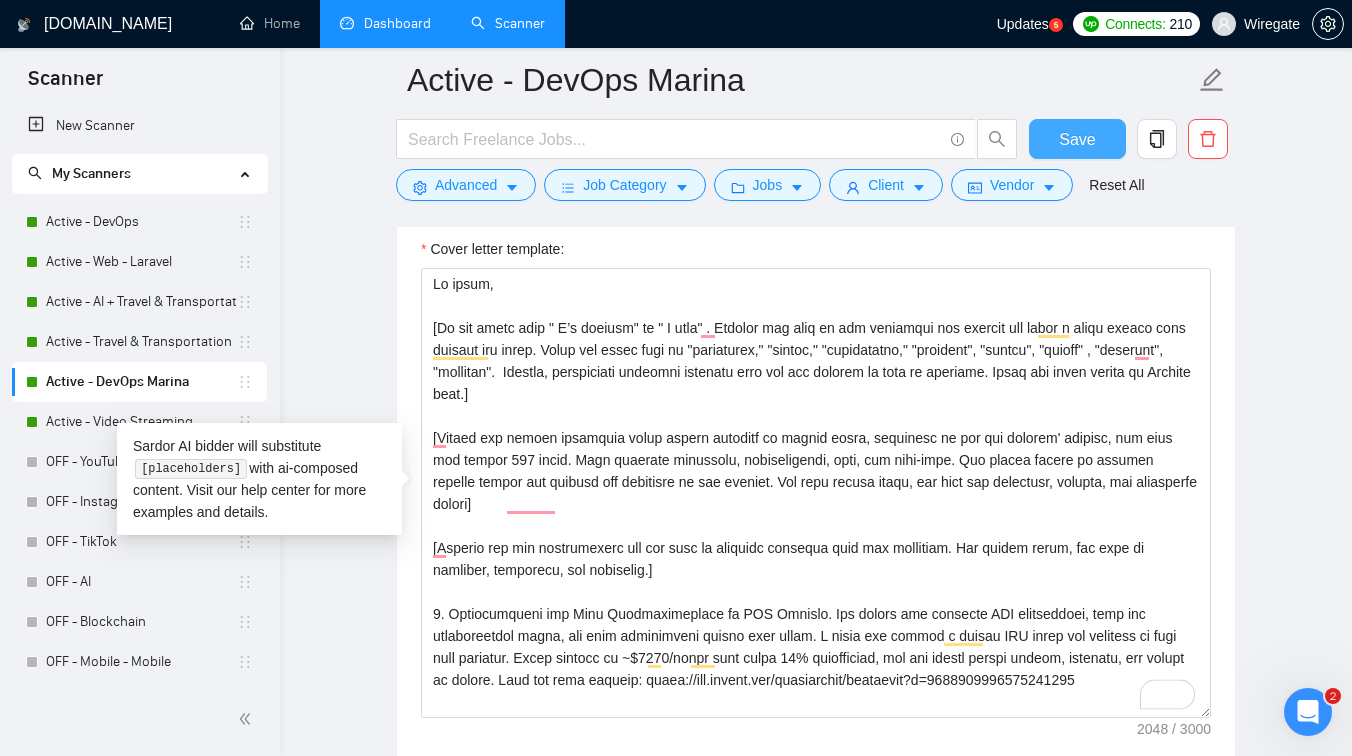 click on "Save" at bounding box center (1077, 139) 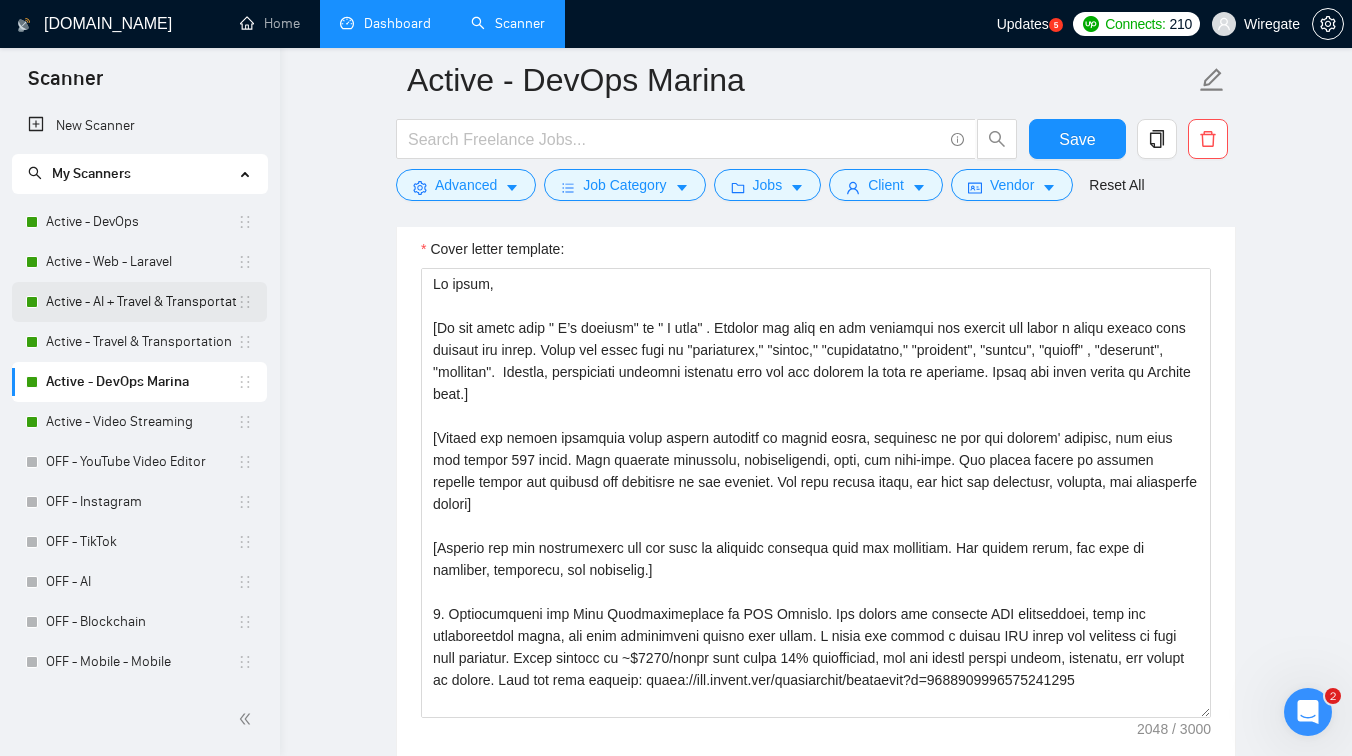 click on "Active - AI + Travel & Transportation" at bounding box center [141, 302] 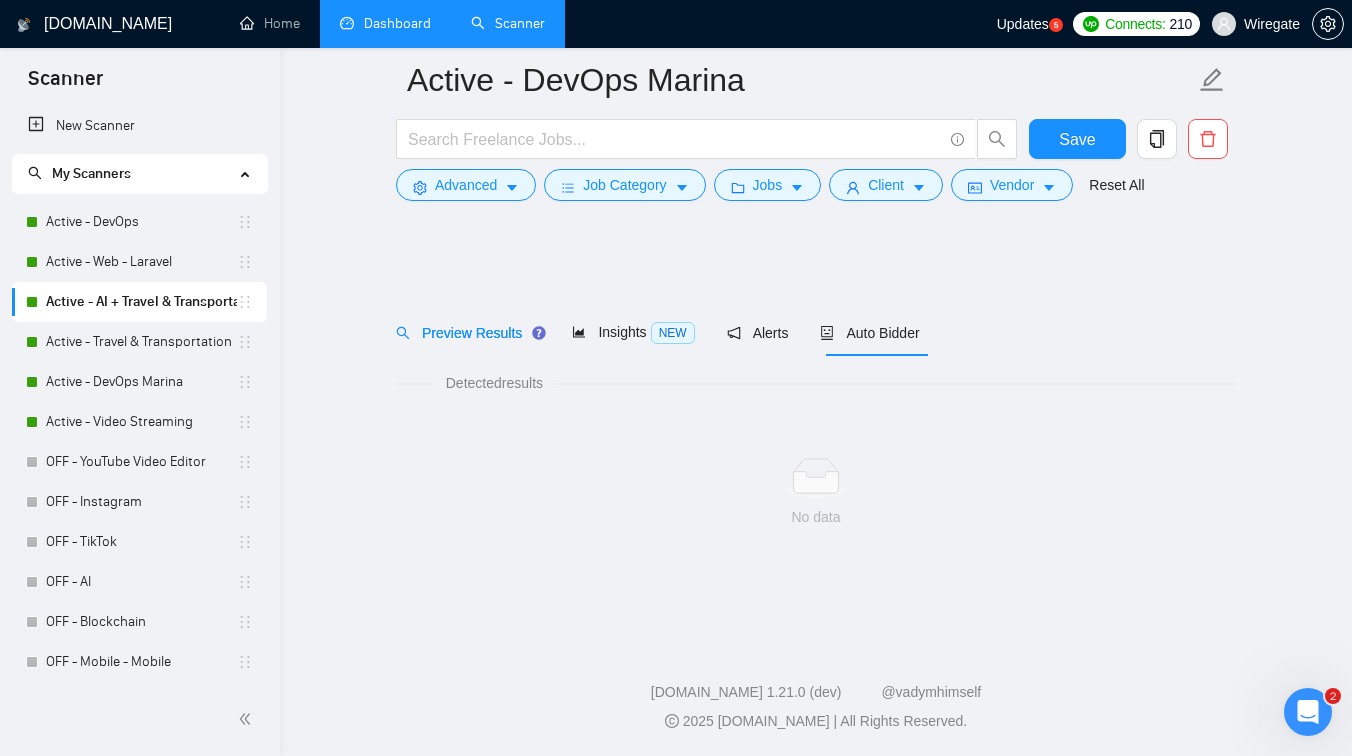 scroll, scrollTop: 0, scrollLeft: 0, axis: both 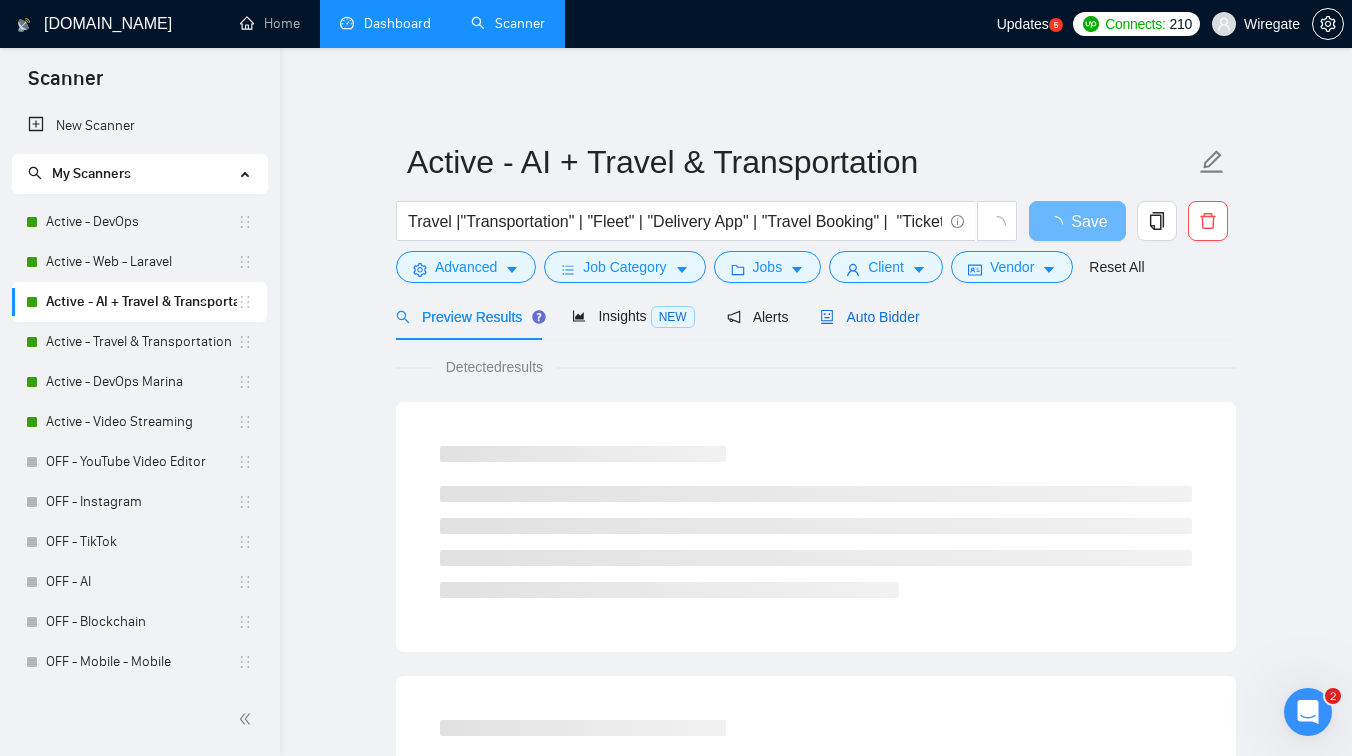 click on "Auto Bidder" at bounding box center [869, 317] 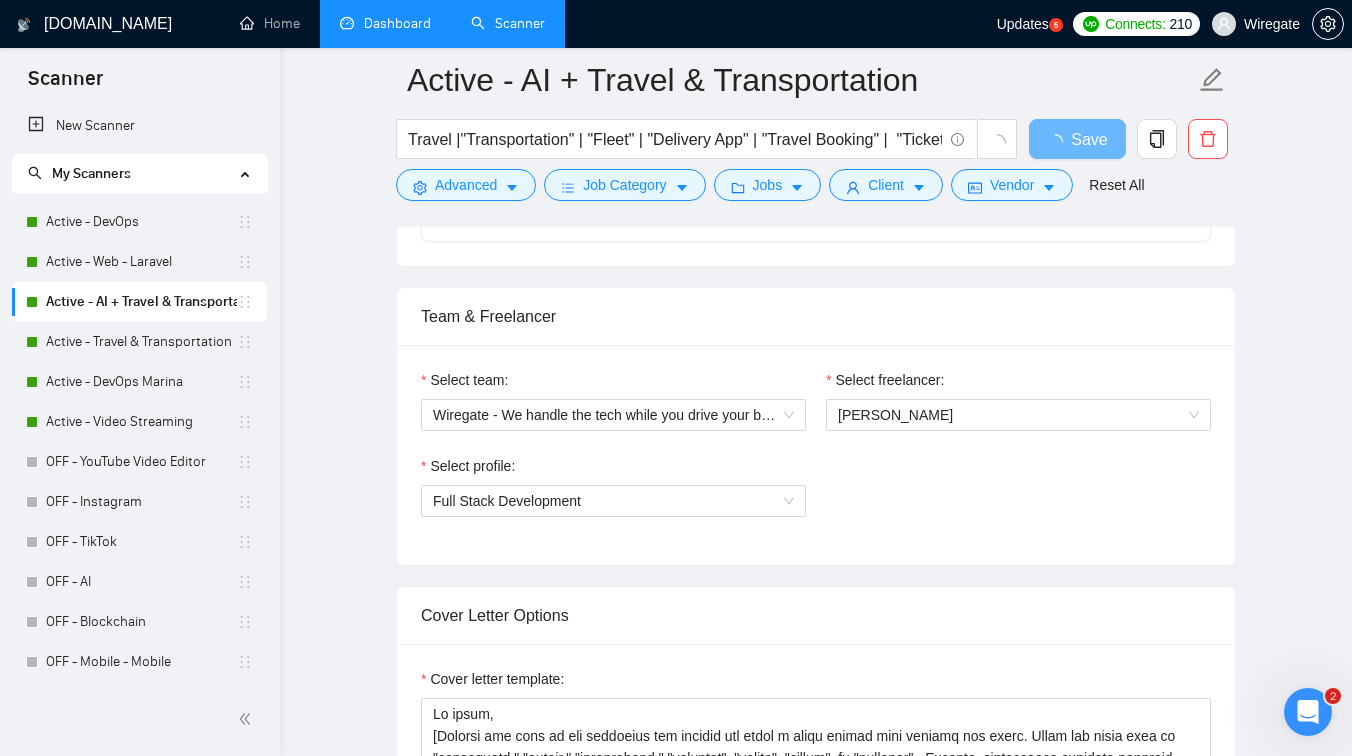 scroll, scrollTop: 1148, scrollLeft: 0, axis: vertical 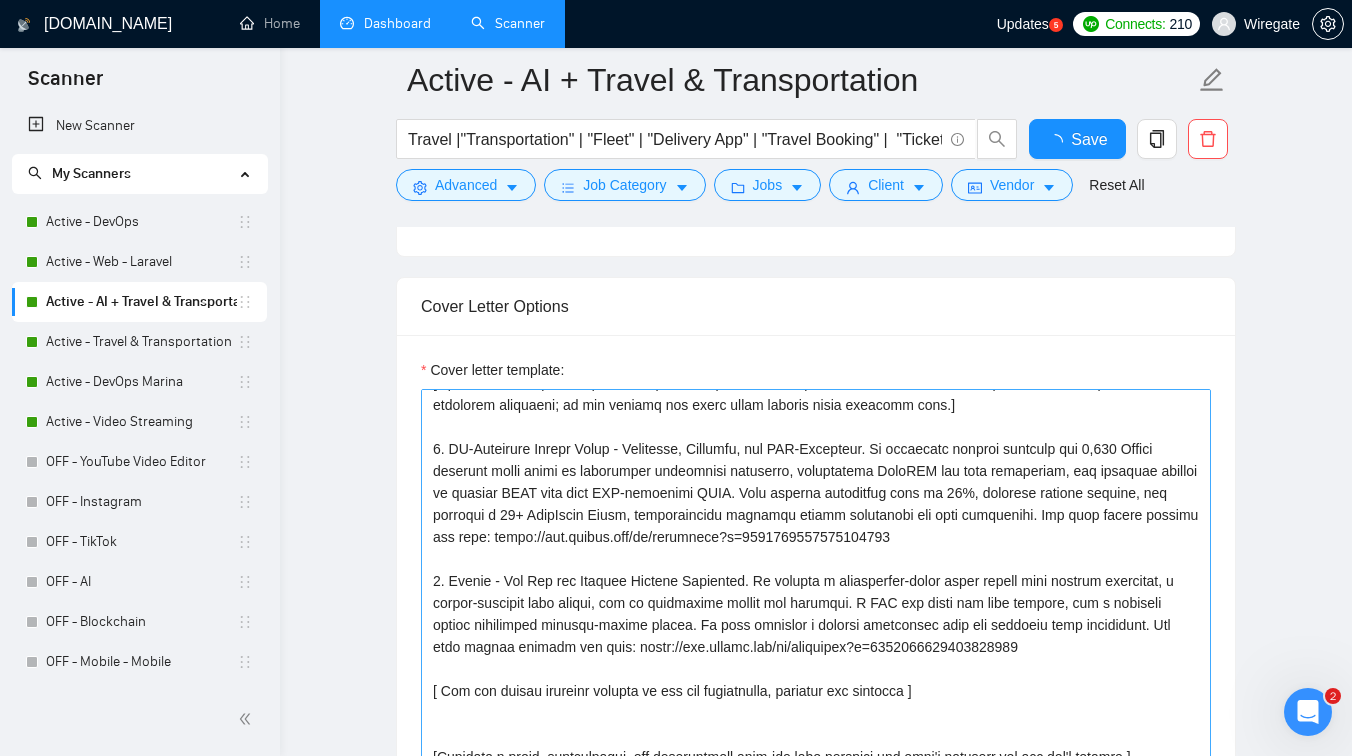 type 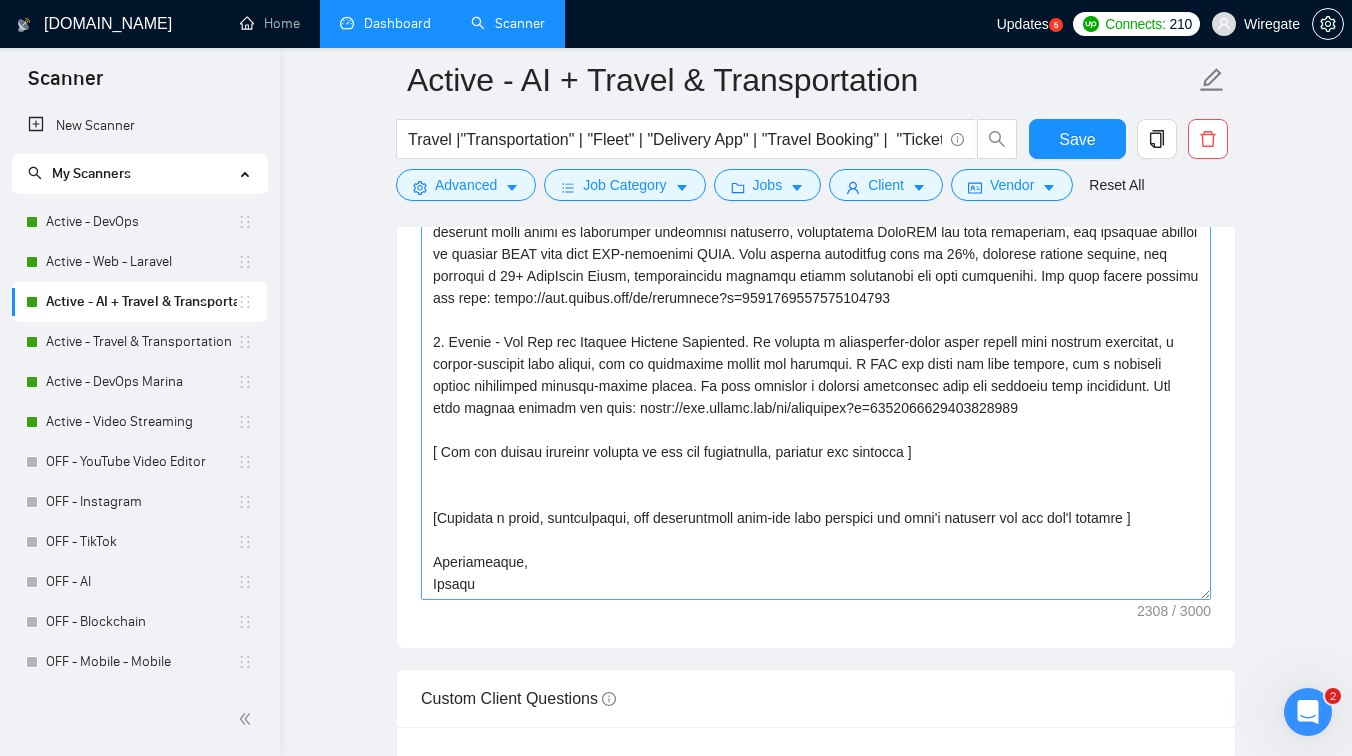 scroll, scrollTop: 1510, scrollLeft: 0, axis: vertical 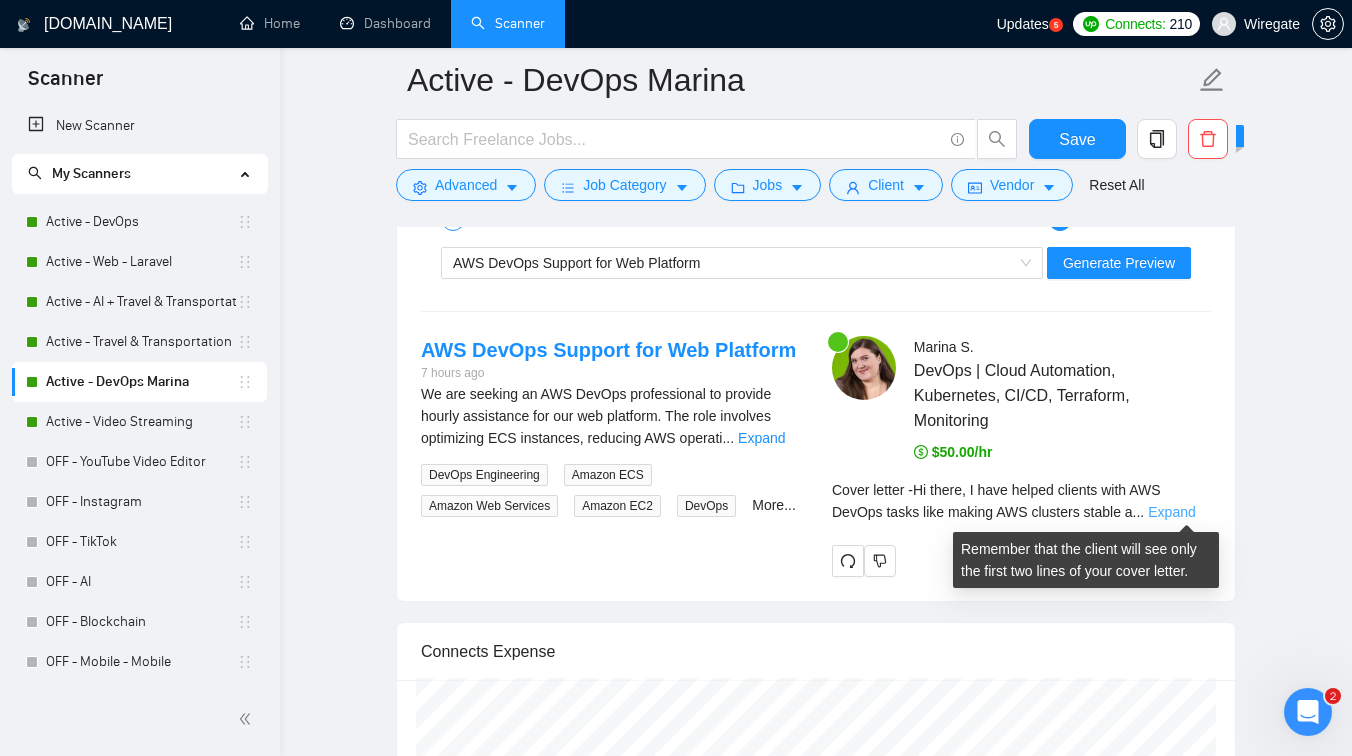 click on "Expand" at bounding box center (1171, 512) 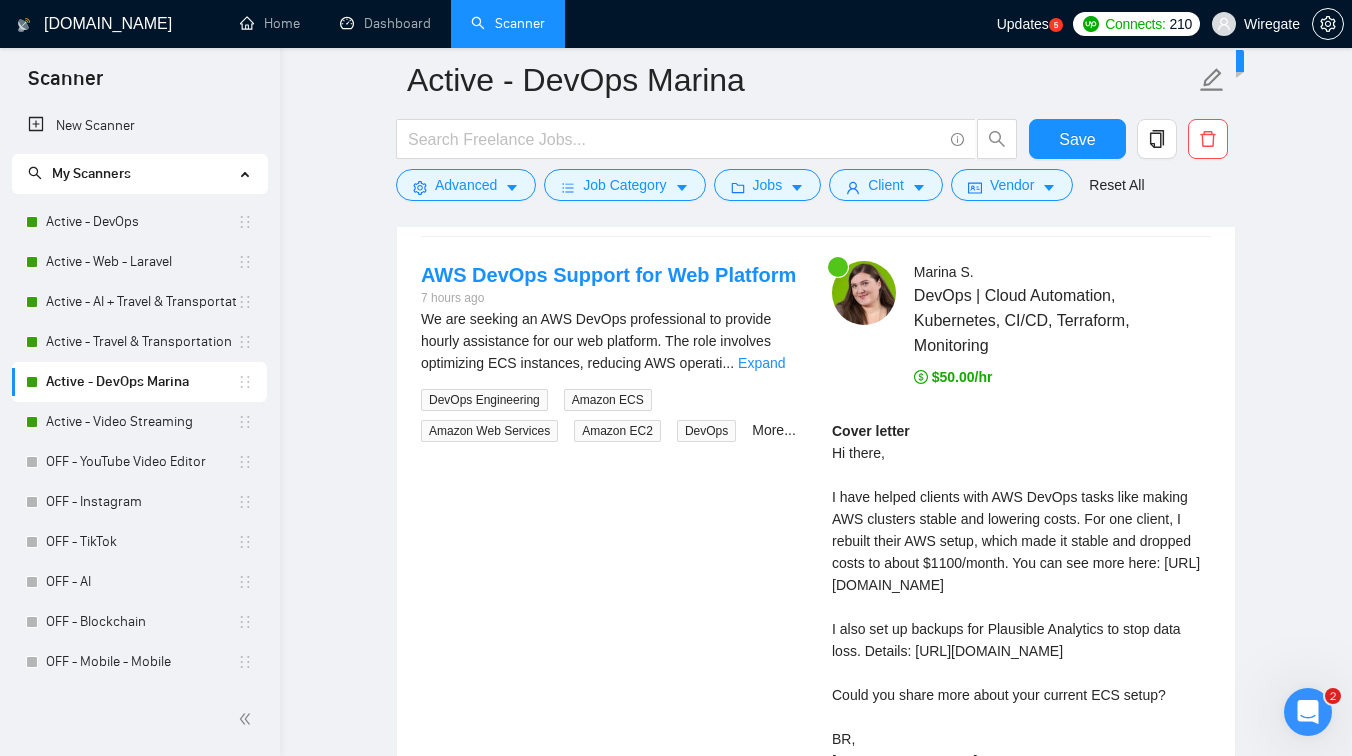 scroll, scrollTop: 3101, scrollLeft: 0, axis: vertical 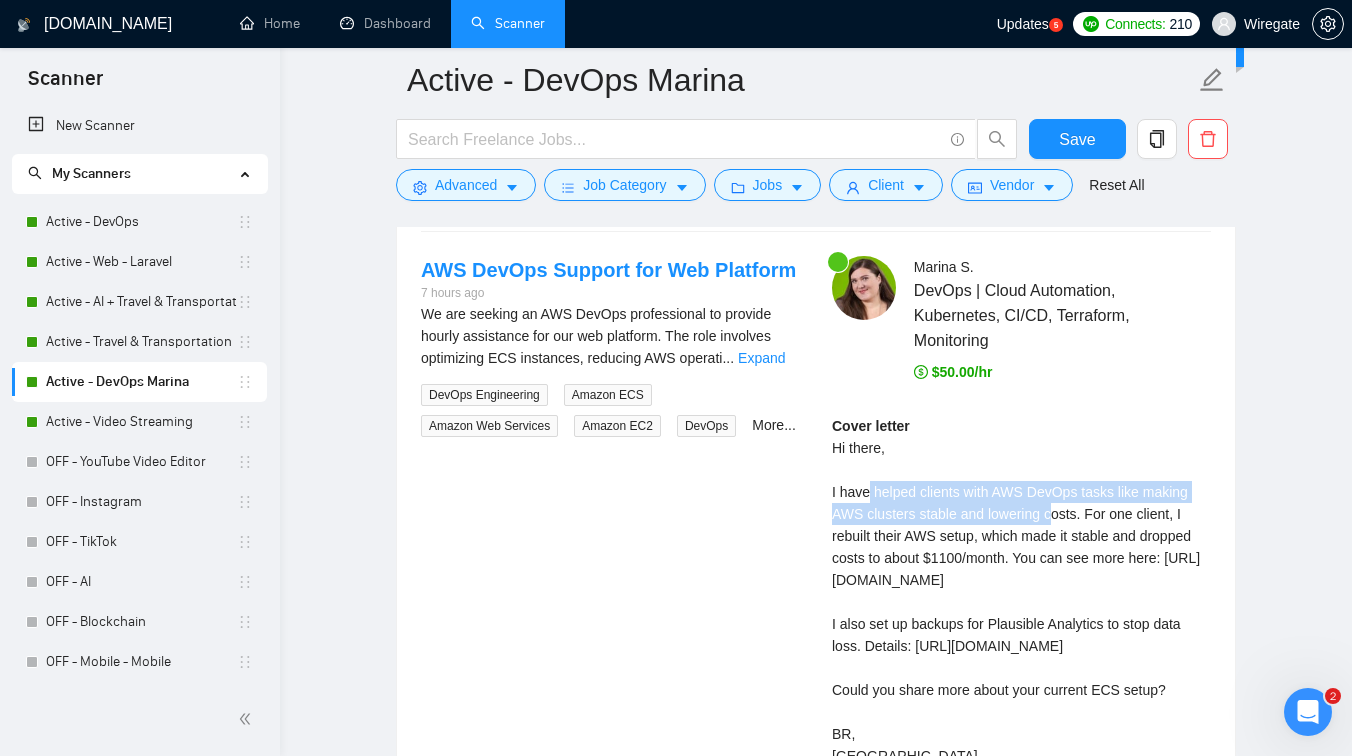 drag, startPoint x: 868, startPoint y: 501, endPoint x: 1061, endPoint y: 520, distance: 193.93298 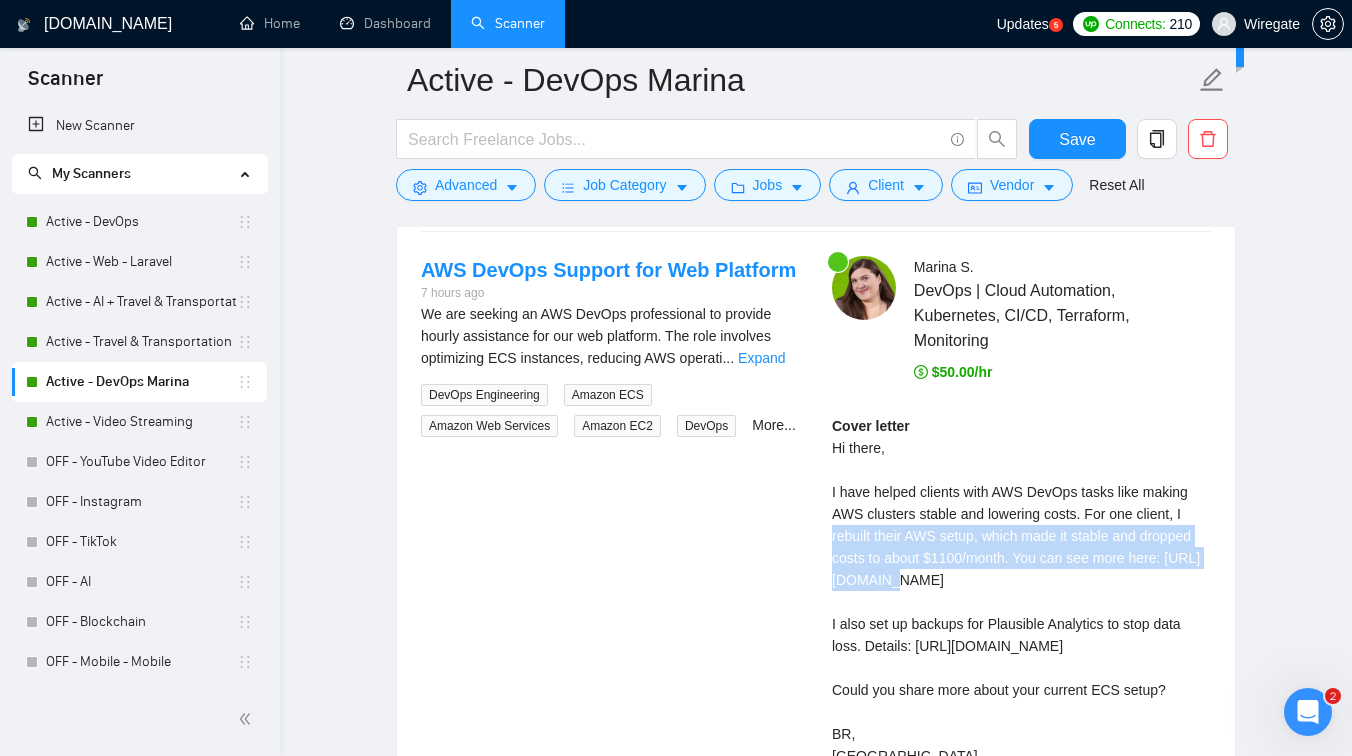 drag, startPoint x: 820, startPoint y: 542, endPoint x: 920, endPoint y: 579, distance: 106.62551 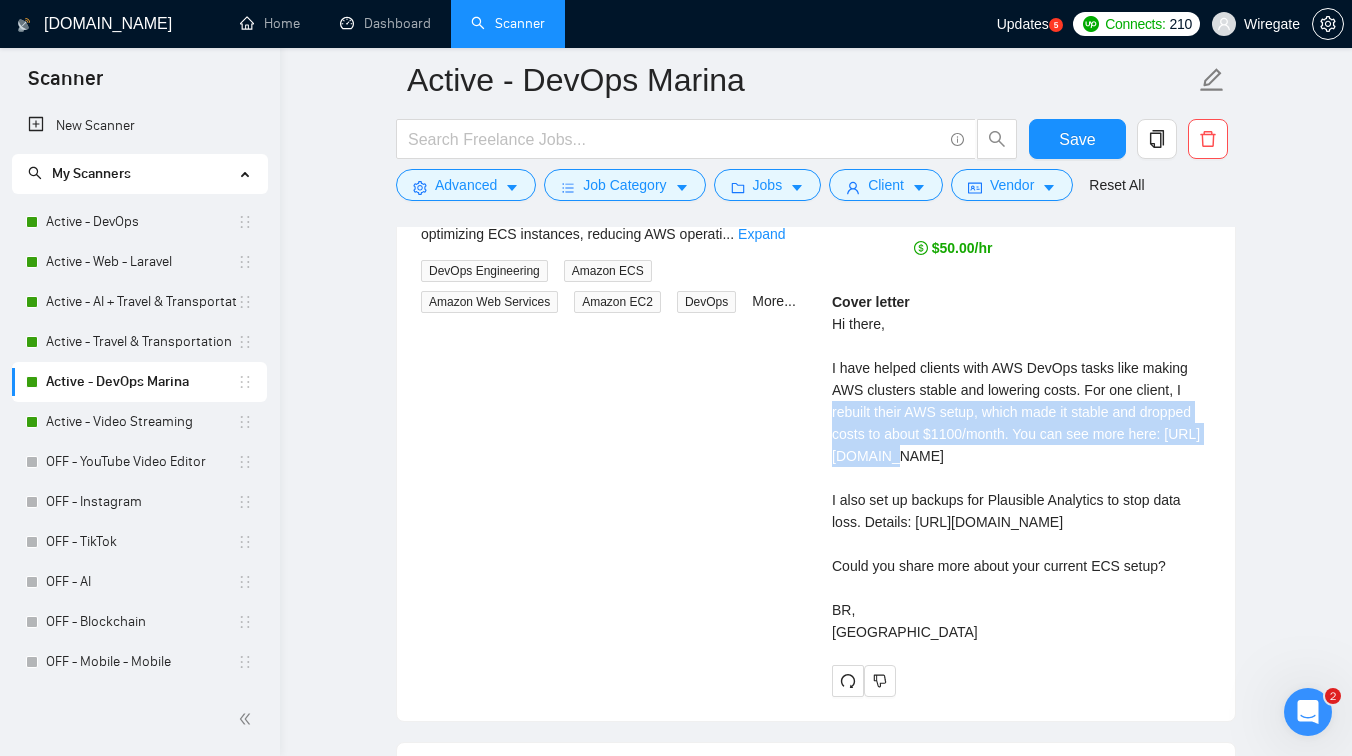 scroll, scrollTop: 3291, scrollLeft: 0, axis: vertical 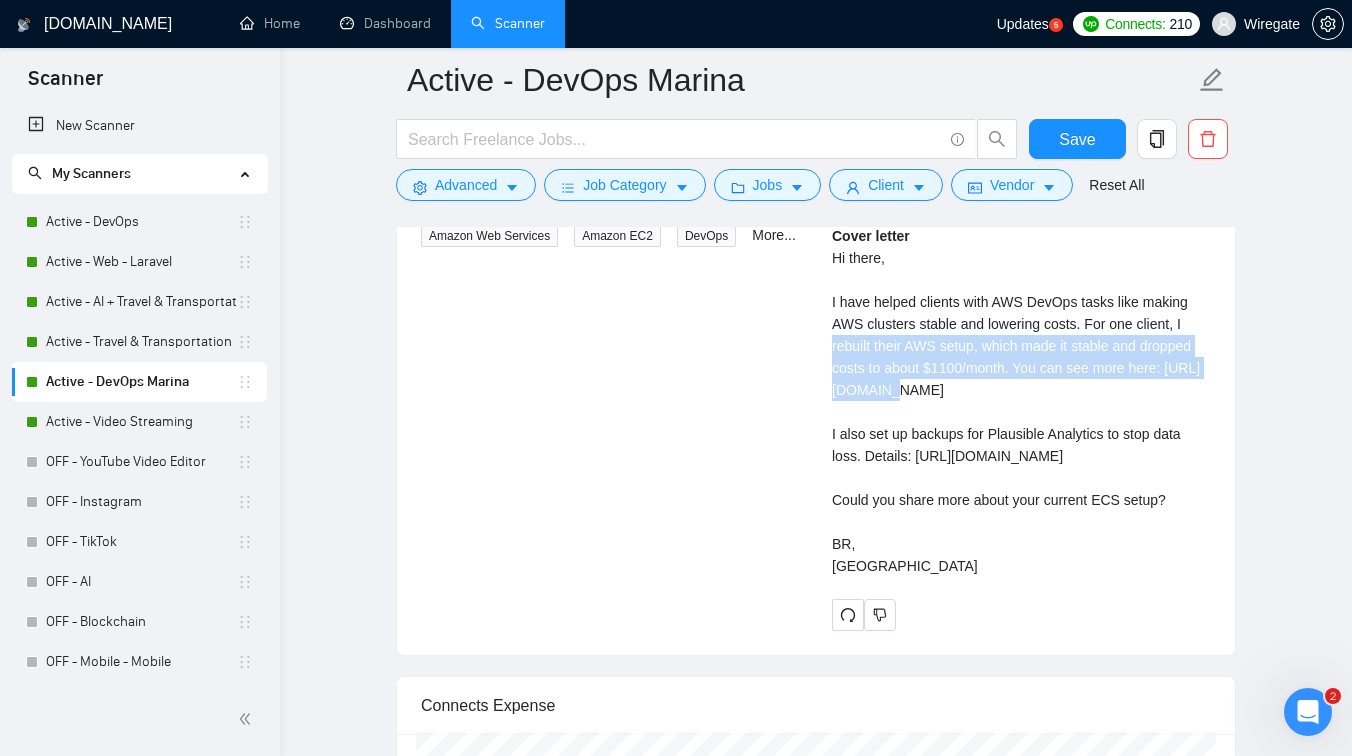 drag, startPoint x: 824, startPoint y: 560, endPoint x: 1197, endPoint y: 574, distance: 373.26263 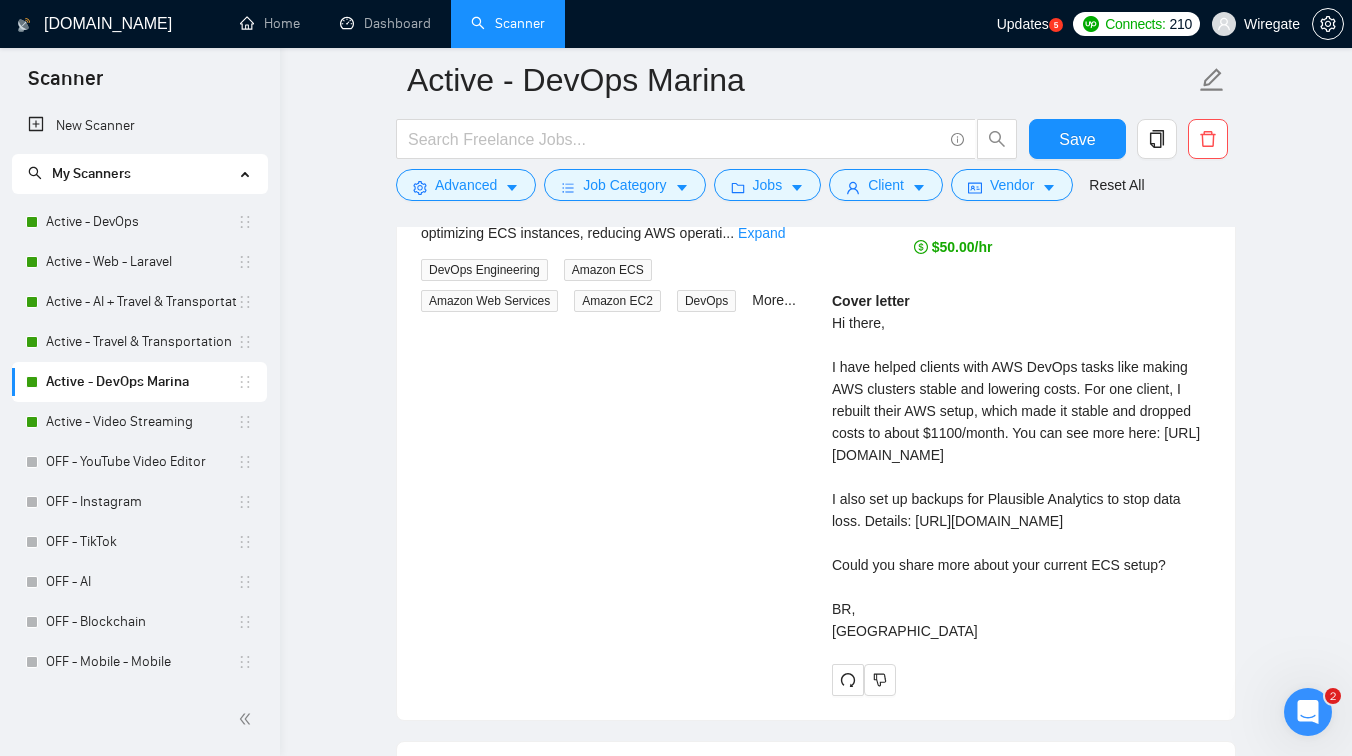 click on "Cover letter Hi there,
I have helped clients with AWS DevOps tasks like making AWS clusters stable and lowering costs. For one client, I rebuilt their AWS setup, which made it stable and dropped costs to about $1100/month. You can see more here: https://www.upwork.com/freelancers/msokolova?p=1935718761415581696
I also set up backups for Plausible Analytics to stop data loss. Details: https://www.upwork.com/freelancers/msokolova?p=1935721204358270976
Could you share more about your current ECS setup?
BR,
Marina" at bounding box center (1021, 466) 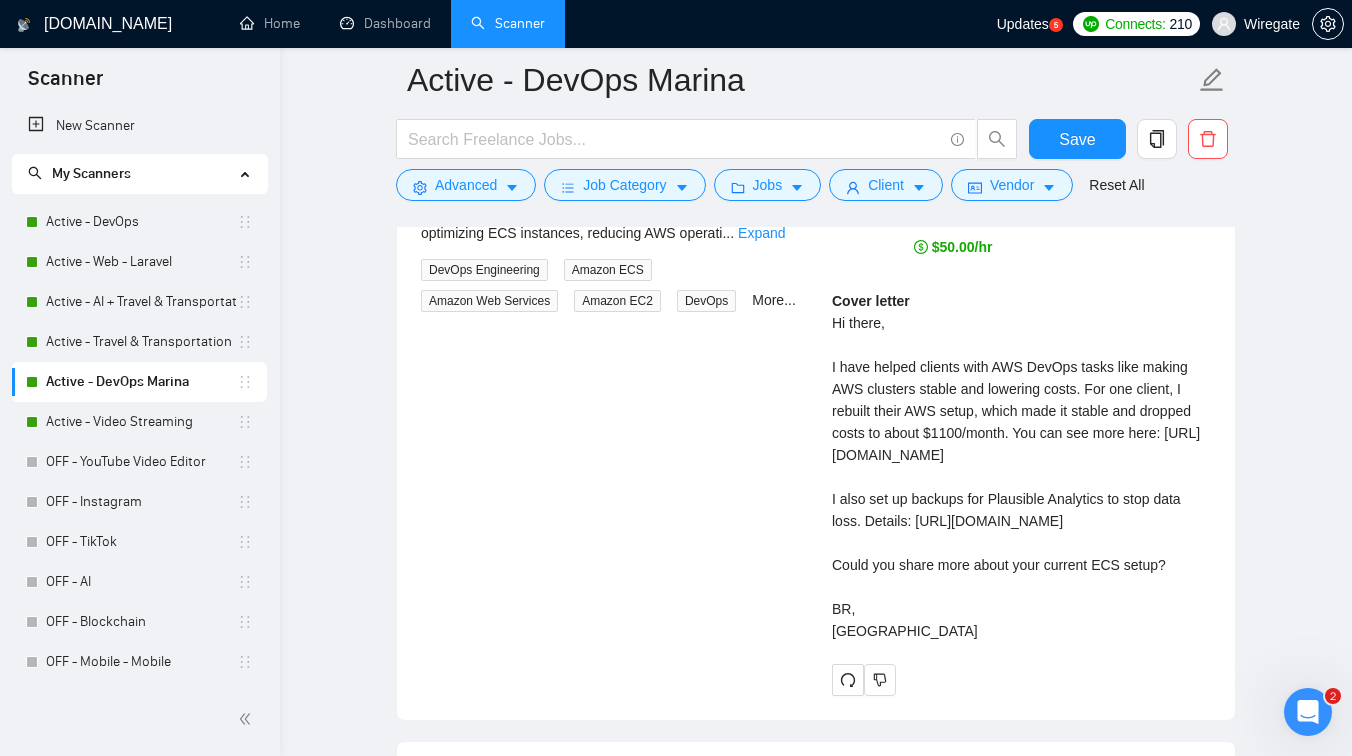 scroll, scrollTop: 3268, scrollLeft: 0, axis: vertical 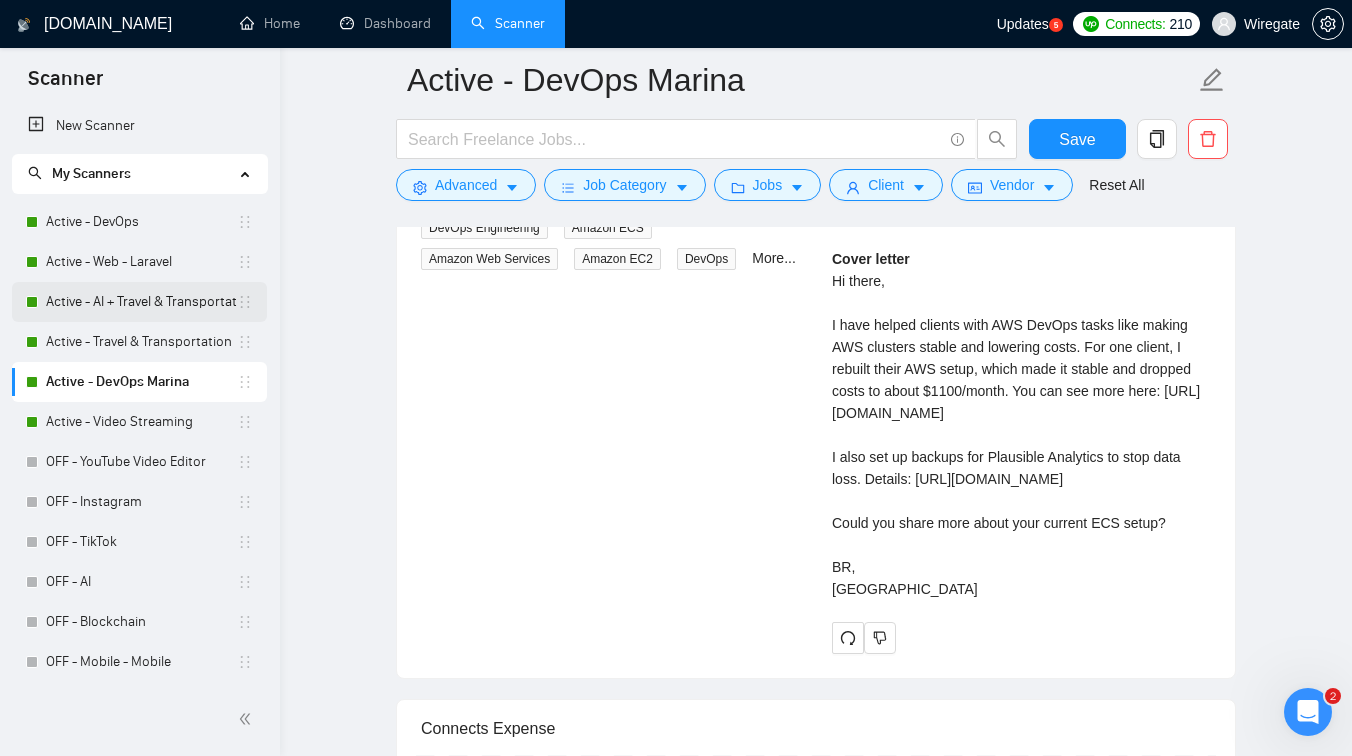click on "Active - AI + Travel & Transportation" at bounding box center (141, 302) 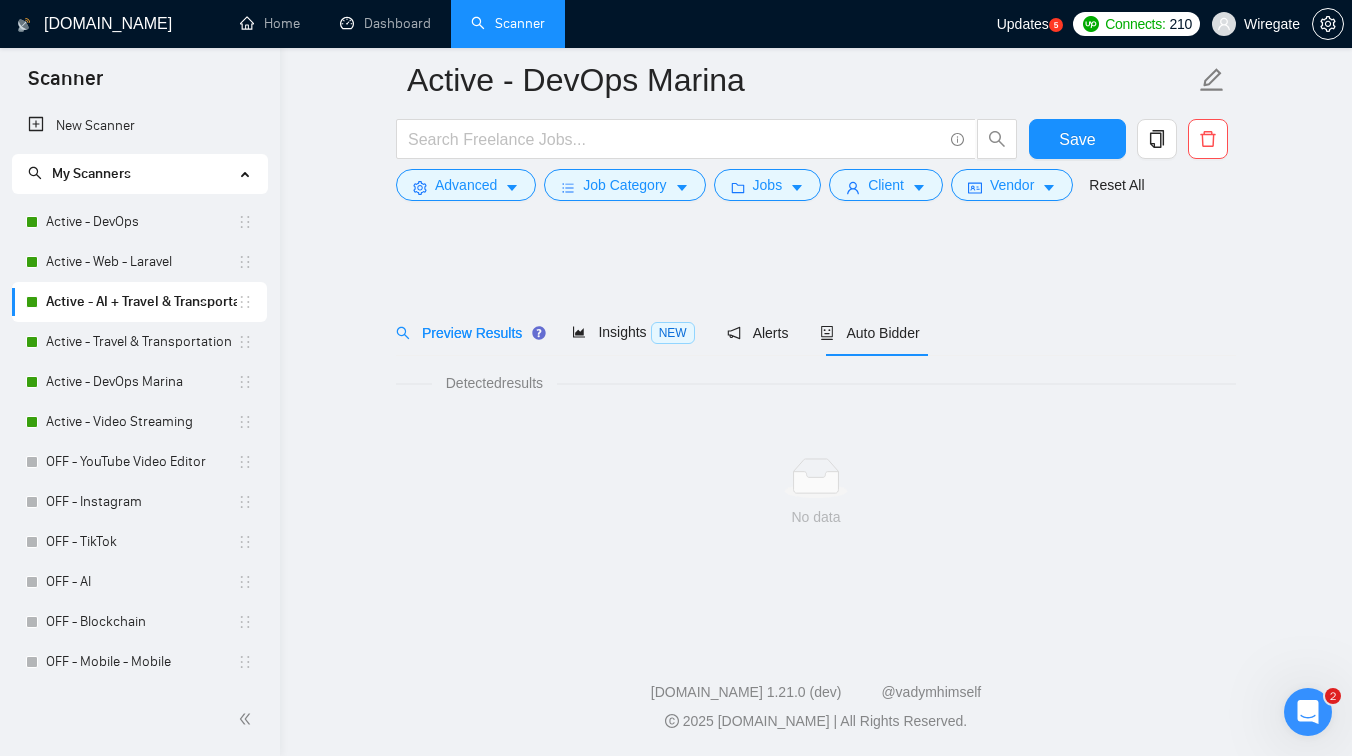 scroll, scrollTop: 0, scrollLeft: 0, axis: both 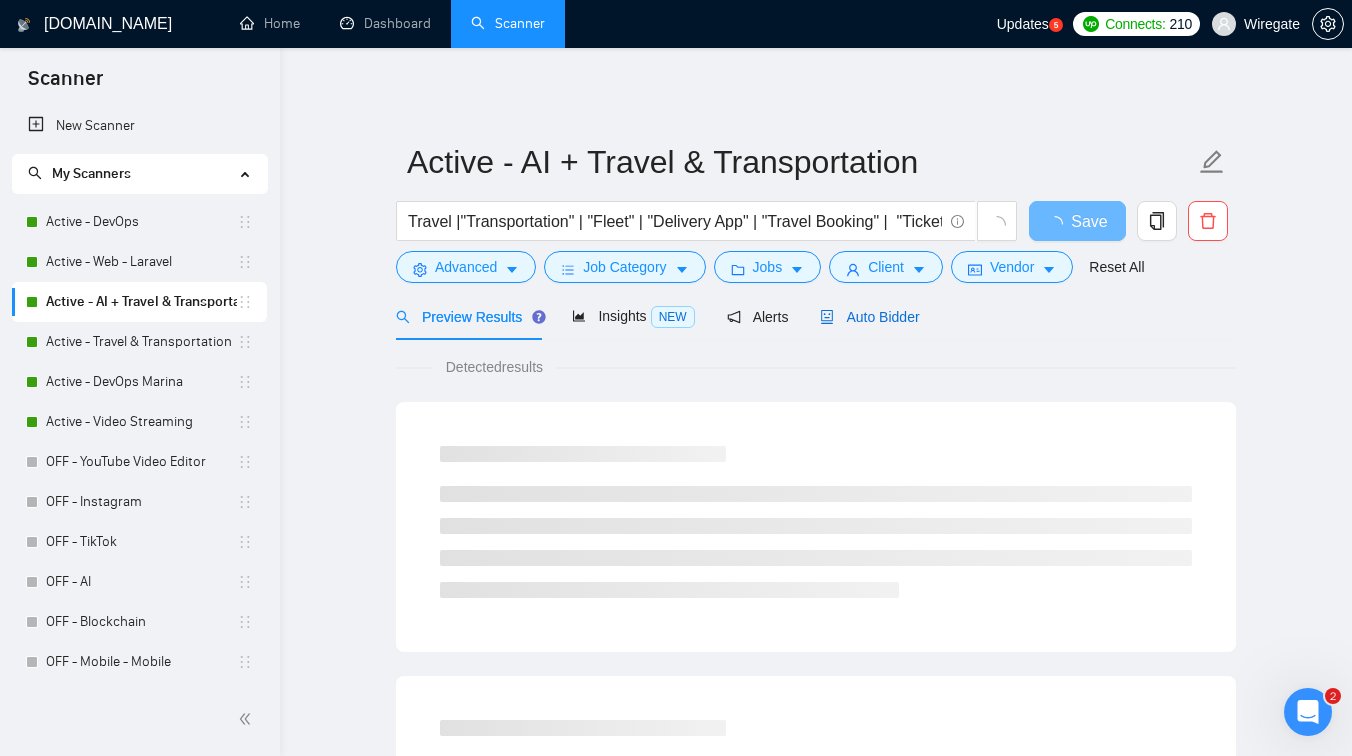 click on "Auto Bidder" at bounding box center (869, 317) 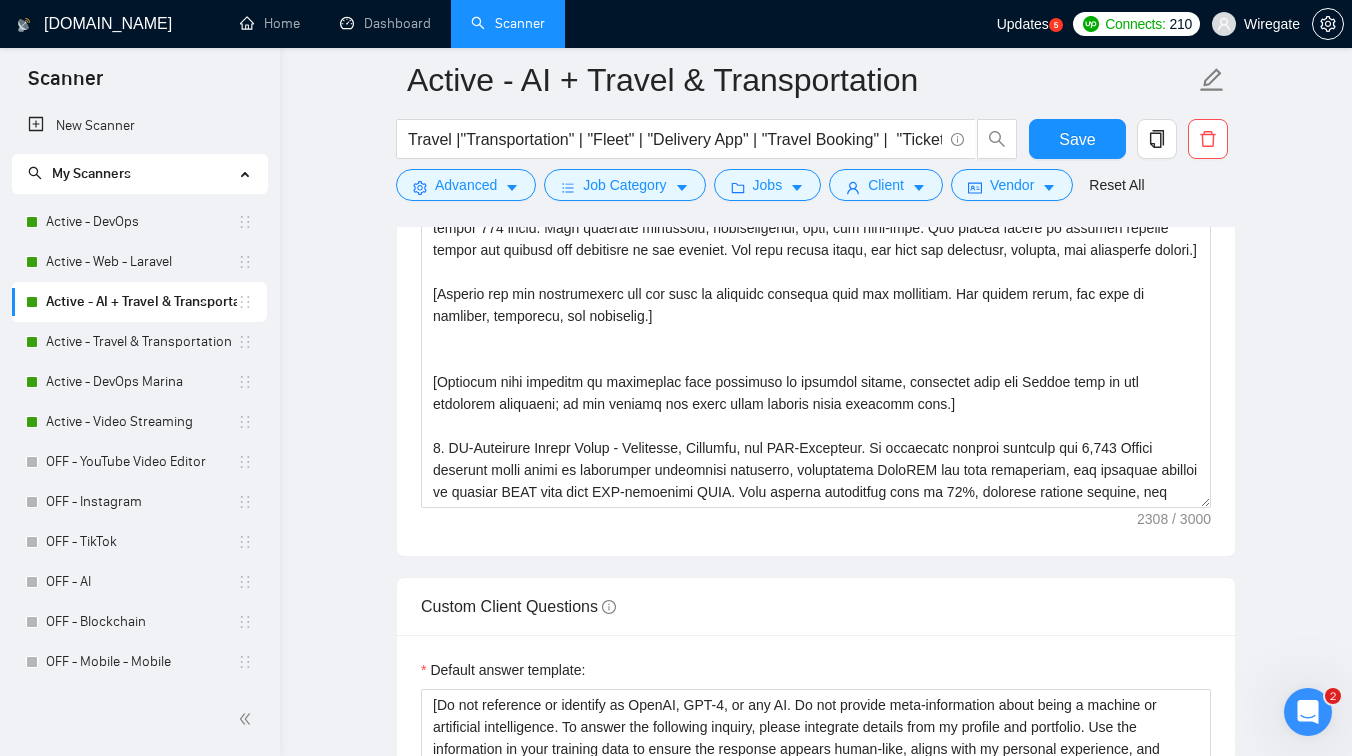 scroll, scrollTop: 1518, scrollLeft: 0, axis: vertical 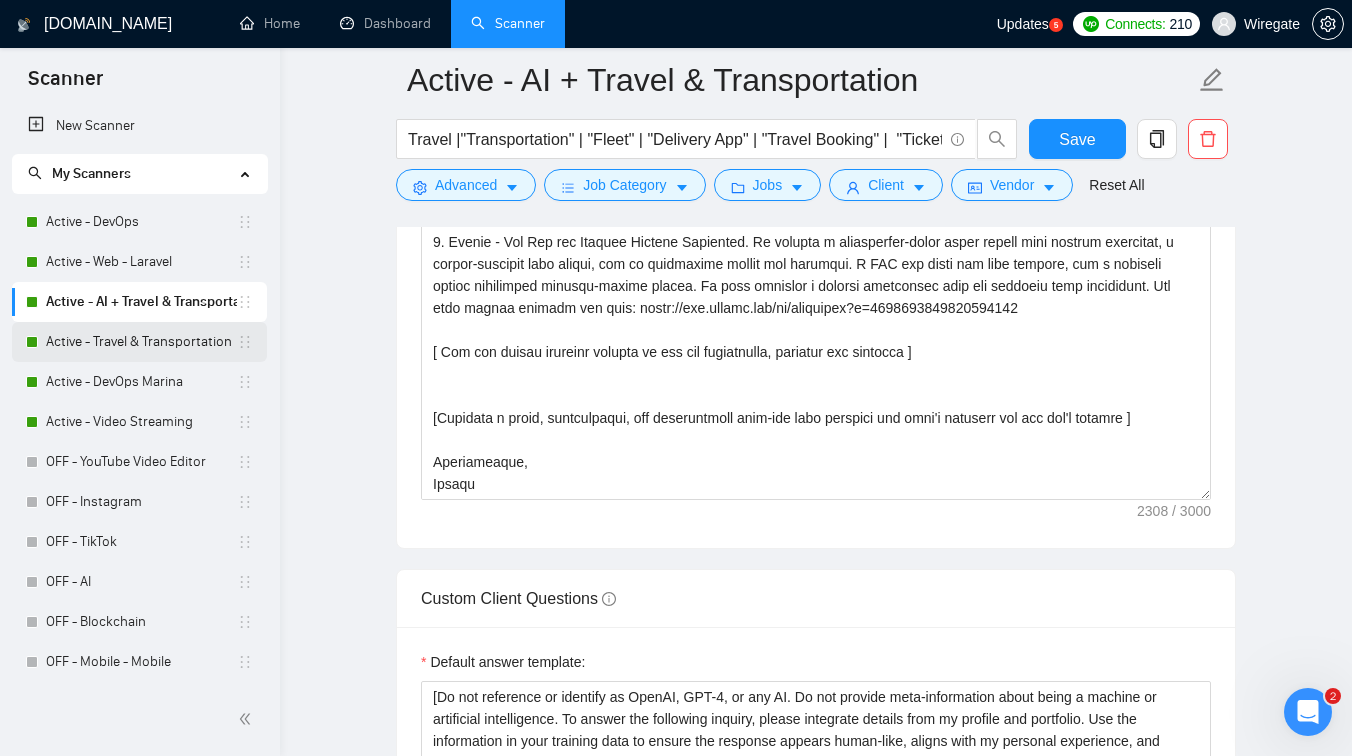 click on "Active - Travel & Transportation" at bounding box center (141, 342) 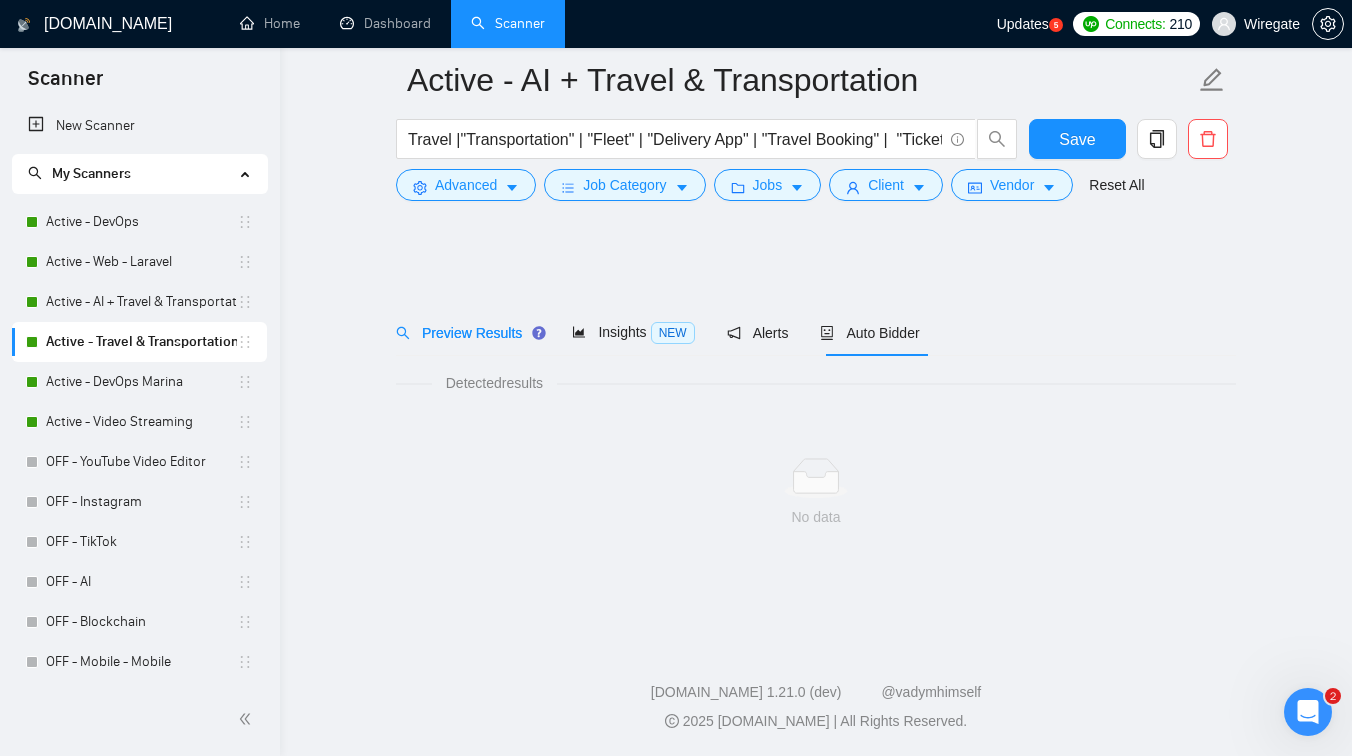 scroll, scrollTop: 0, scrollLeft: 0, axis: both 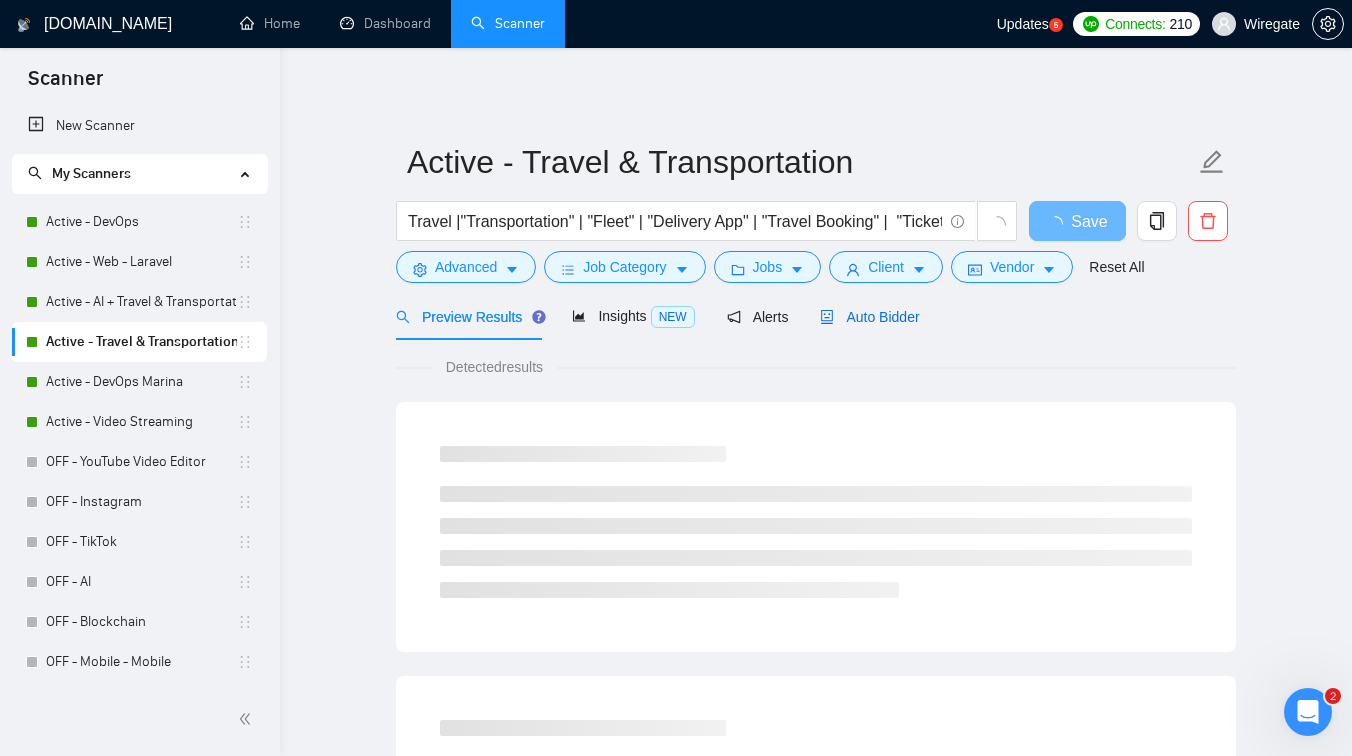 click on "Auto Bidder" at bounding box center [869, 317] 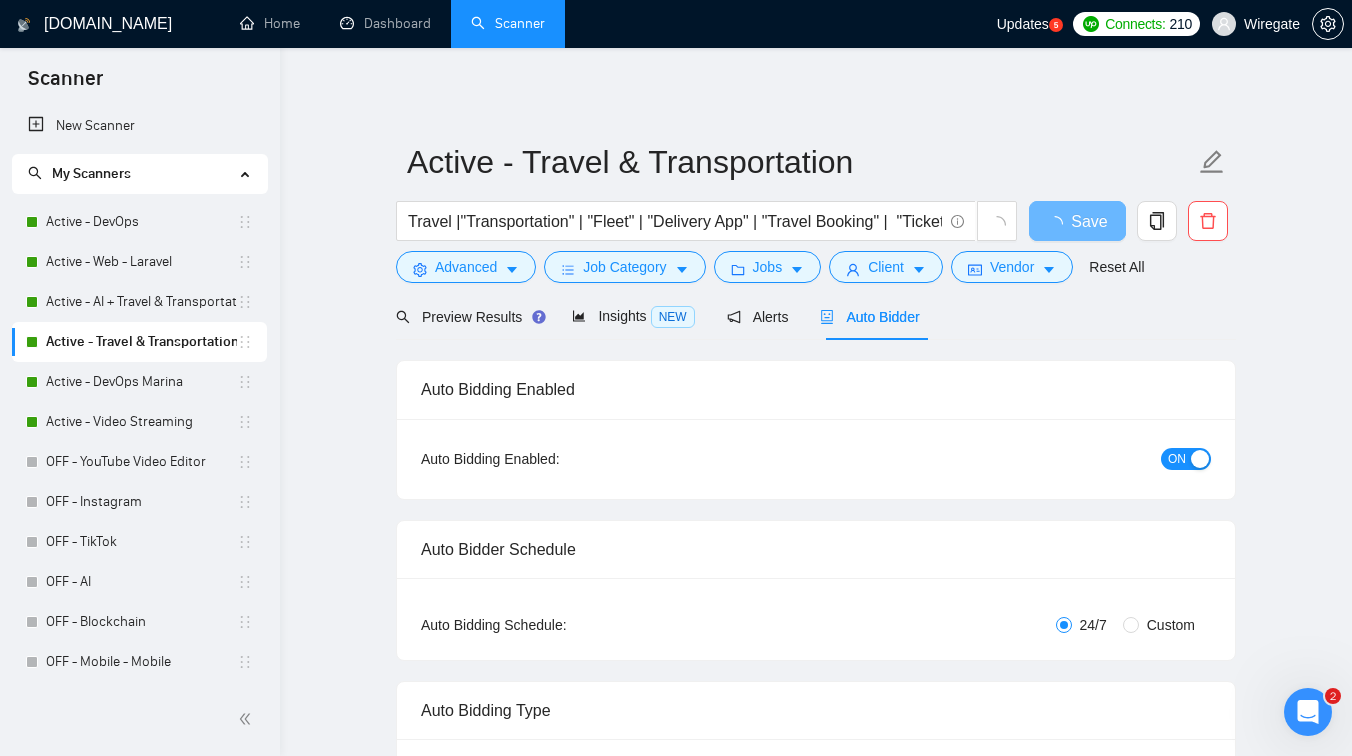 type 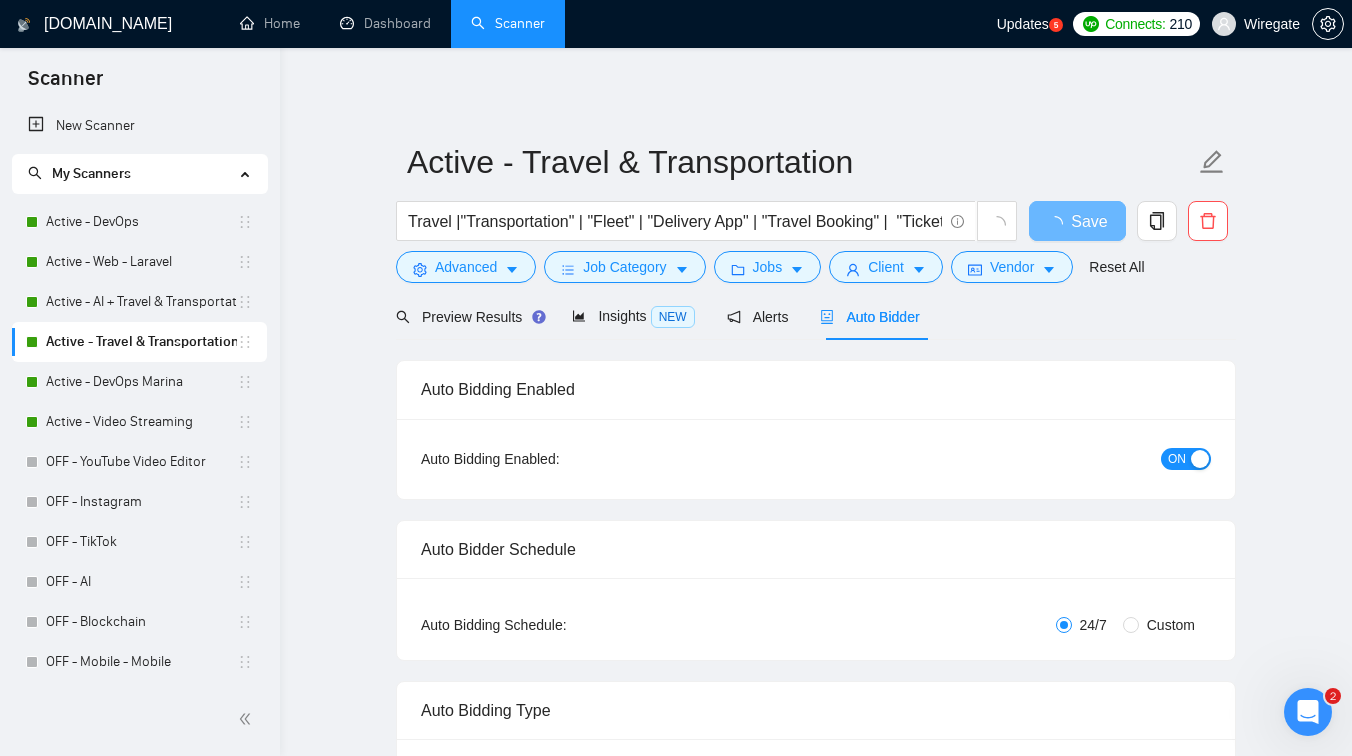 checkbox on "true" 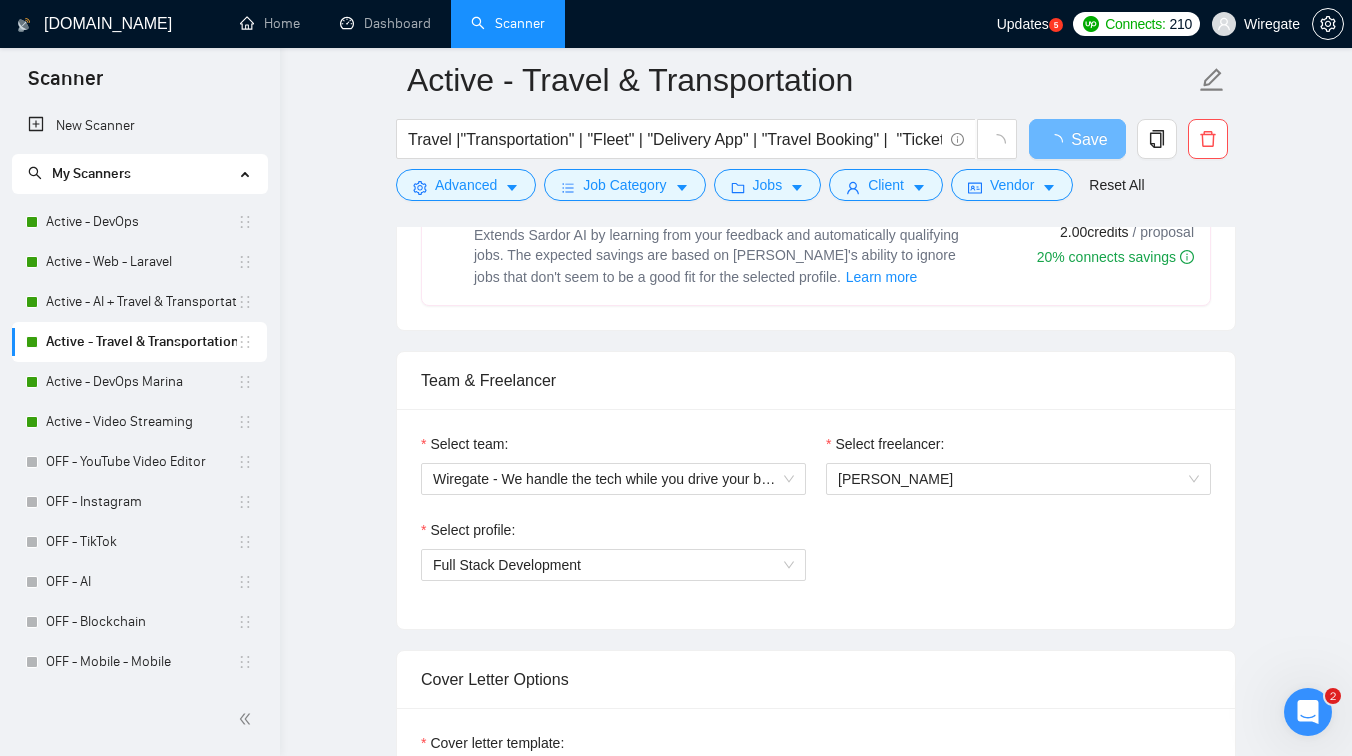 scroll, scrollTop: 1183, scrollLeft: 0, axis: vertical 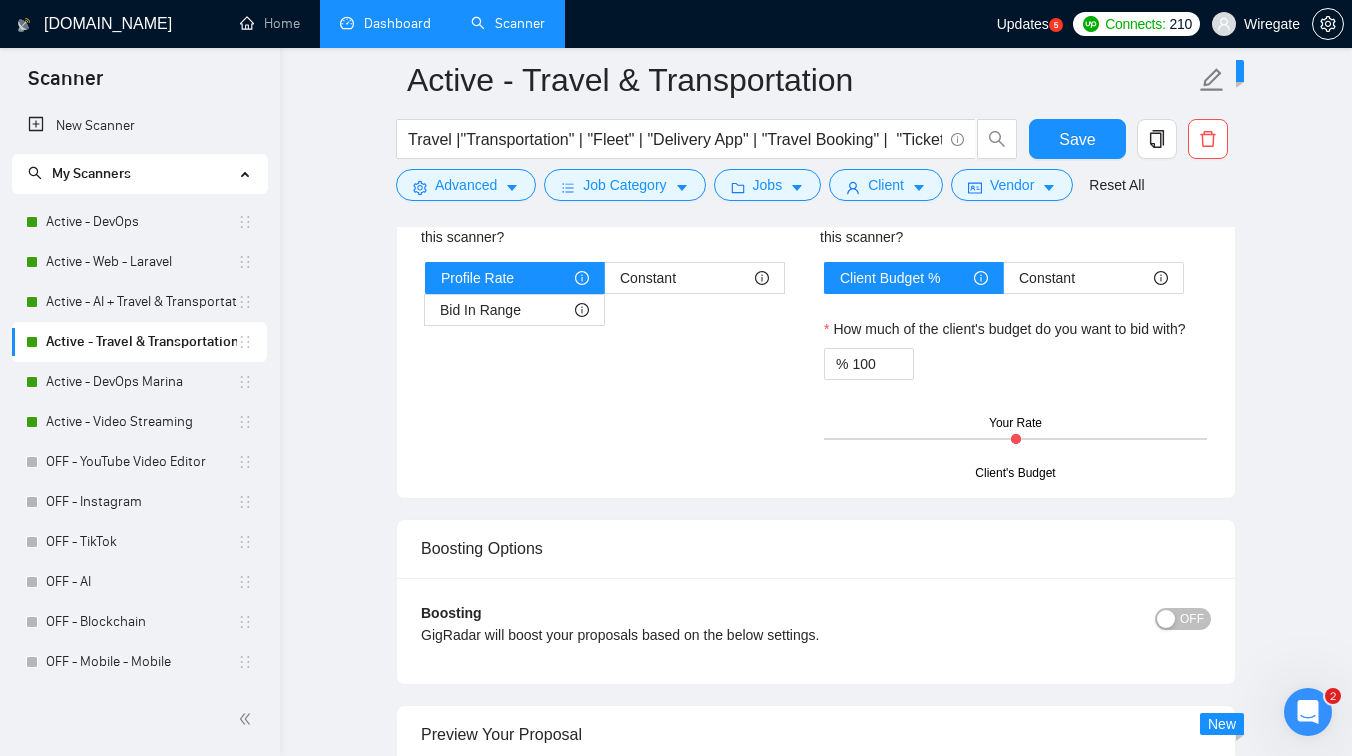 click on "Dashboard" at bounding box center (385, 23) 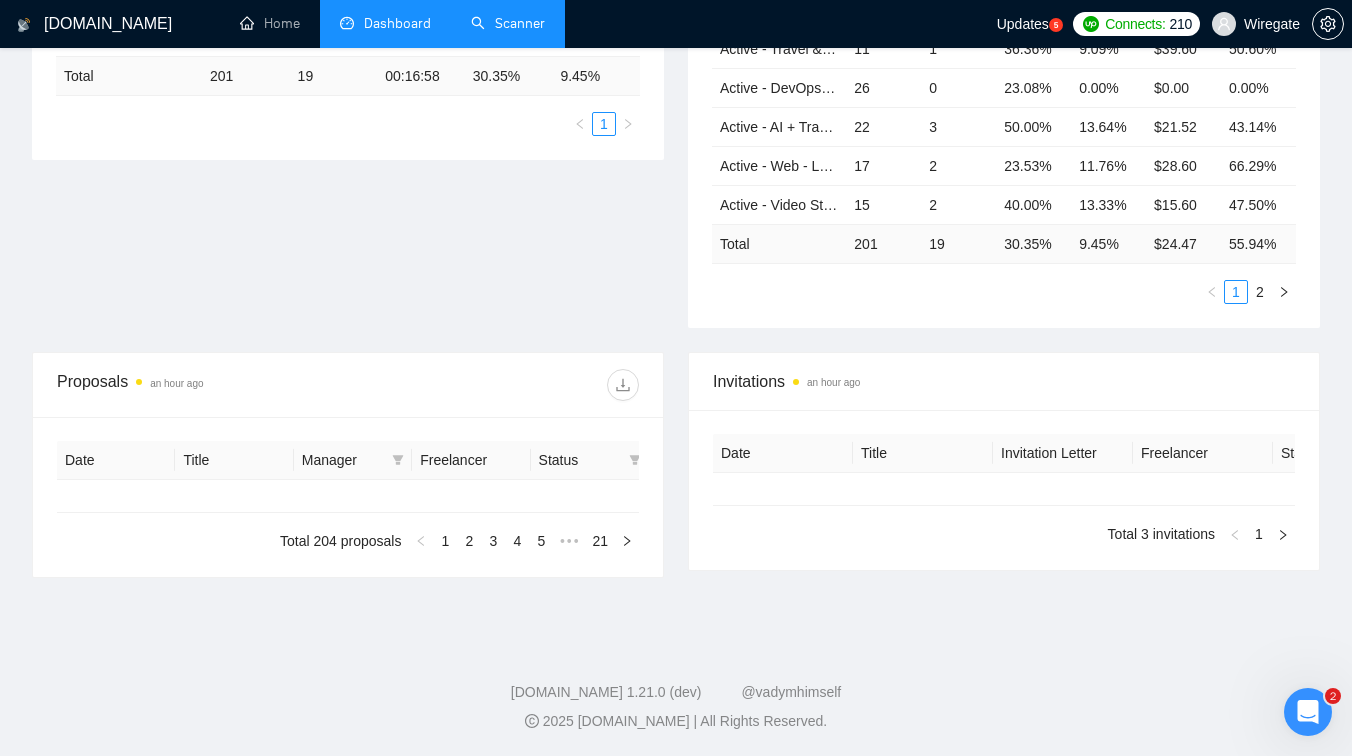 type on "[DATE]" 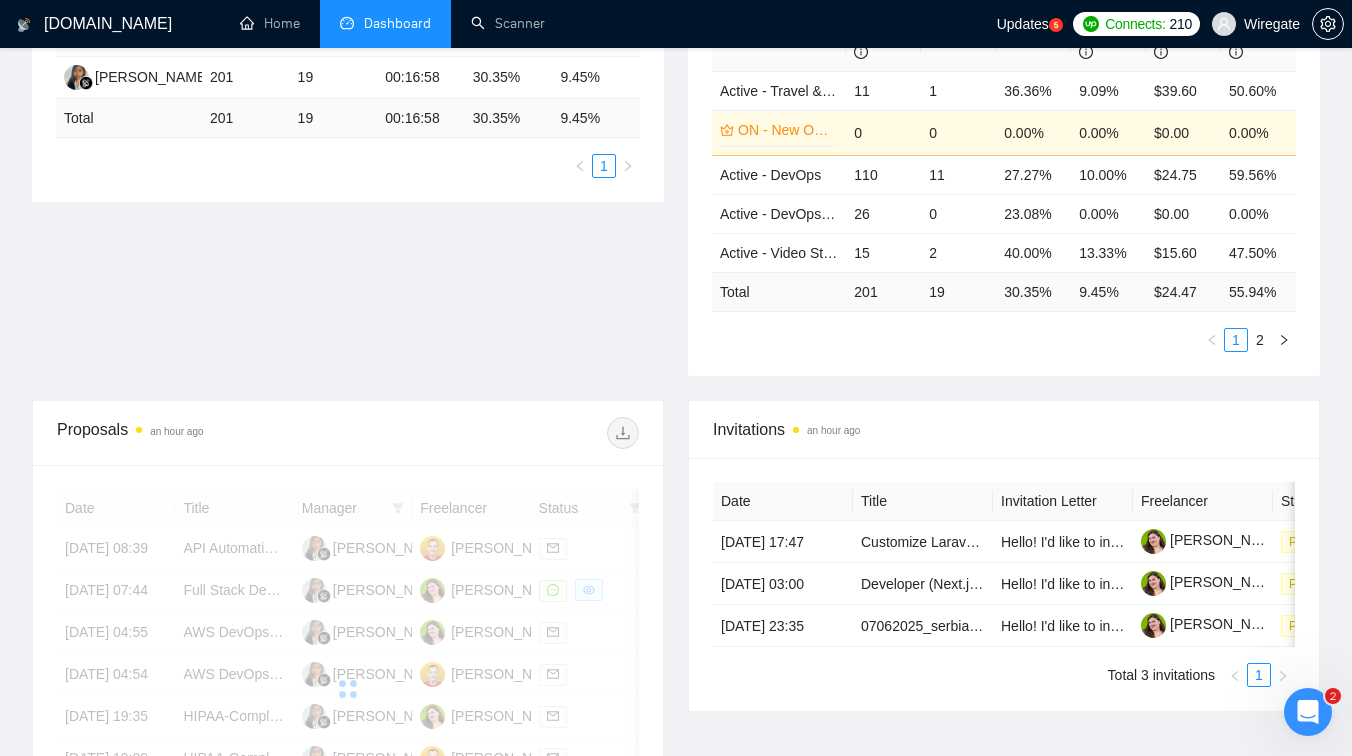 scroll, scrollTop: 464, scrollLeft: 0, axis: vertical 